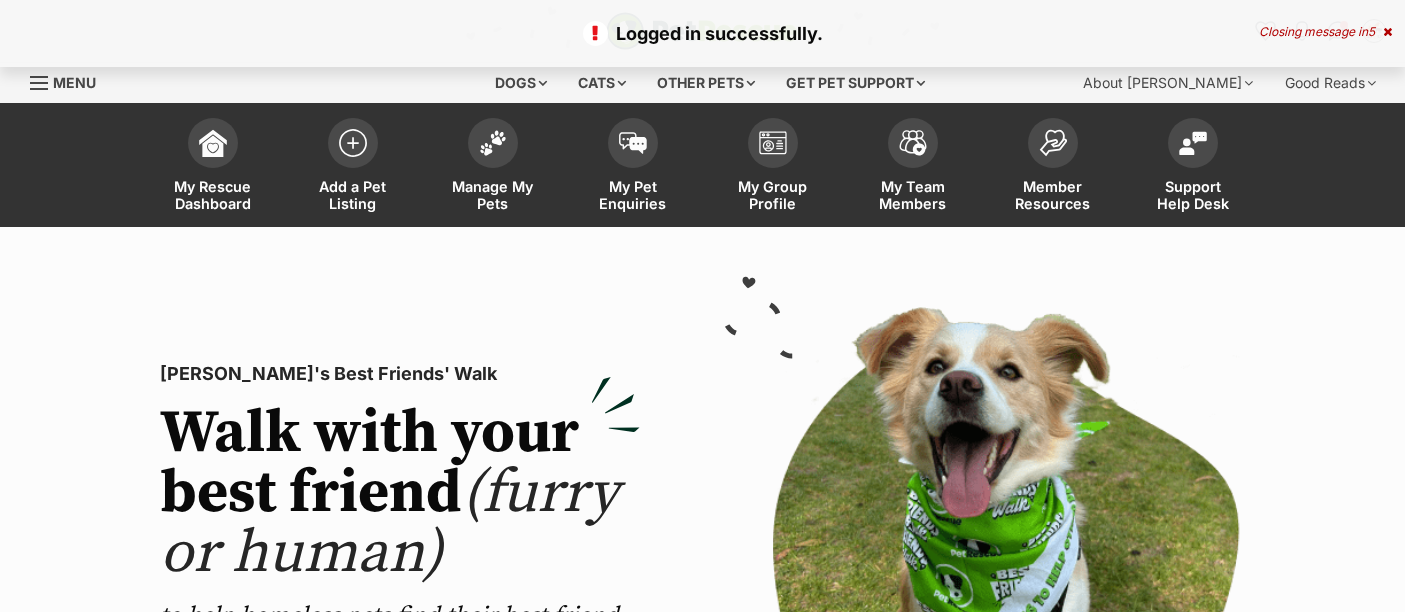 scroll, scrollTop: 0, scrollLeft: 0, axis: both 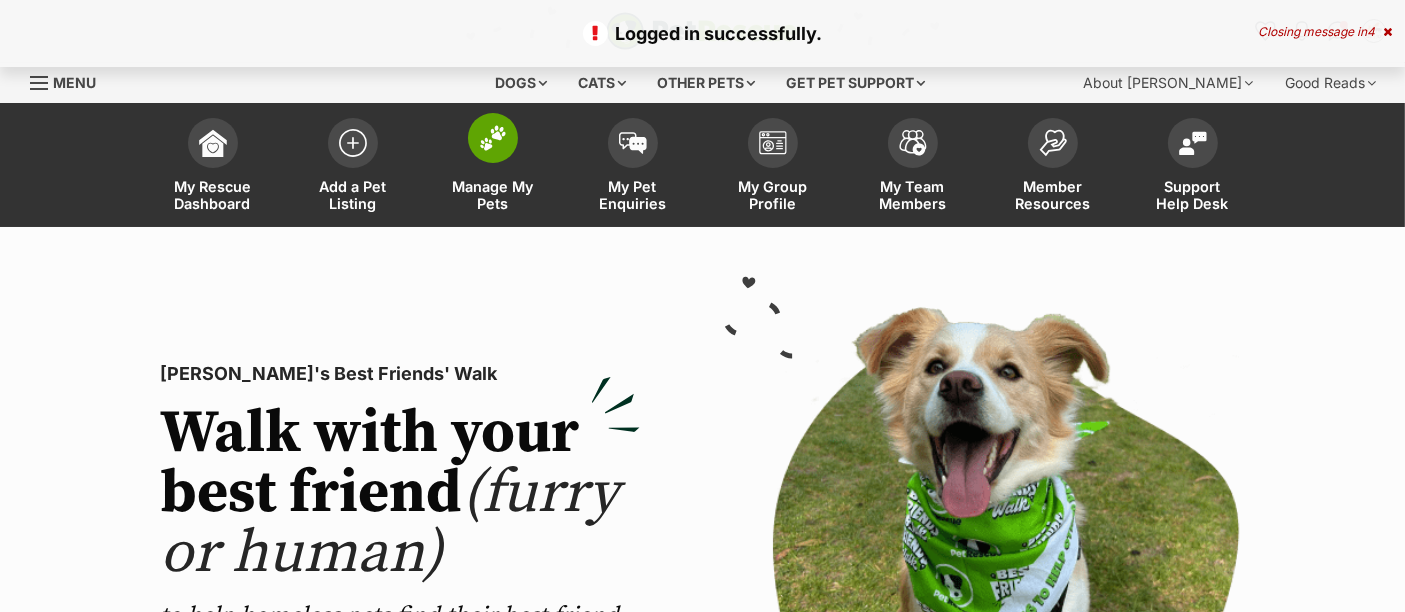 click at bounding box center (493, 138) 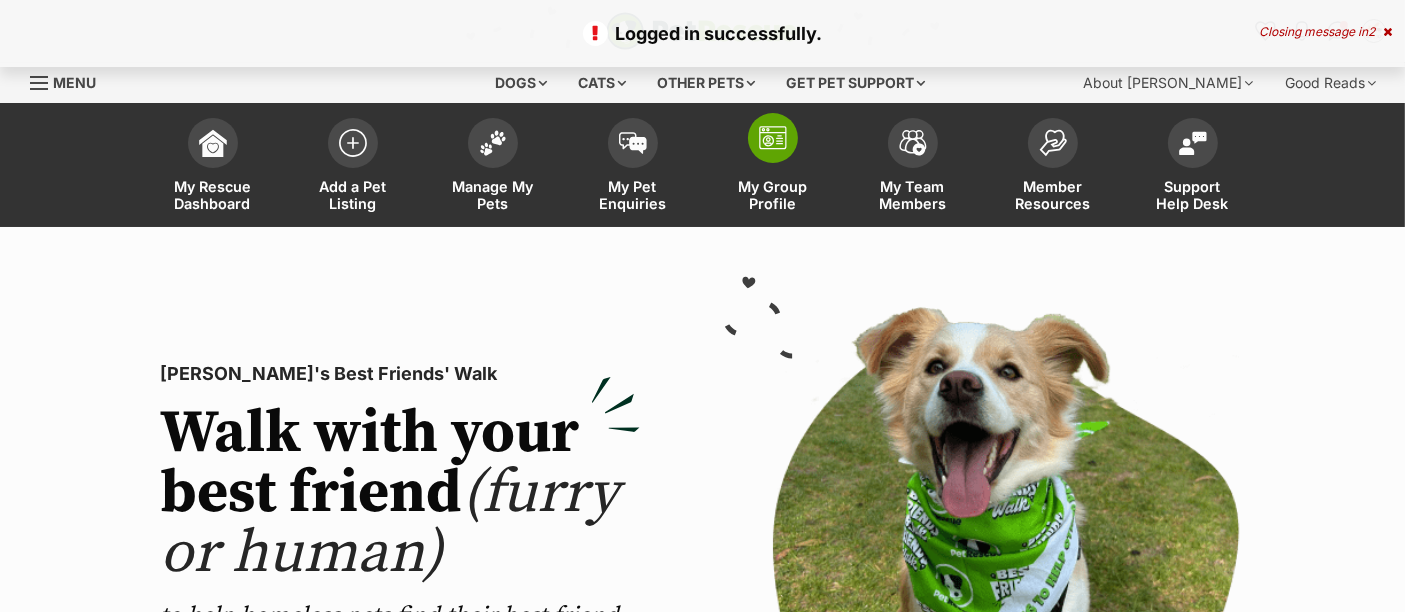 scroll, scrollTop: 0, scrollLeft: 0, axis: both 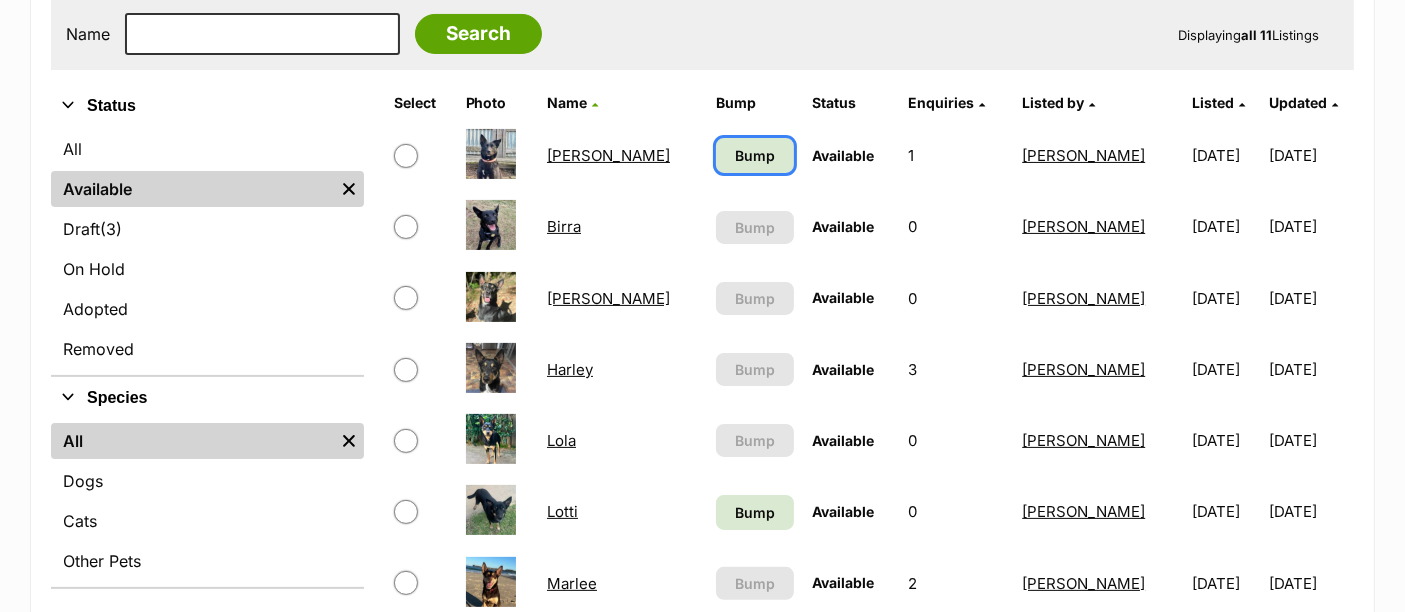 click on "Bump" at bounding box center [755, 155] 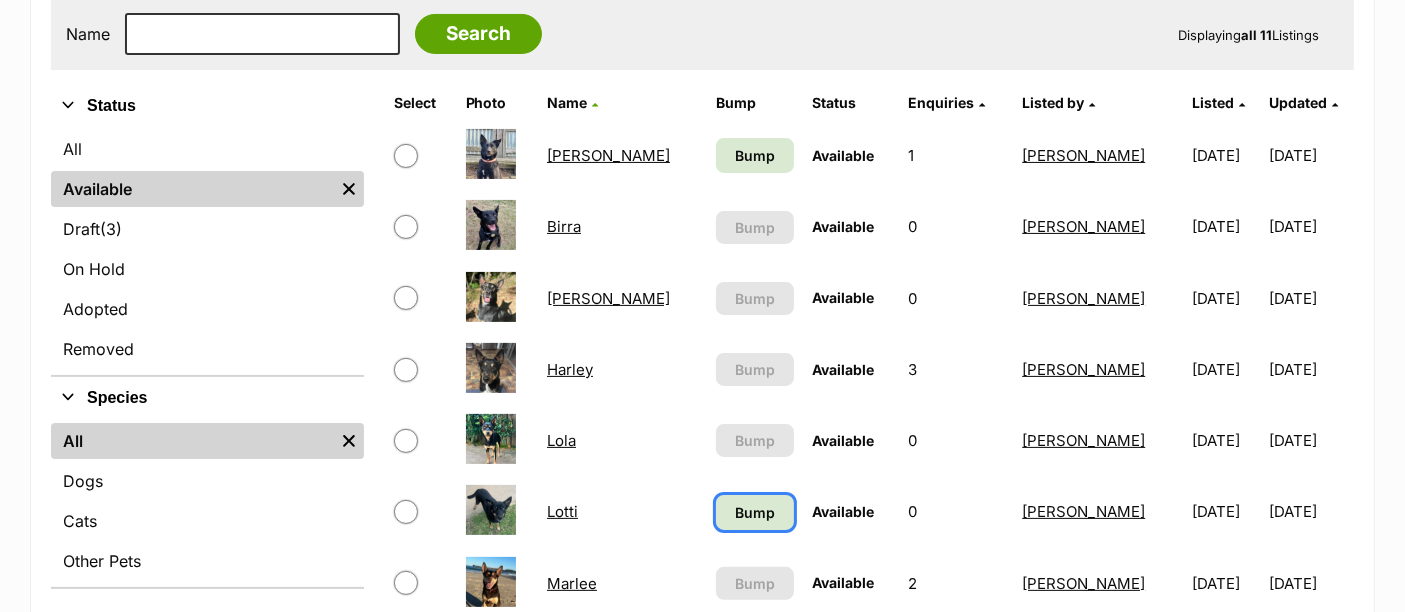 click on "Bump" at bounding box center [755, 512] 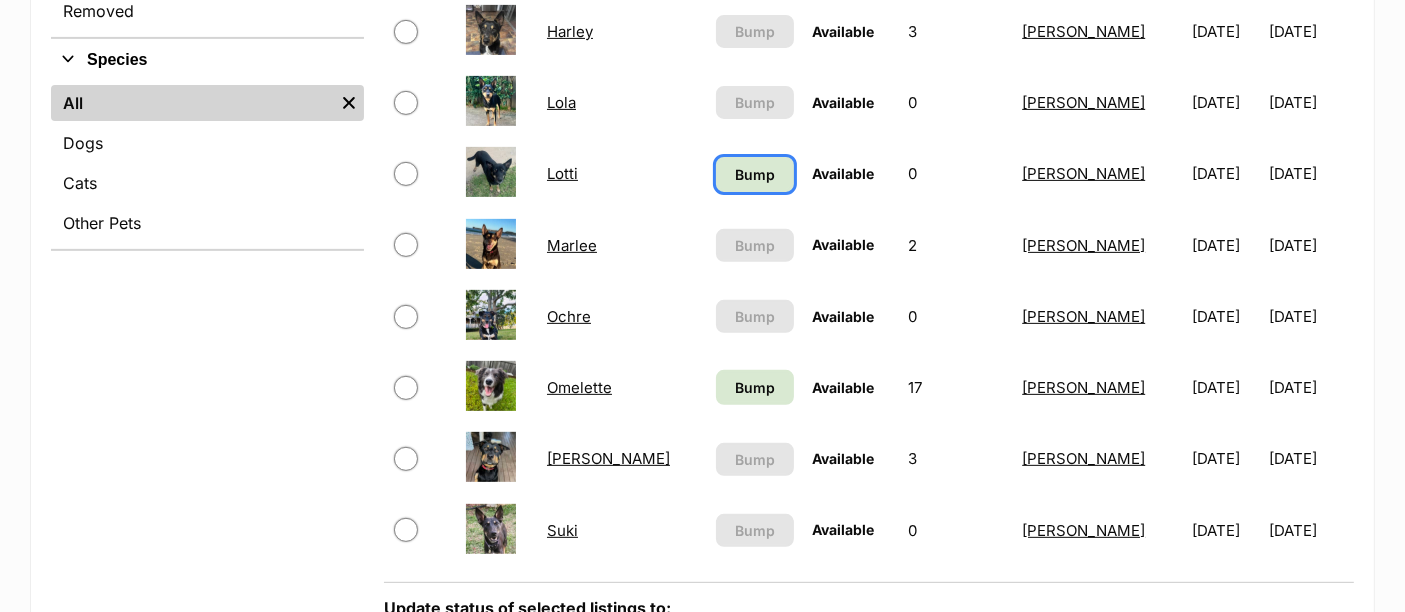 scroll, scrollTop: 752, scrollLeft: 0, axis: vertical 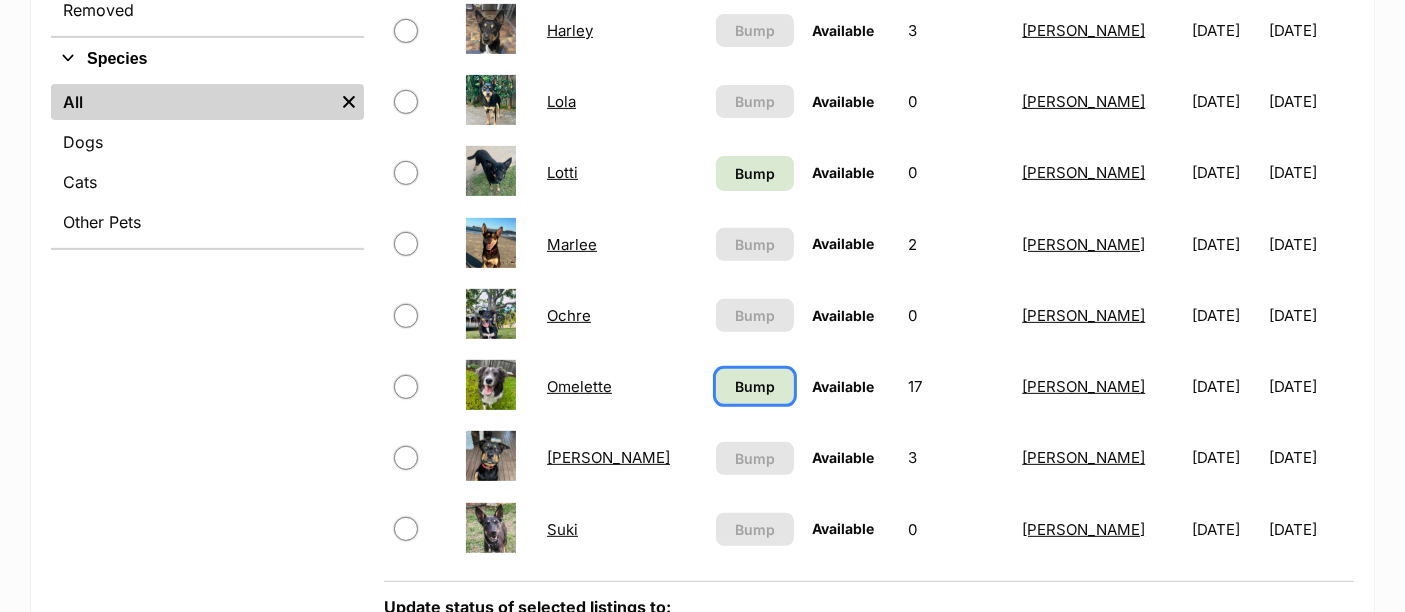 click on "Bump" at bounding box center [755, 386] 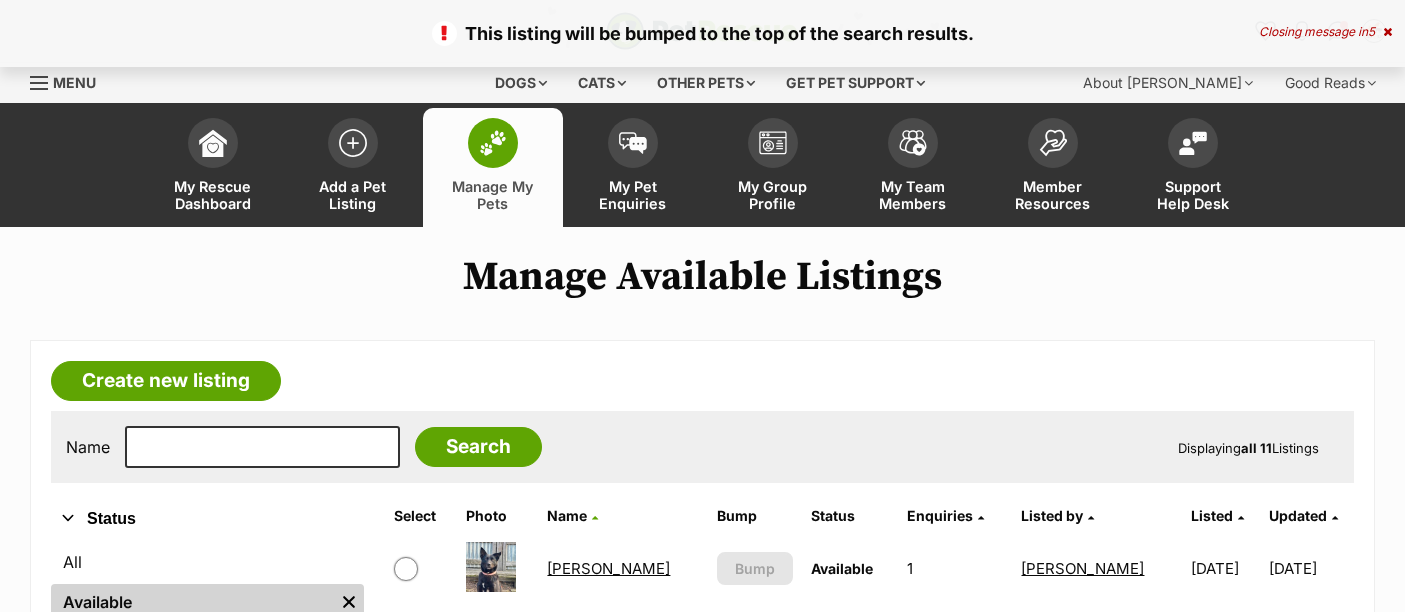 scroll, scrollTop: 0, scrollLeft: 0, axis: both 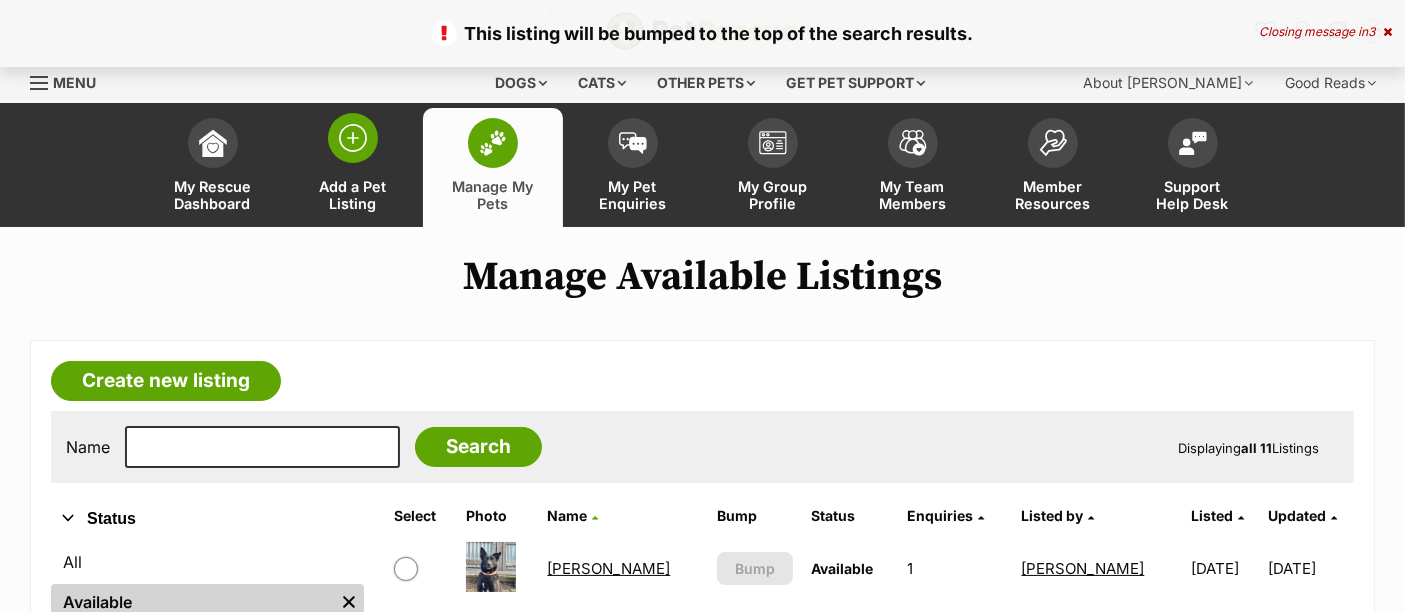 click on "Add a Pet Listing" at bounding box center (353, 167) 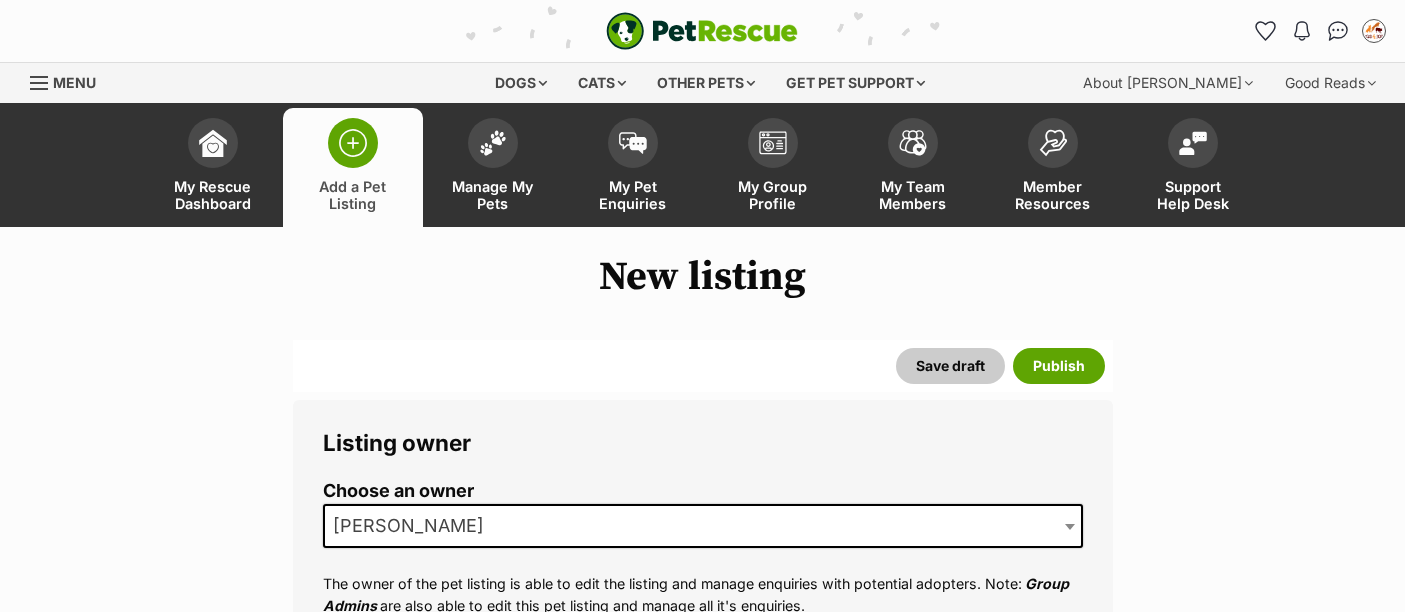 scroll, scrollTop: 0, scrollLeft: 0, axis: both 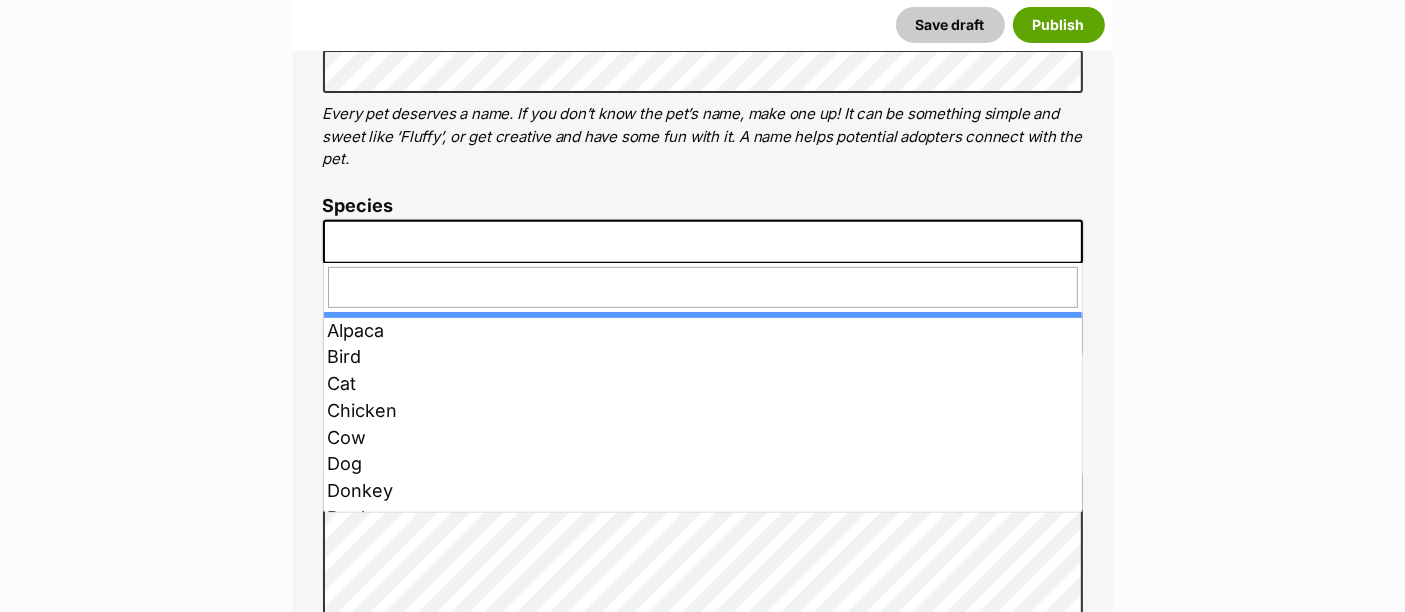 click at bounding box center [703, 242] 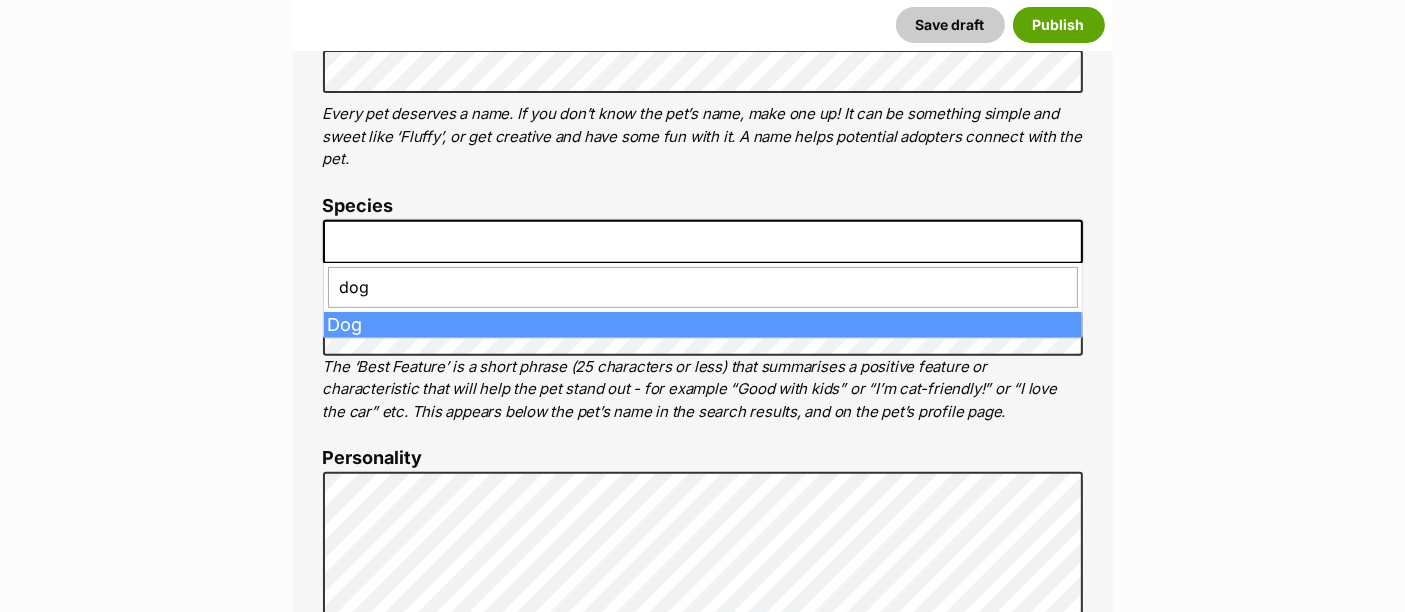 type on "dog" 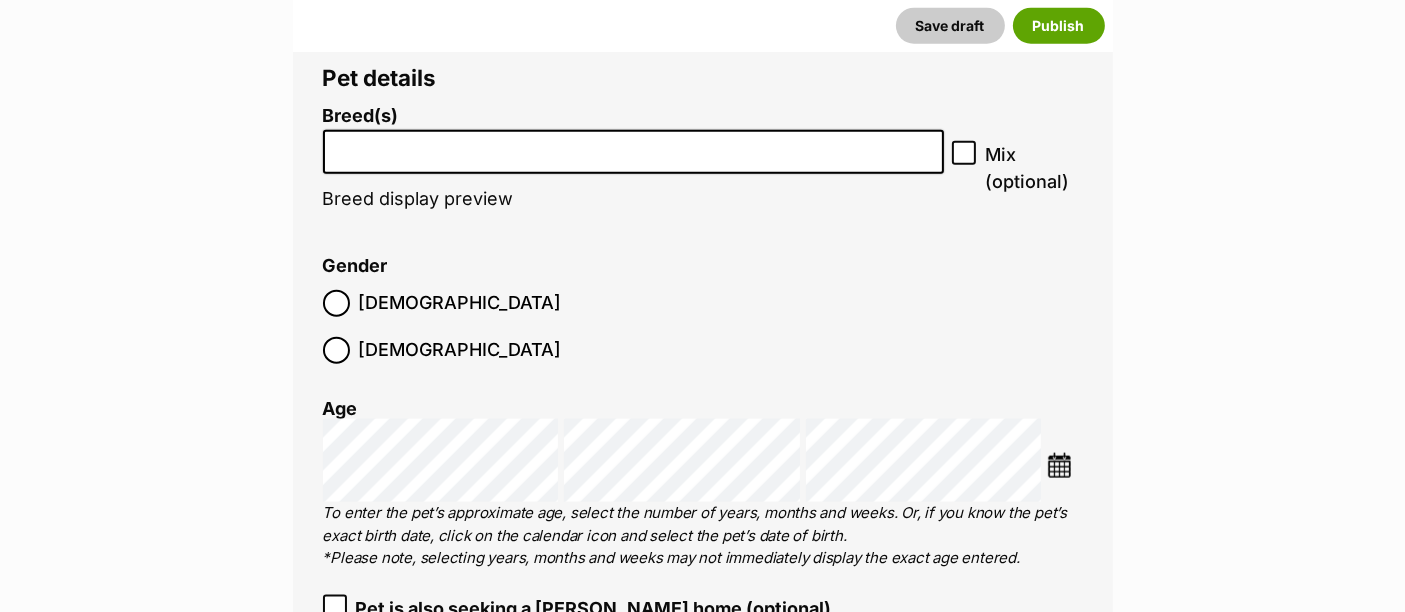 scroll, scrollTop: 2426, scrollLeft: 0, axis: vertical 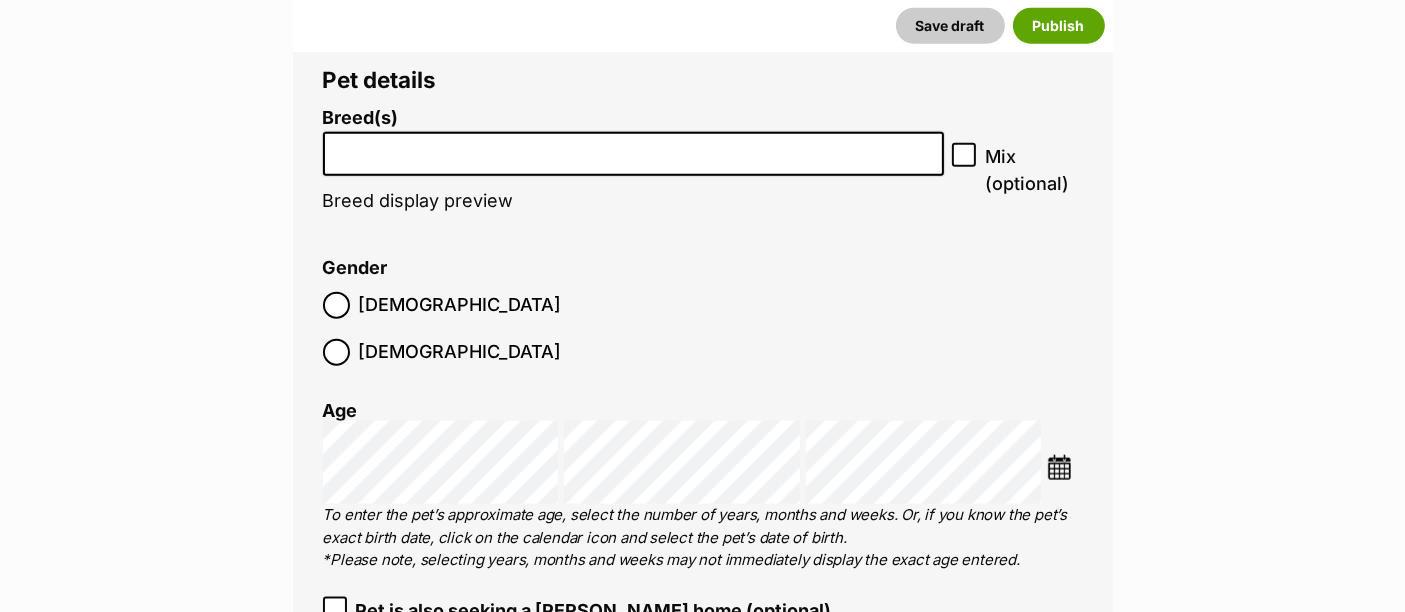 click at bounding box center (634, 149) 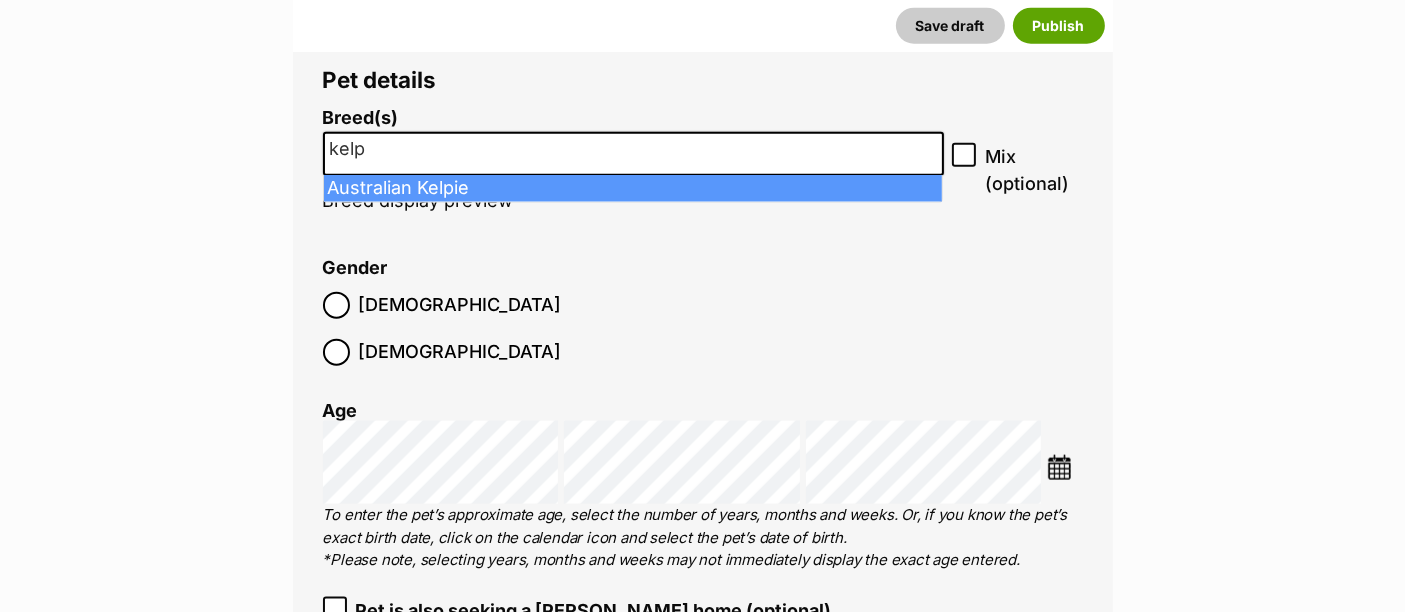 type on "kelp" 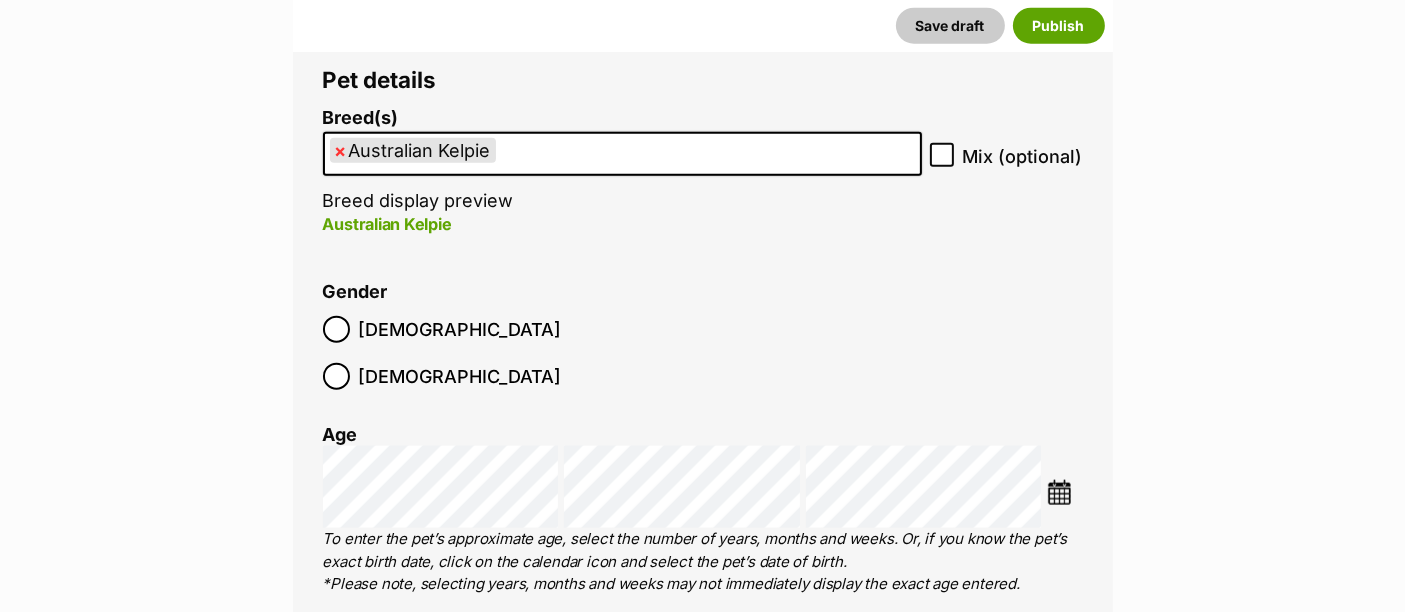 click 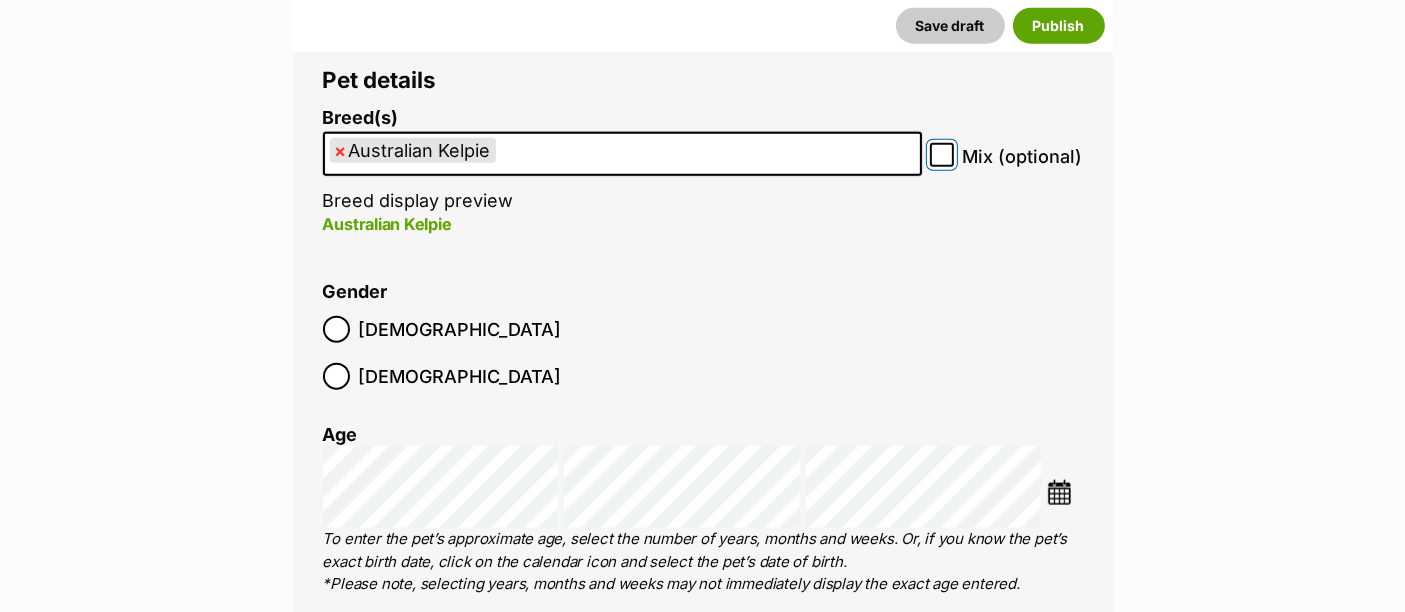 click on "Mix (optional)" at bounding box center (942, 155) 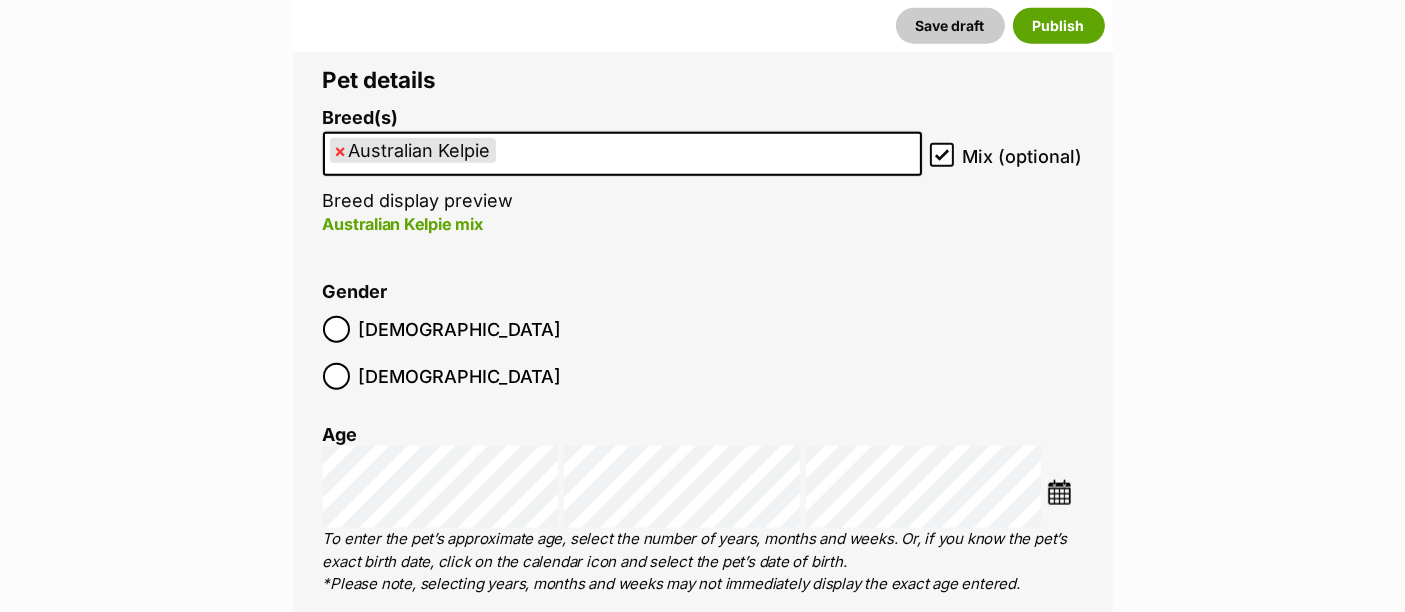 click on "Female" at bounding box center (460, 376) 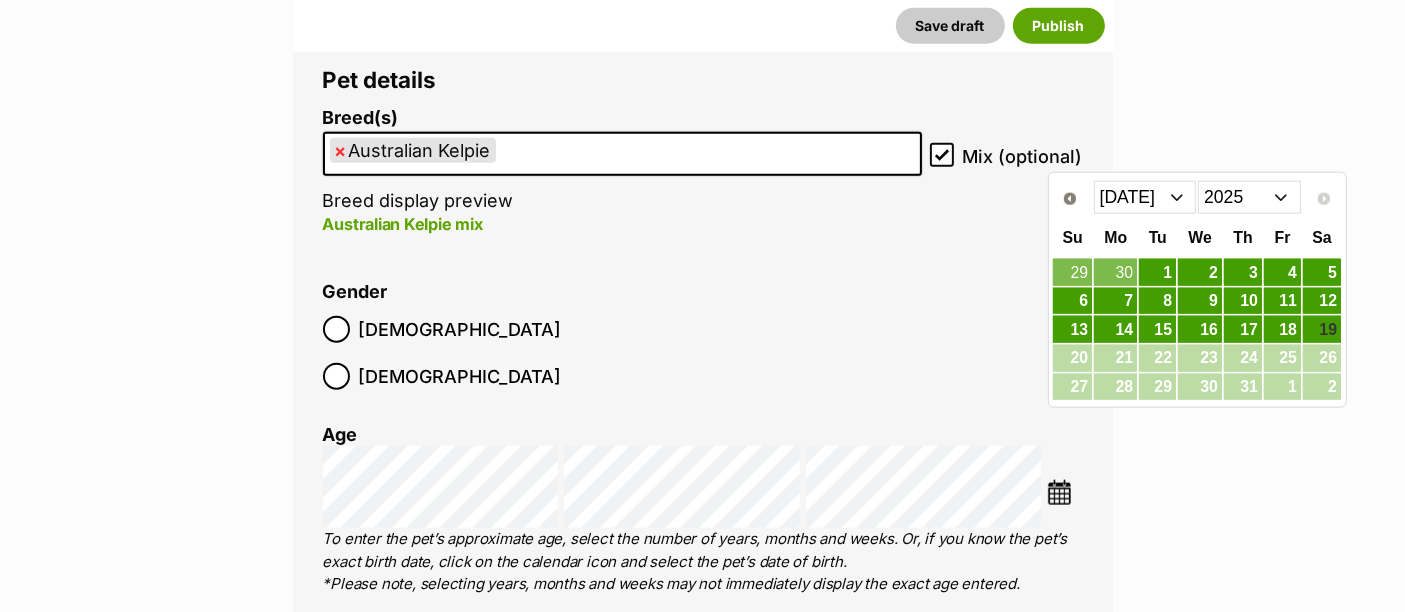 click on "Jan Feb Mar Apr May Jun Jul" at bounding box center (1145, 197) 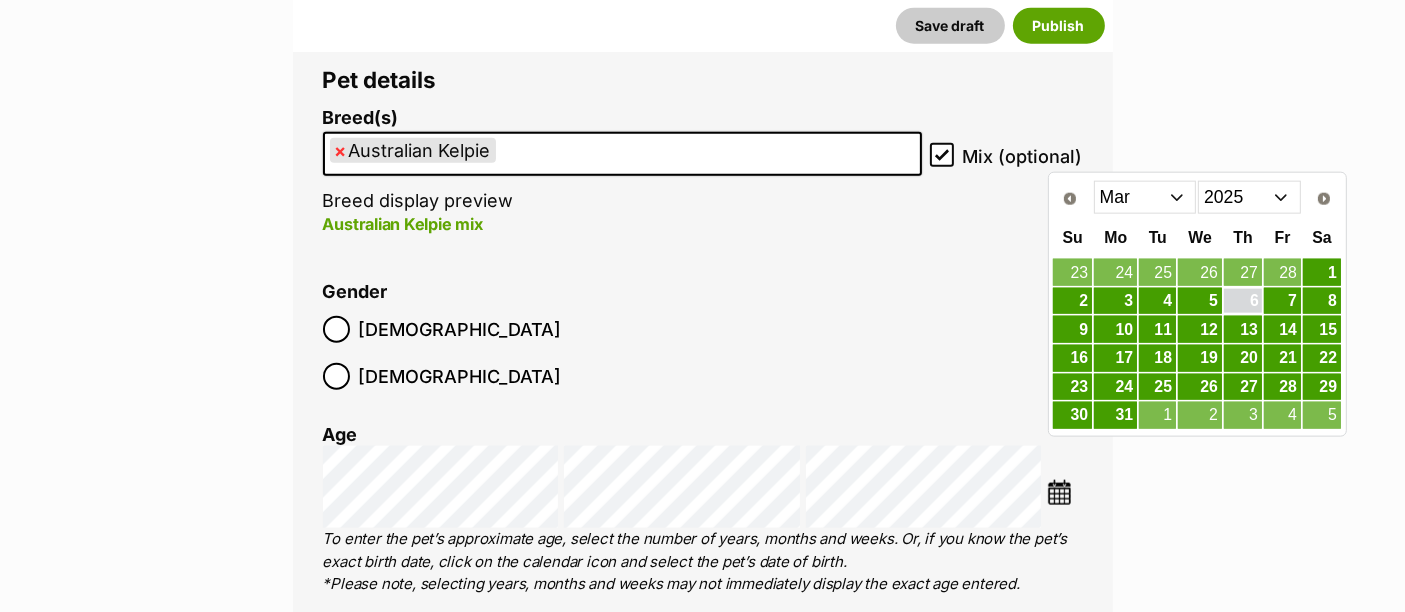 click on "6" at bounding box center (1243, 301) 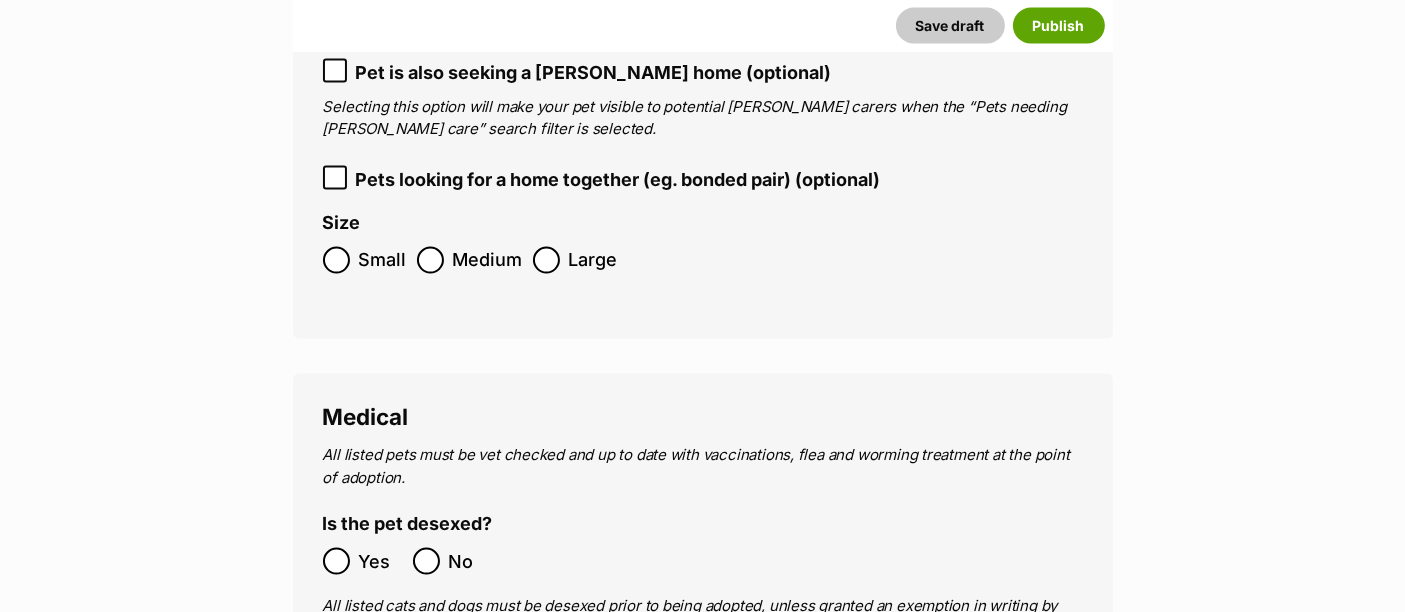 scroll, scrollTop: 2986, scrollLeft: 0, axis: vertical 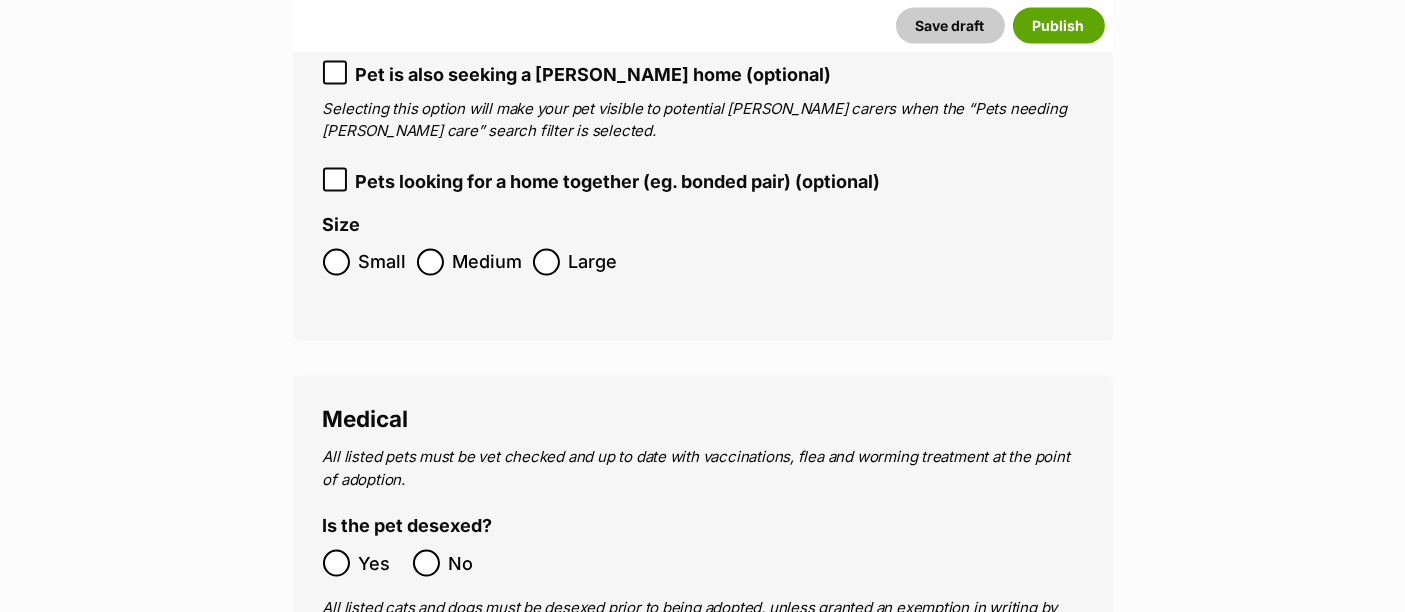 click on "Medium" at bounding box center (488, 262) 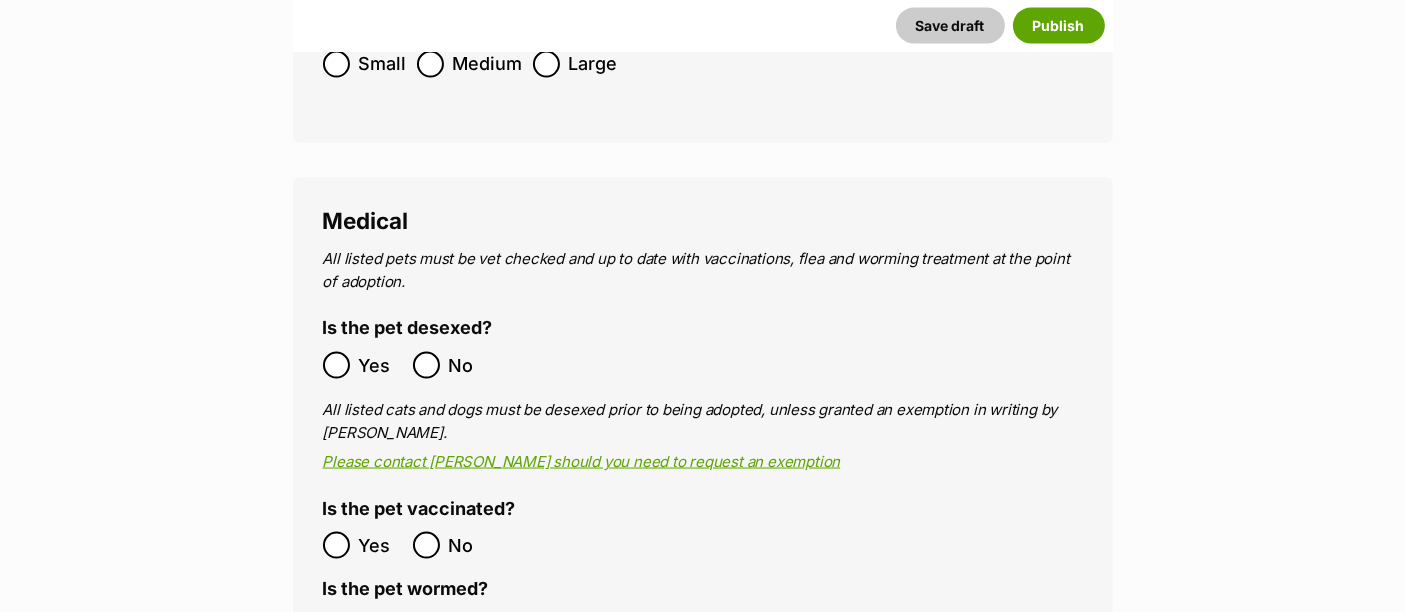scroll, scrollTop: 3188, scrollLeft: 0, axis: vertical 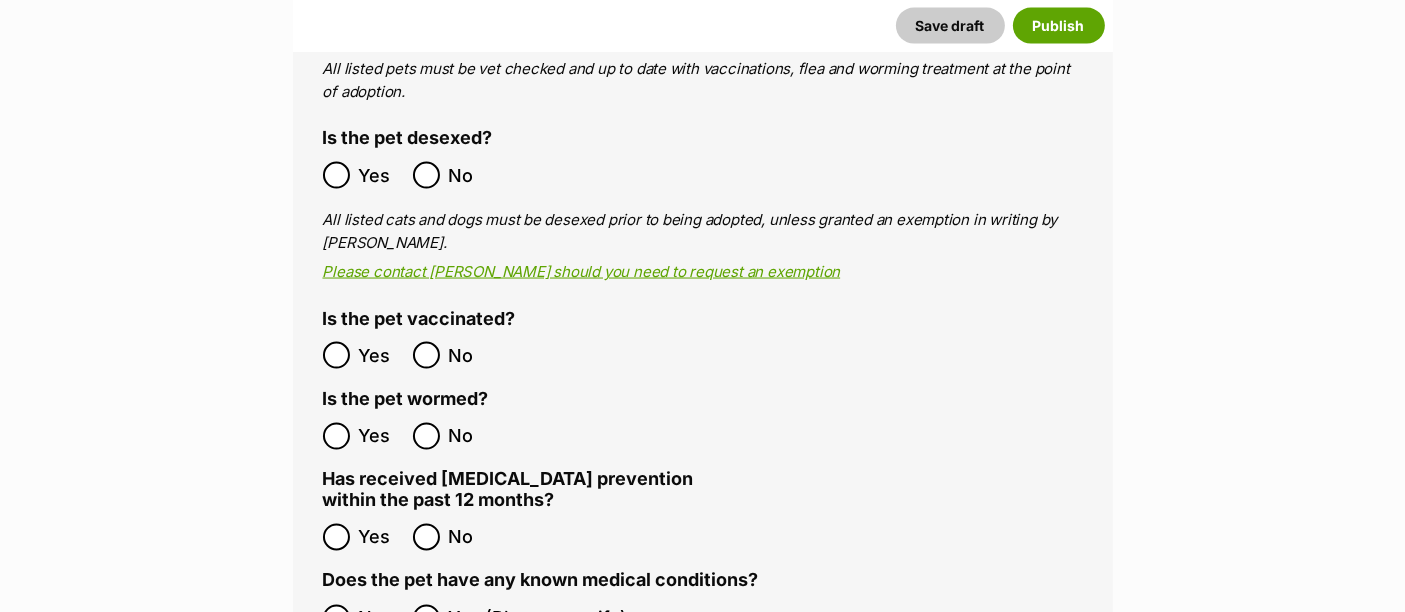 click on "Yes" at bounding box center (363, 436) 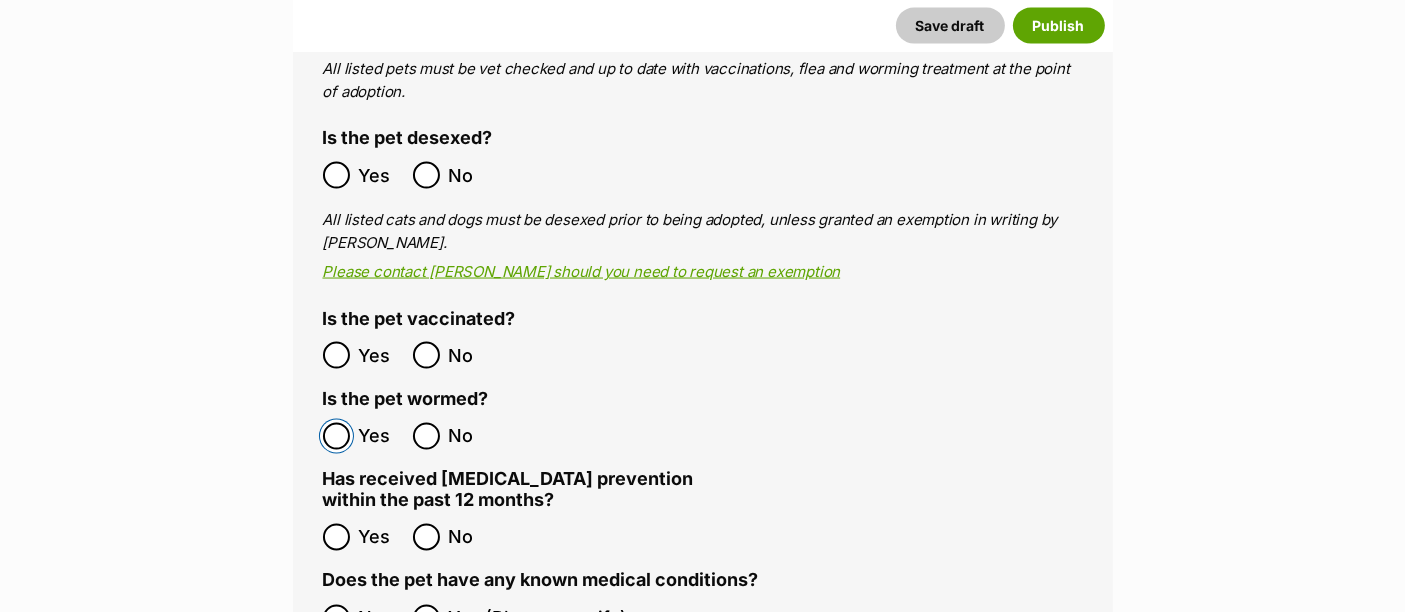 scroll, scrollTop: 3568, scrollLeft: 0, axis: vertical 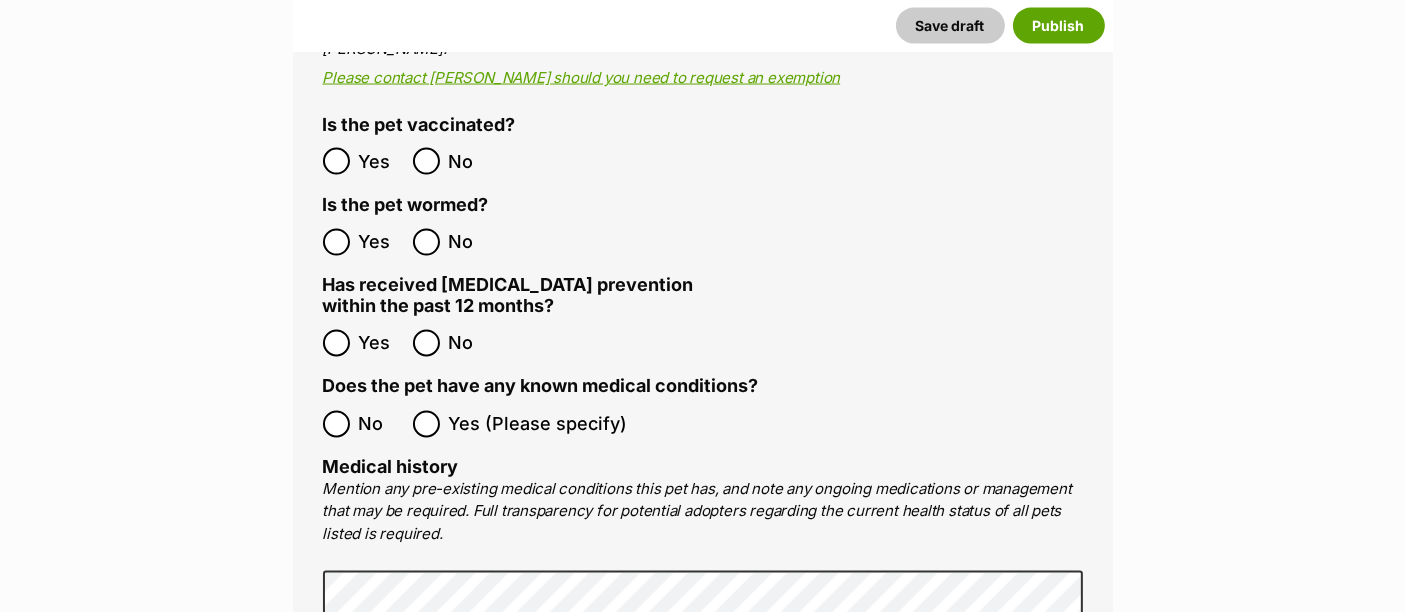 click on "No" at bounding box center (363, 424) 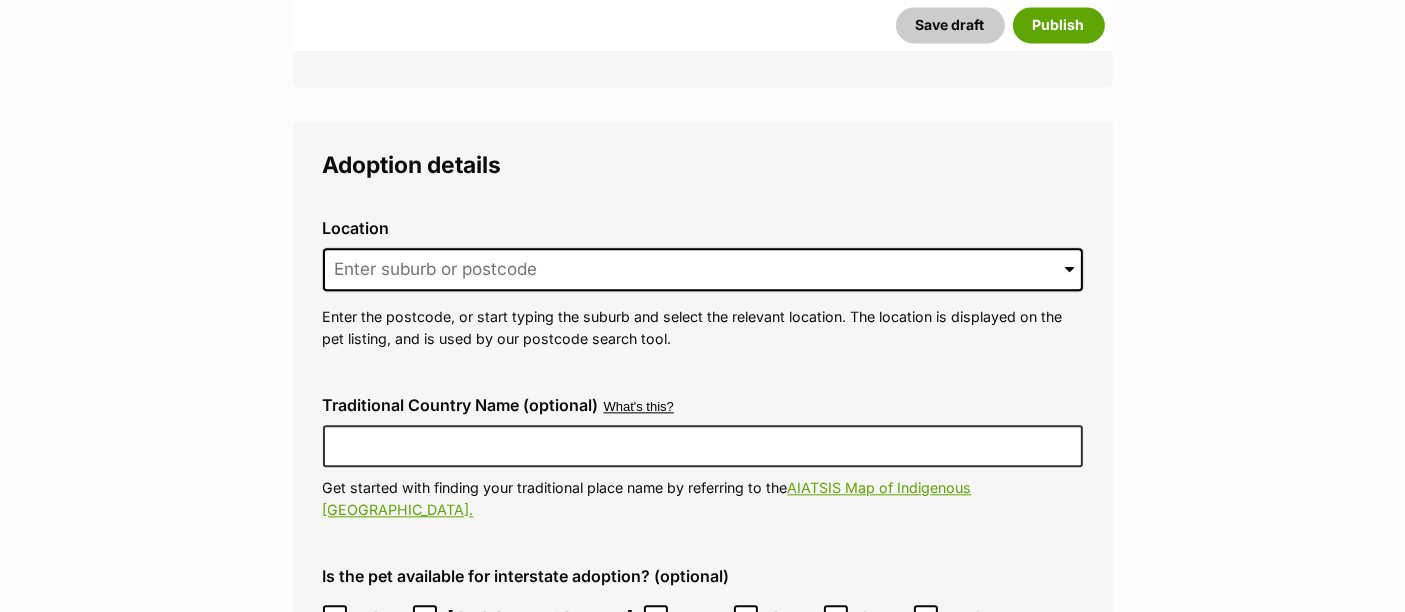 scroll, scrollTop: 4543, scrollLeft: 0, axis: vertical 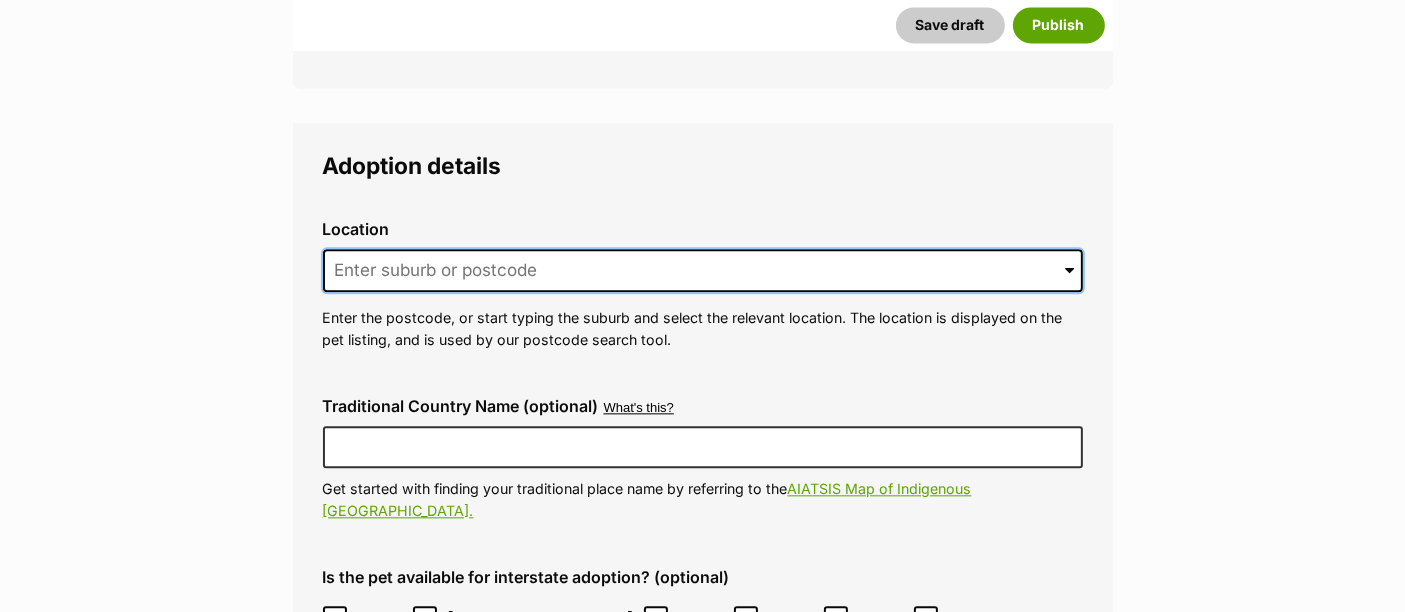 click at bounding box center [703, 271] 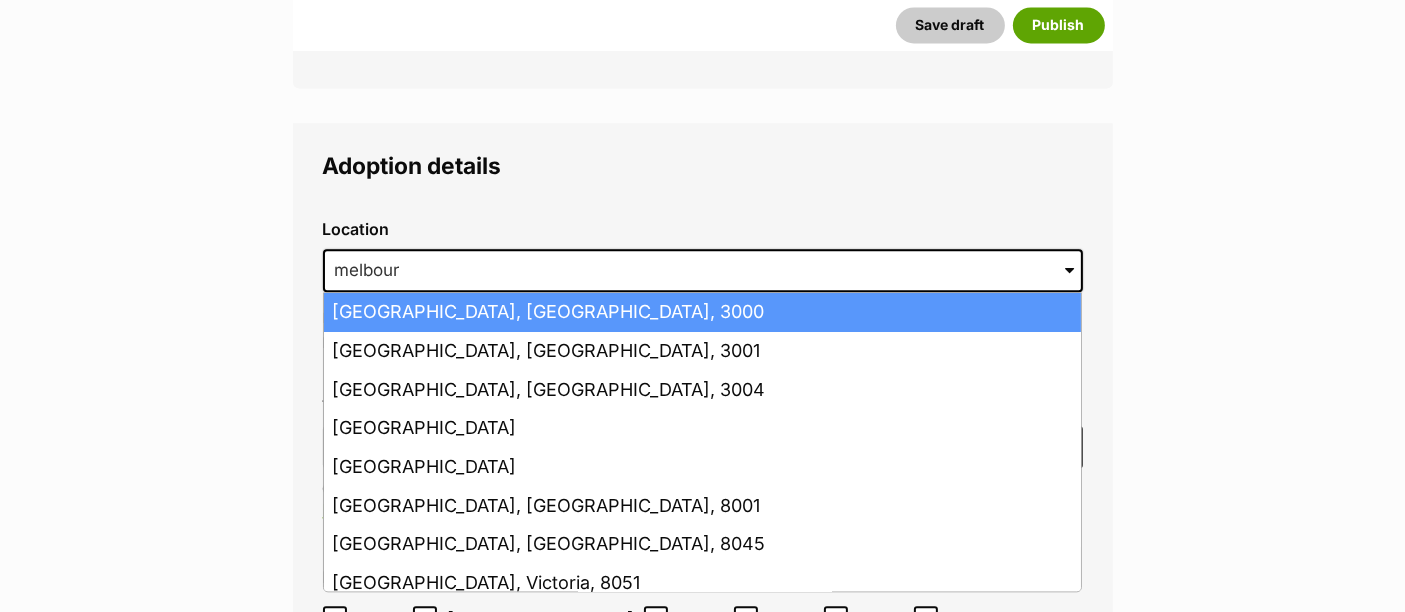 click on "[GEOGRAPHIC_DATA], [GEOGRAPHIC_DATA], 3000" at bounding box center (702, 312) 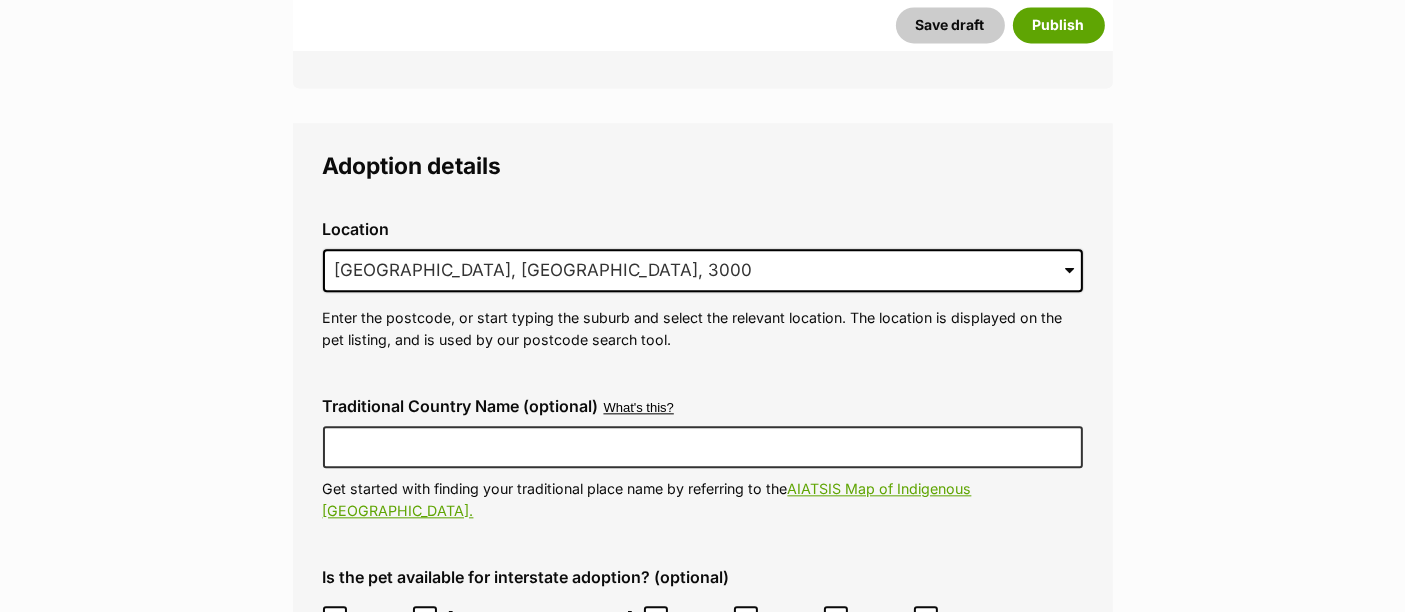 click on "ACT" at bounding box center [379, 619] 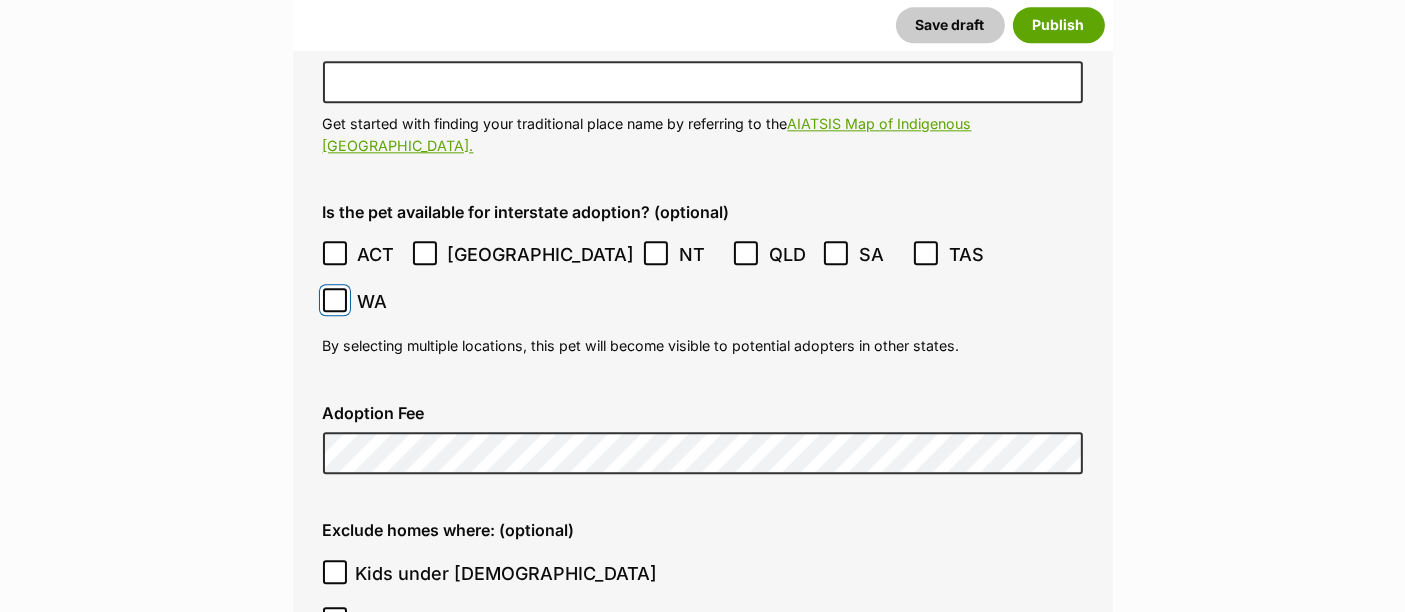 scroll, scrollTop: 4960, scrollLeft: 0, axis: vertical 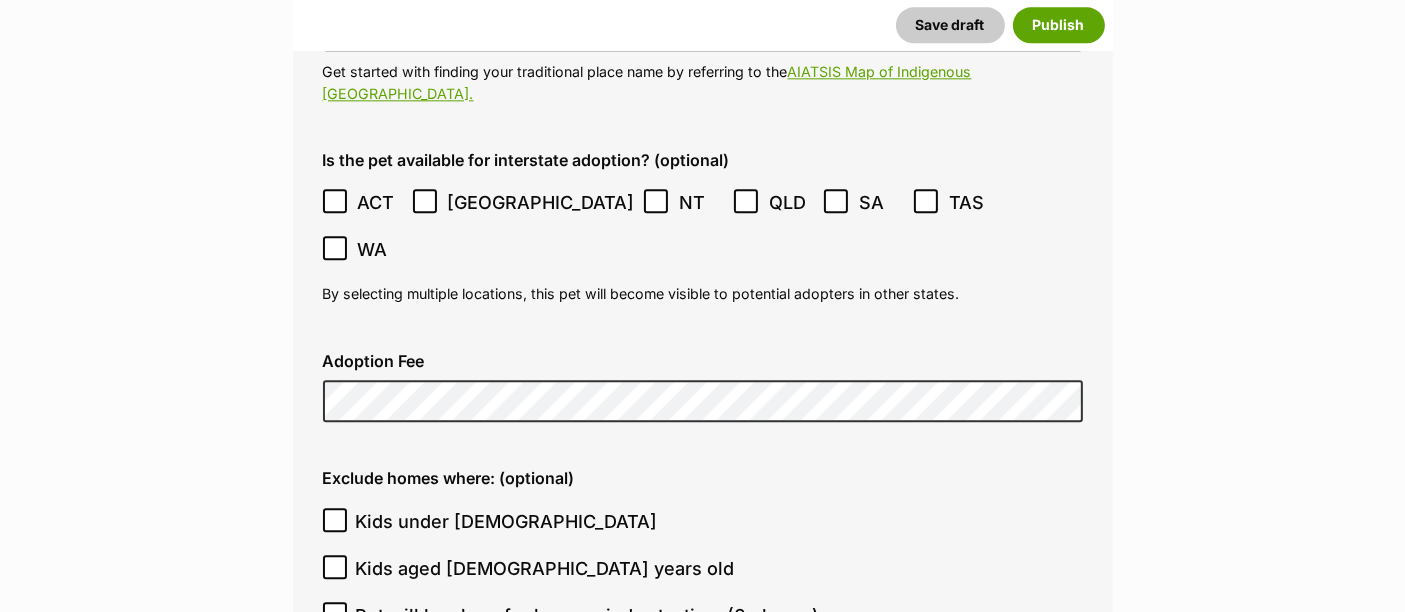 click on "Exclude homes where: (optional)" at bounding box center (703, 478) 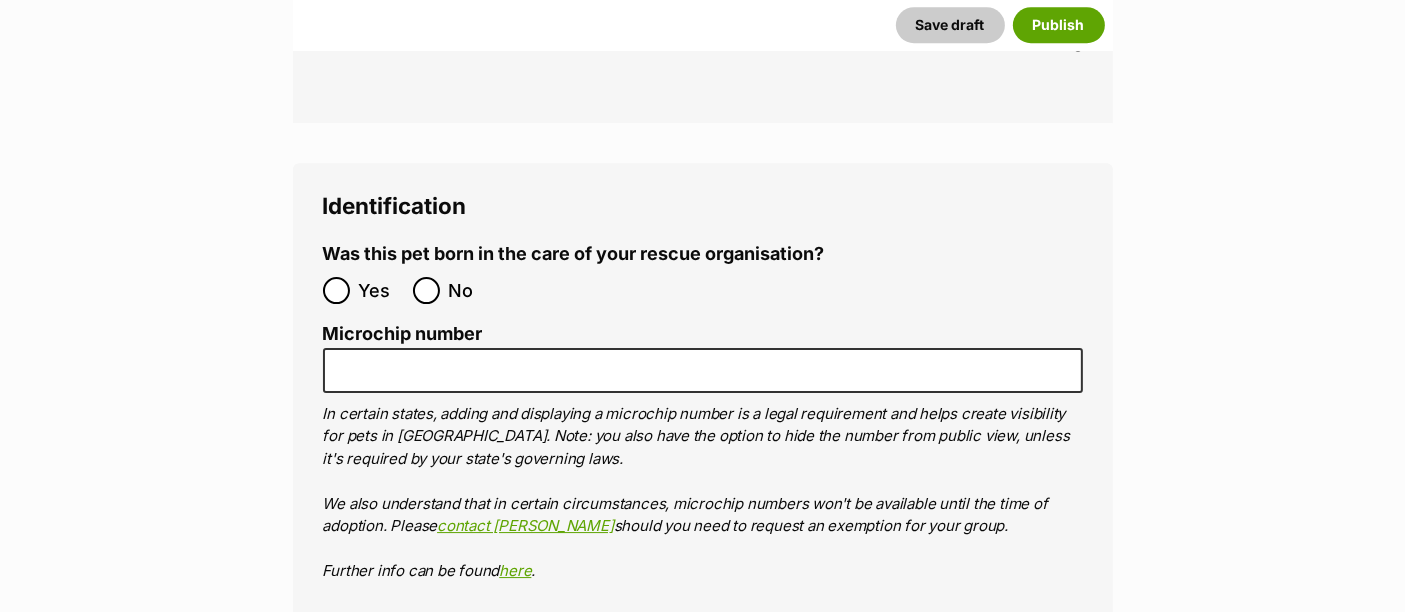 scroll, scrollTop: 6377, scrollLeft: 0, axis: vertical 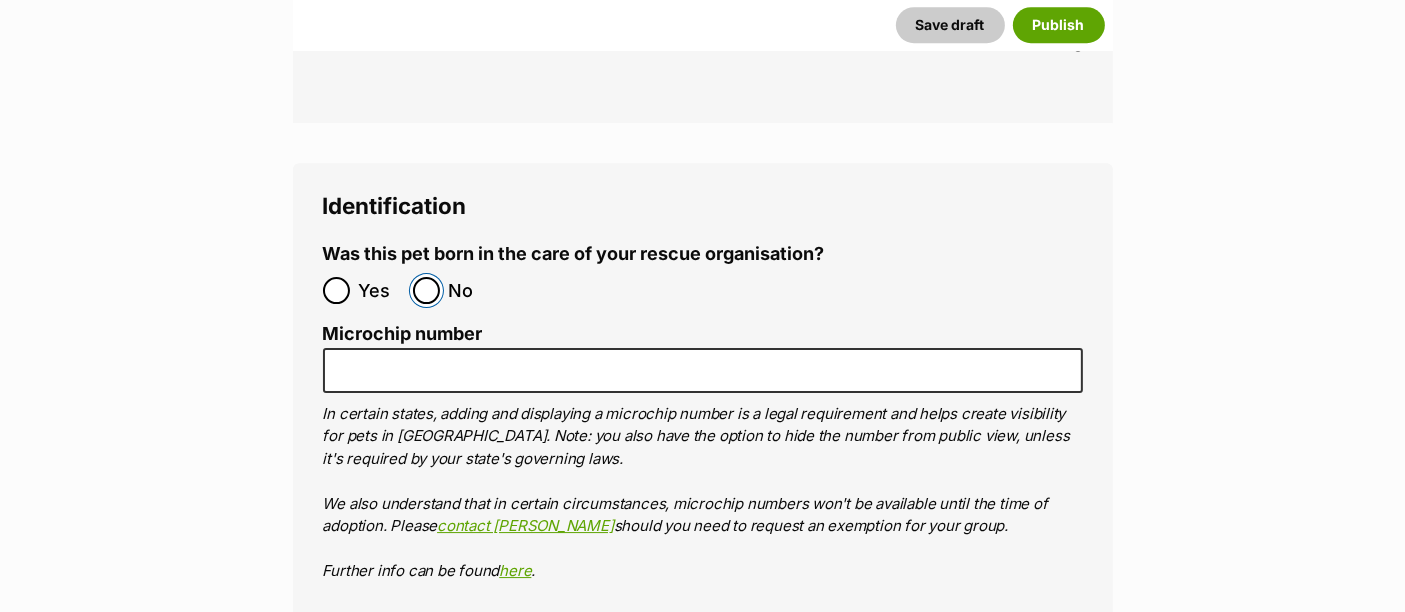 click on "No" at bounding box center (426, 290) 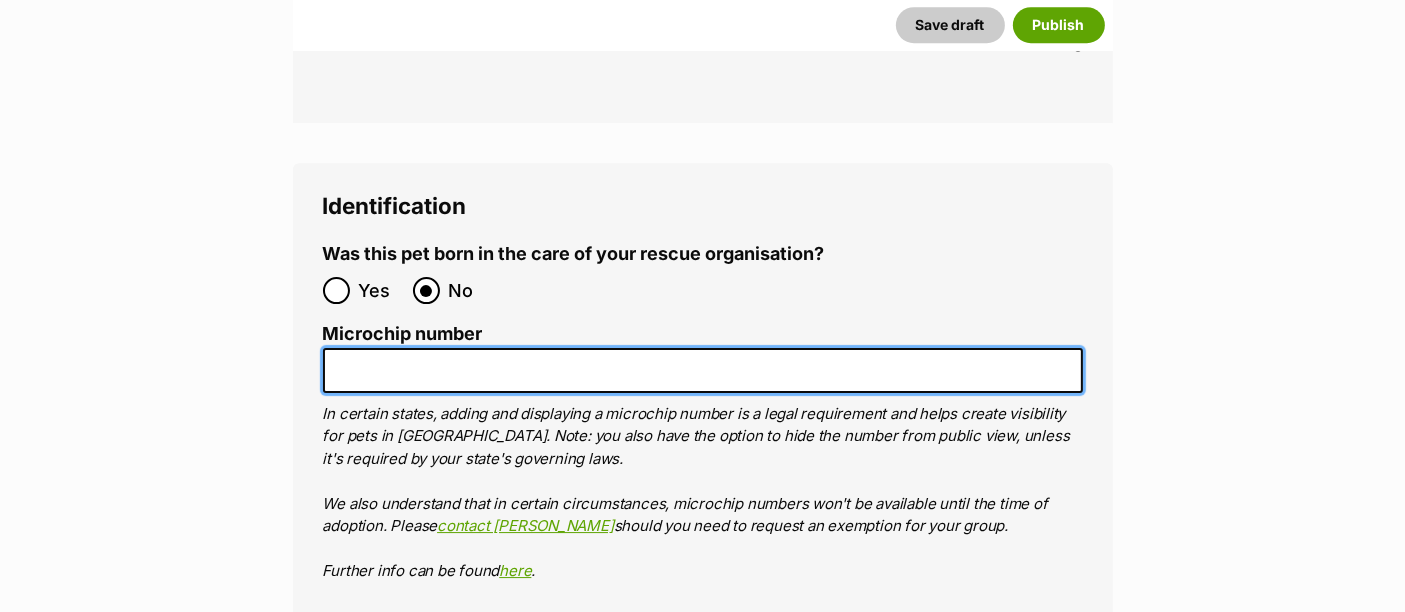 click on "Microchip number" at bounding box center [703, 370] 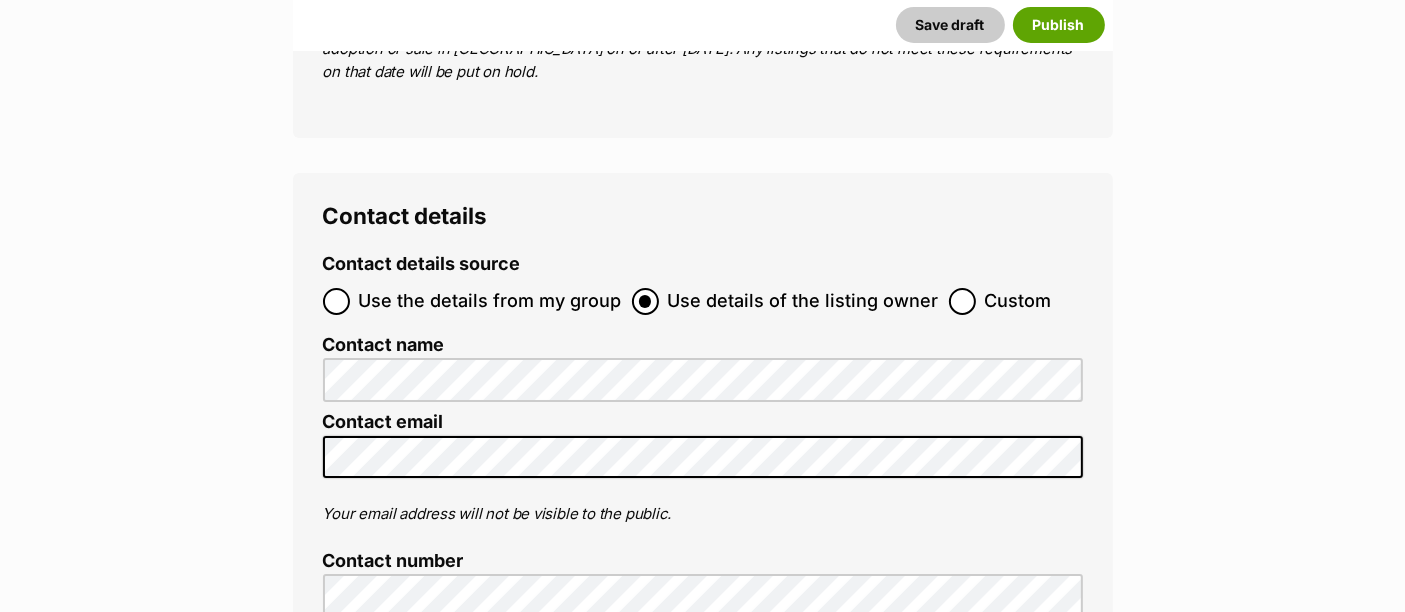 scroll, scrollTop: 7811, scrollLeft: 0, axis: vertical 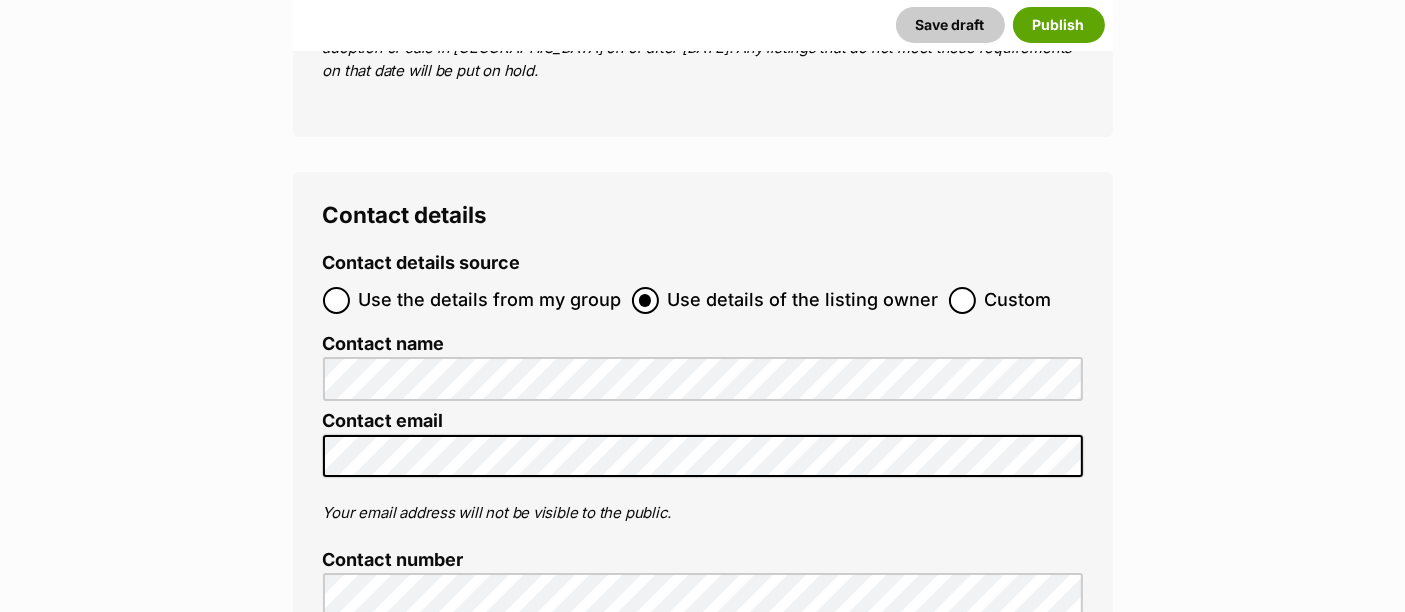 type on "953010007736648" 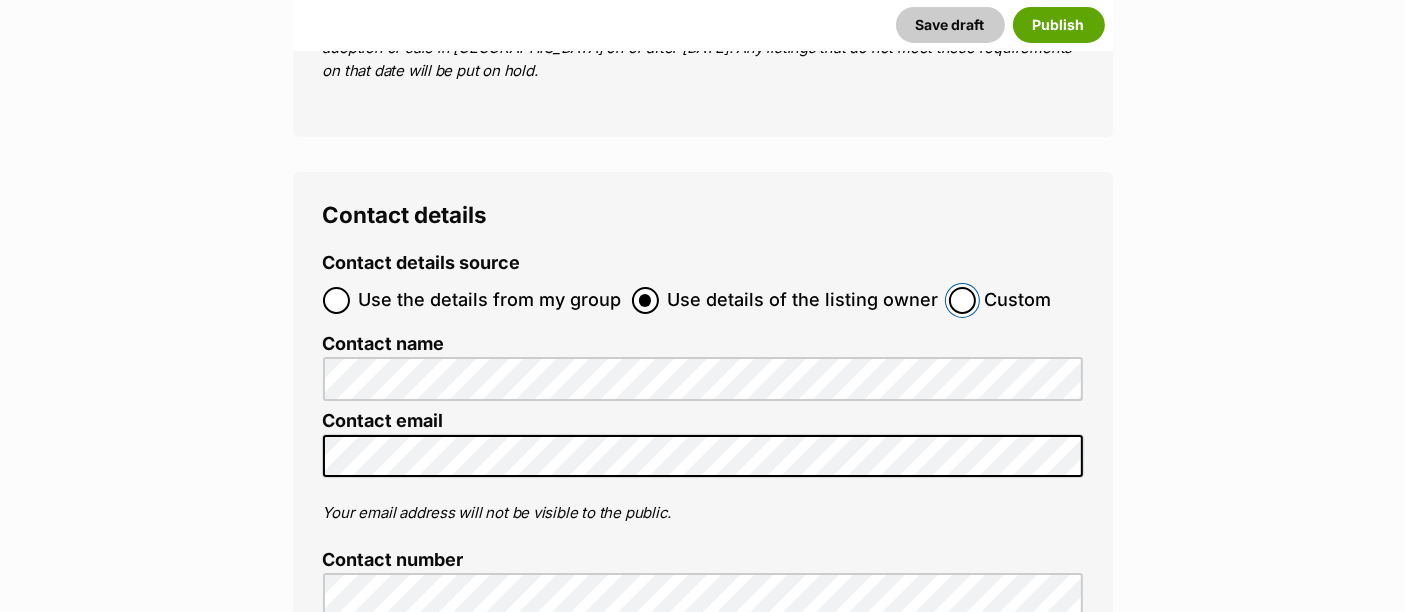 click on "Custom" at bounding box center [962, 300] 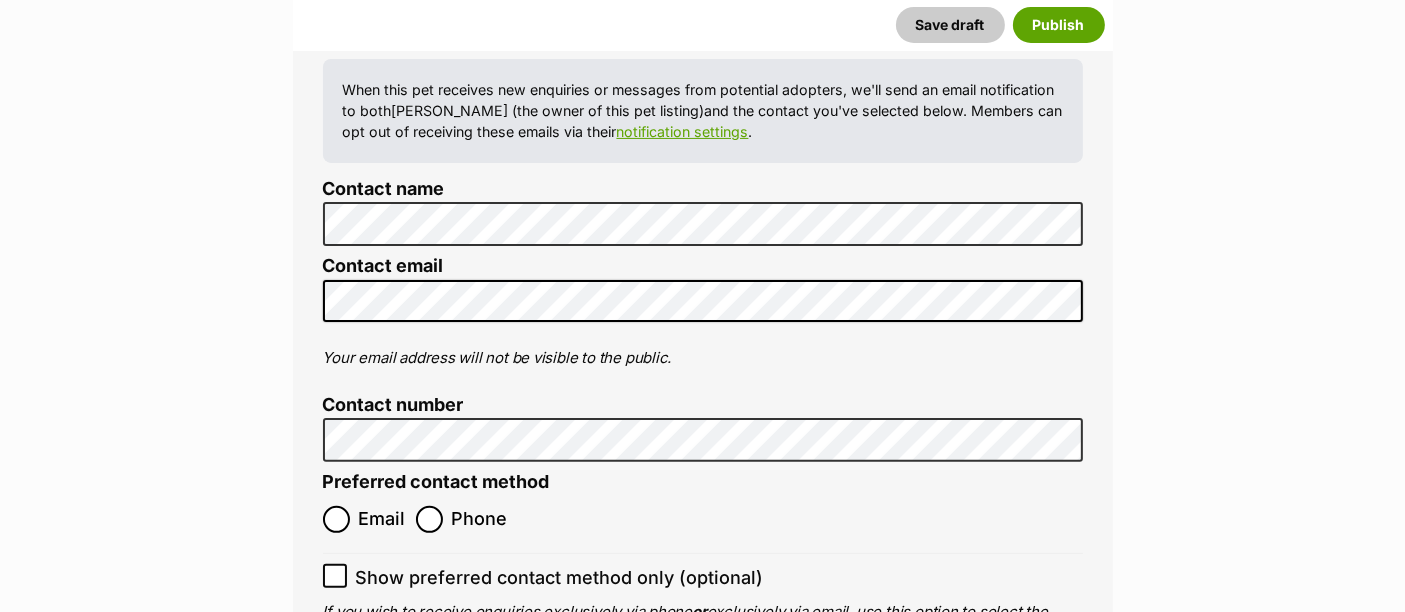 scroll, scrollTop: 8282, scrollLeft: 0, axis: vertical 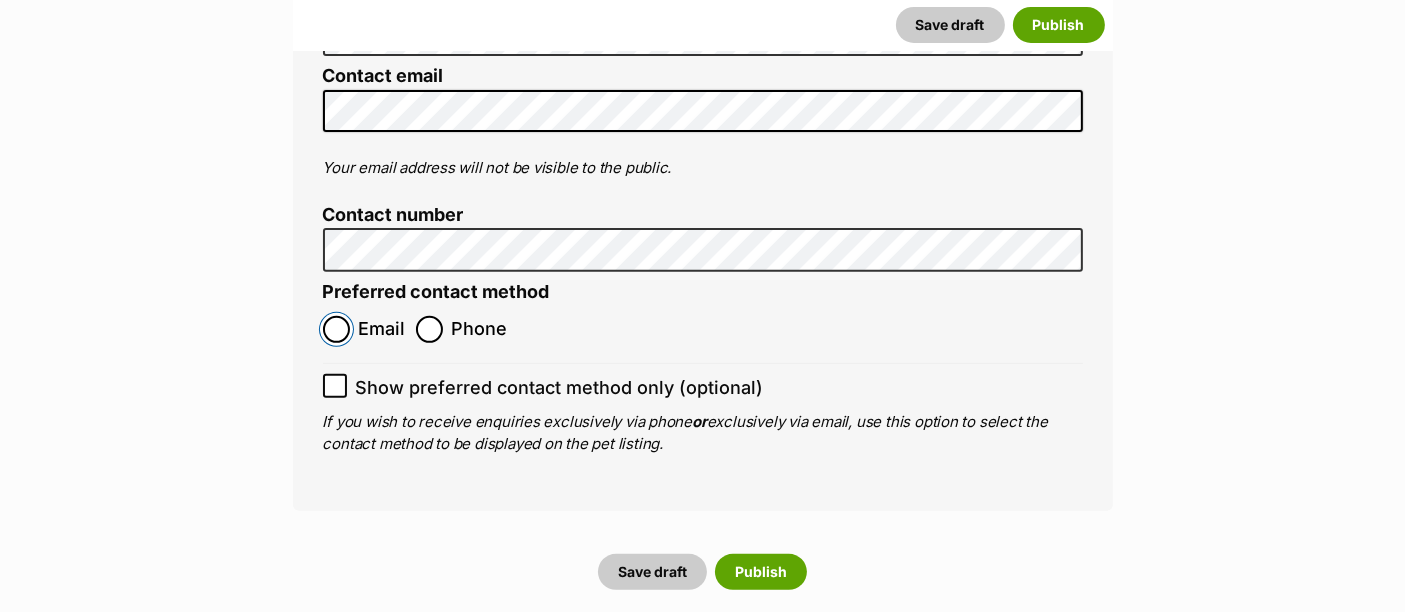 click on "Email" at bounding box center [336, 329] 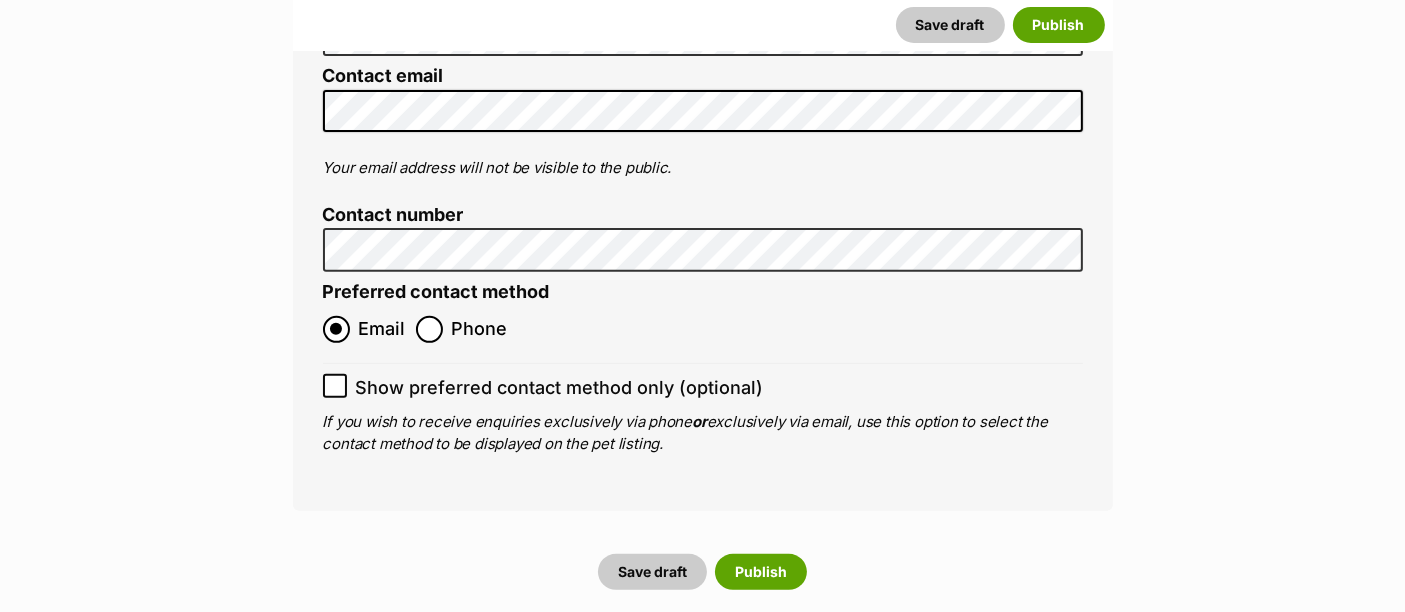 click at bounding box center [335, 387] 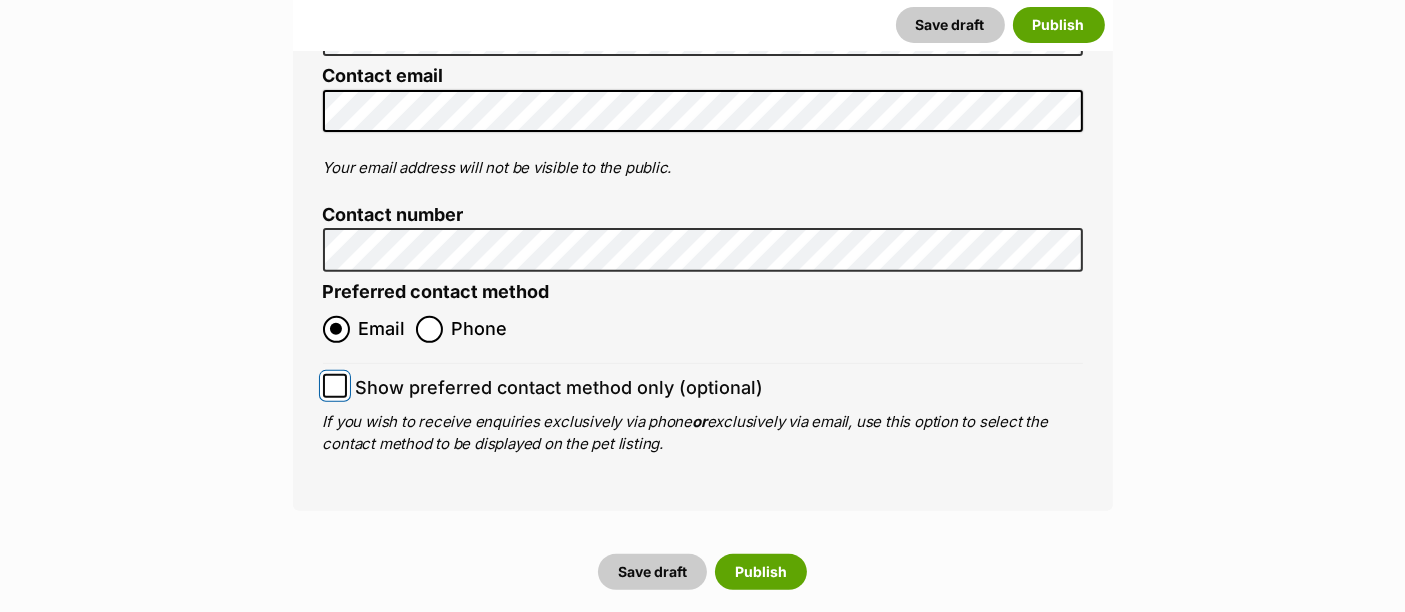 click on "Show preferred contact method only (optional)" at bounding box center [335, 386] 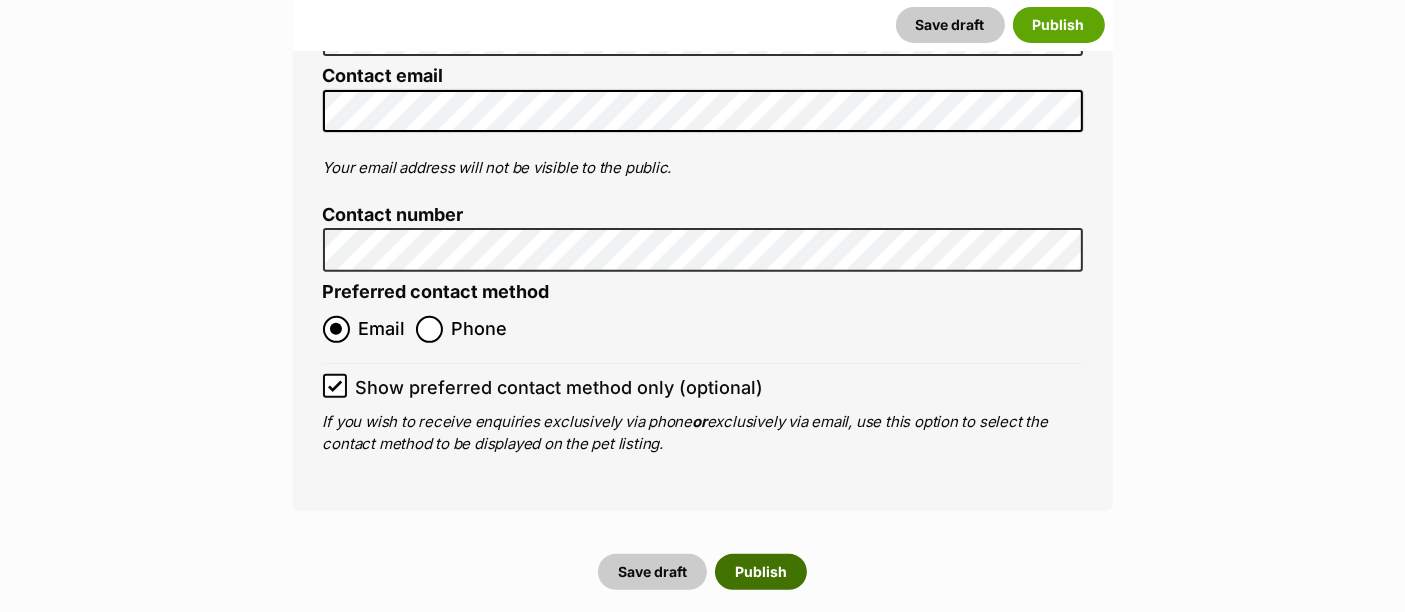 click on "Publish" at bounding box center (761, 572) 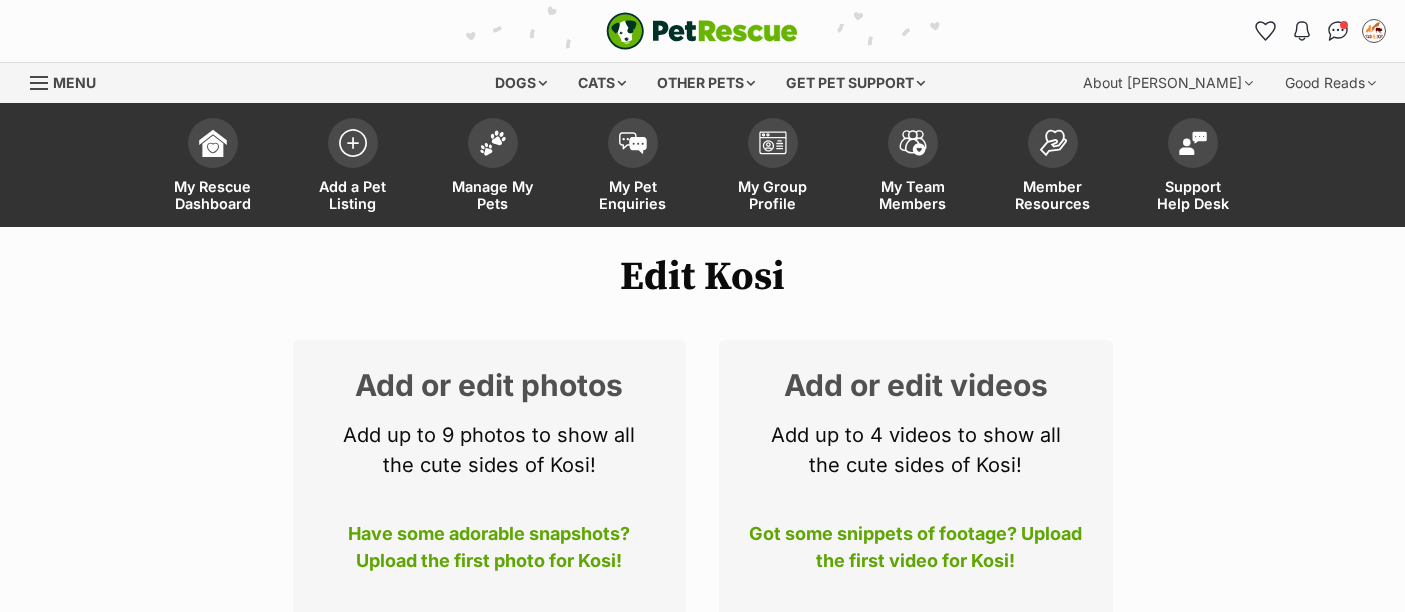 scroll, scrollTop: 0, scrollLeft: 0, axis: both 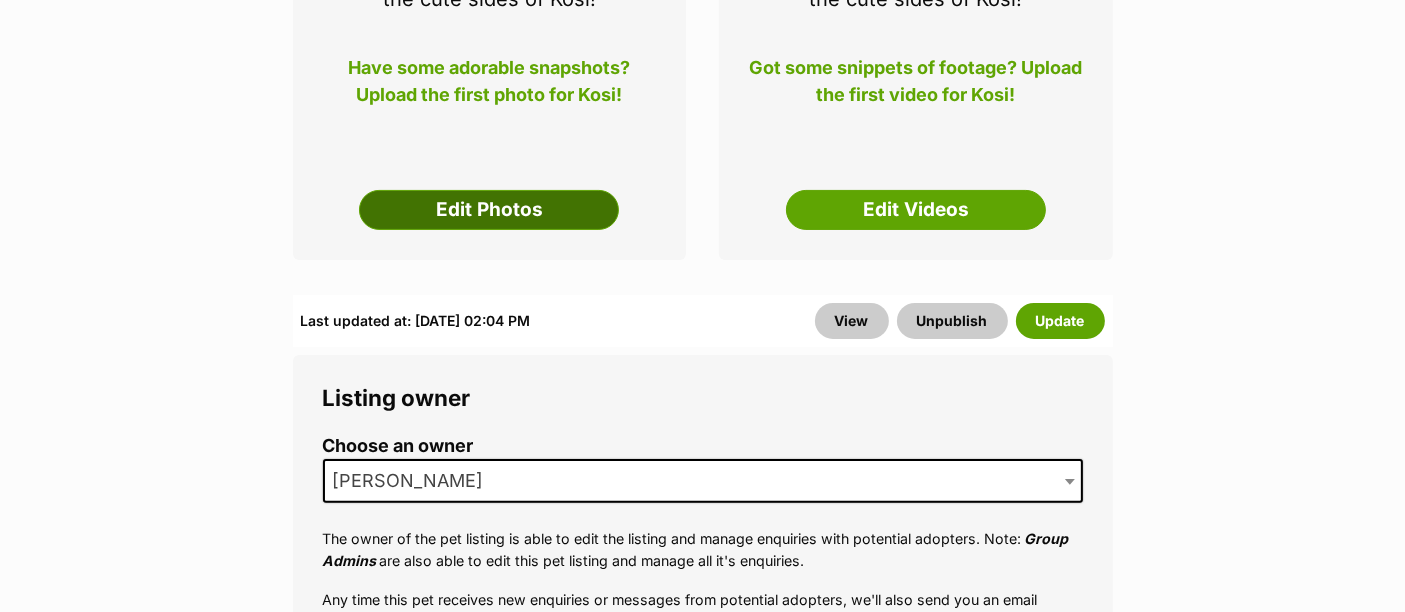click on "Edit Photos" at bounding box center (489, 210) 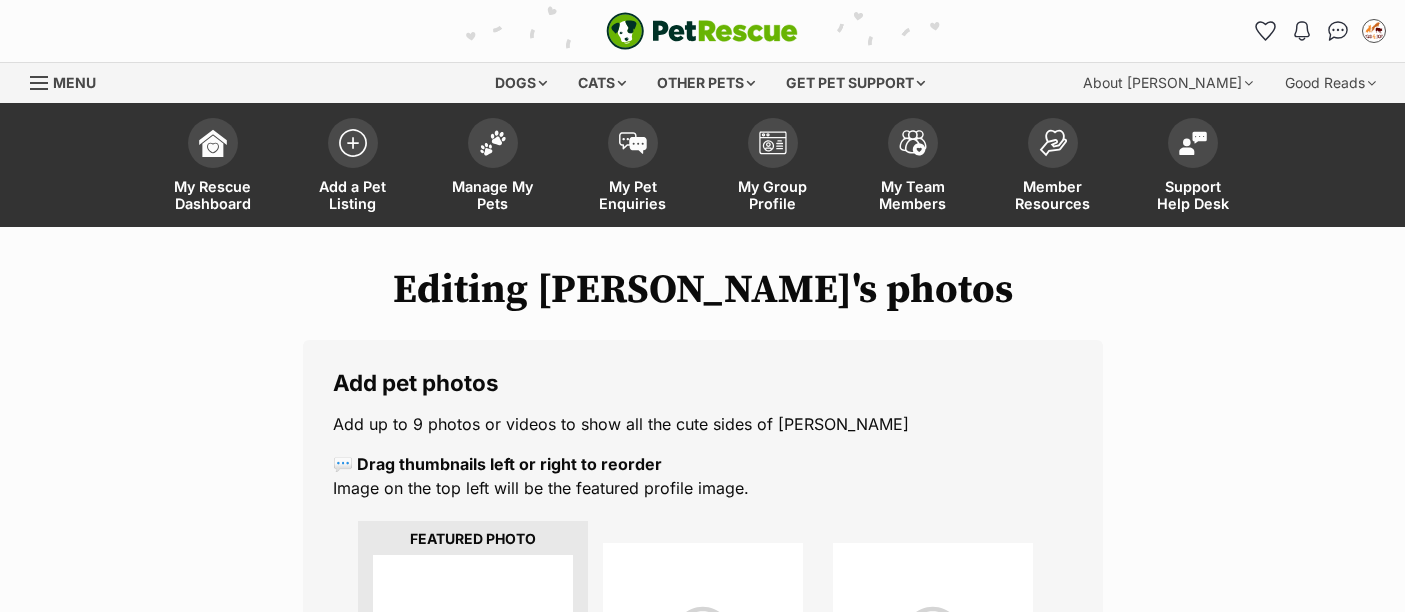 scroll, scrollTop: 0, scrollLeft: 0, axis: both 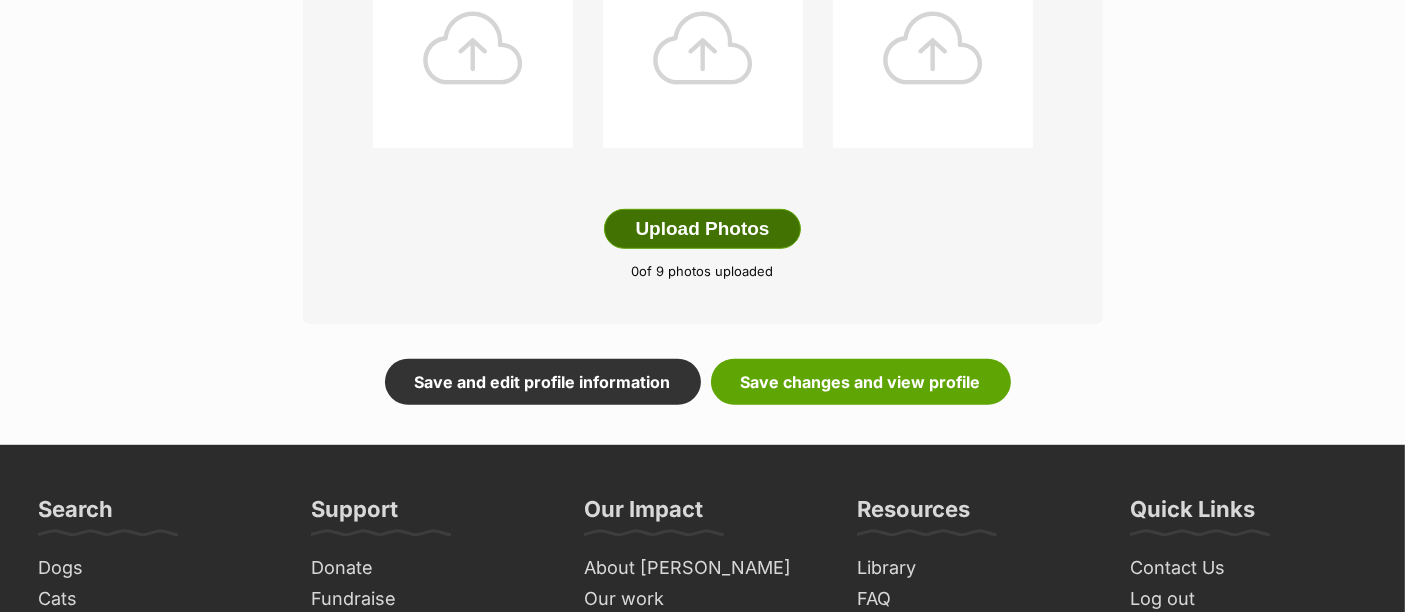 click on "Upload Photos" at bounding box center [702, 229] 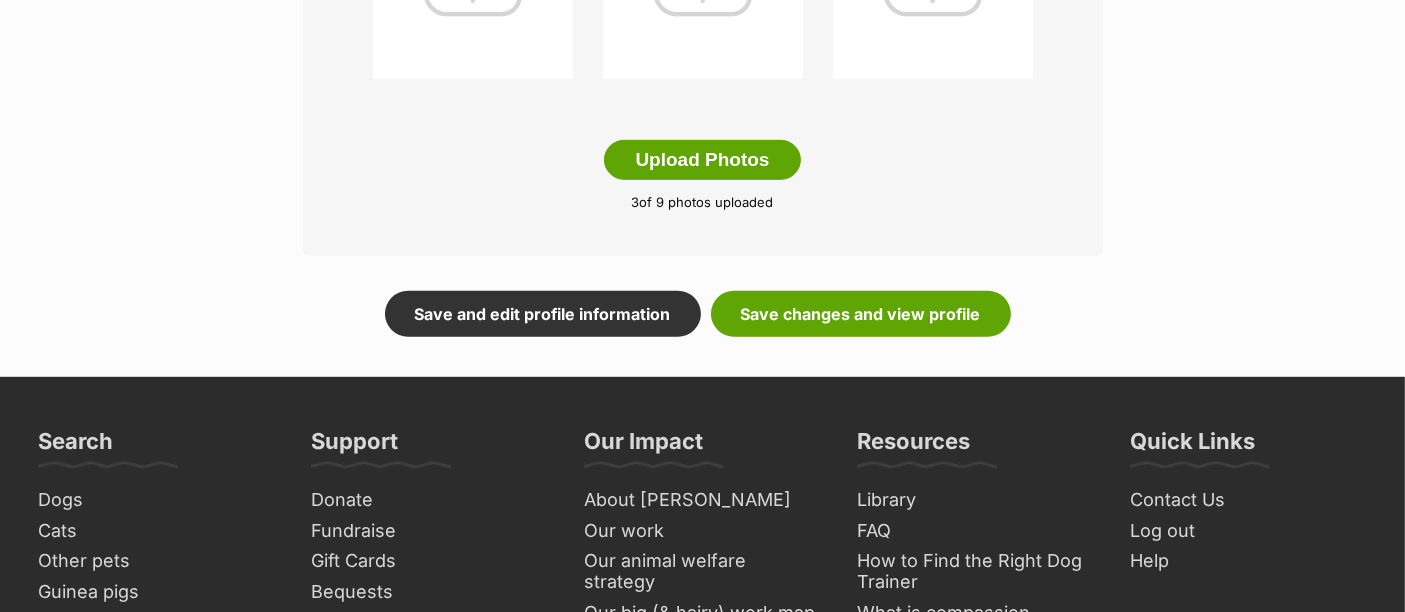 scroll, scrollTop: 1251, scrollLeft: 0, axis: vertical 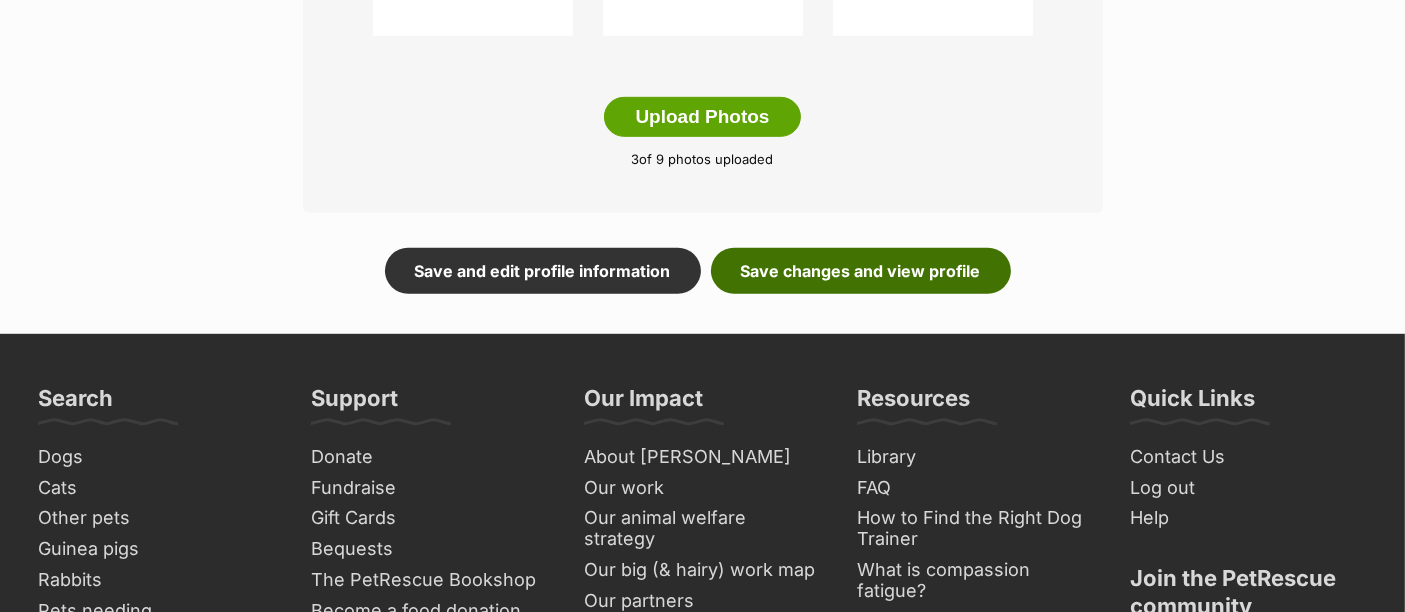 click on "Save changes and view profile" at bounding box center (861, 271) 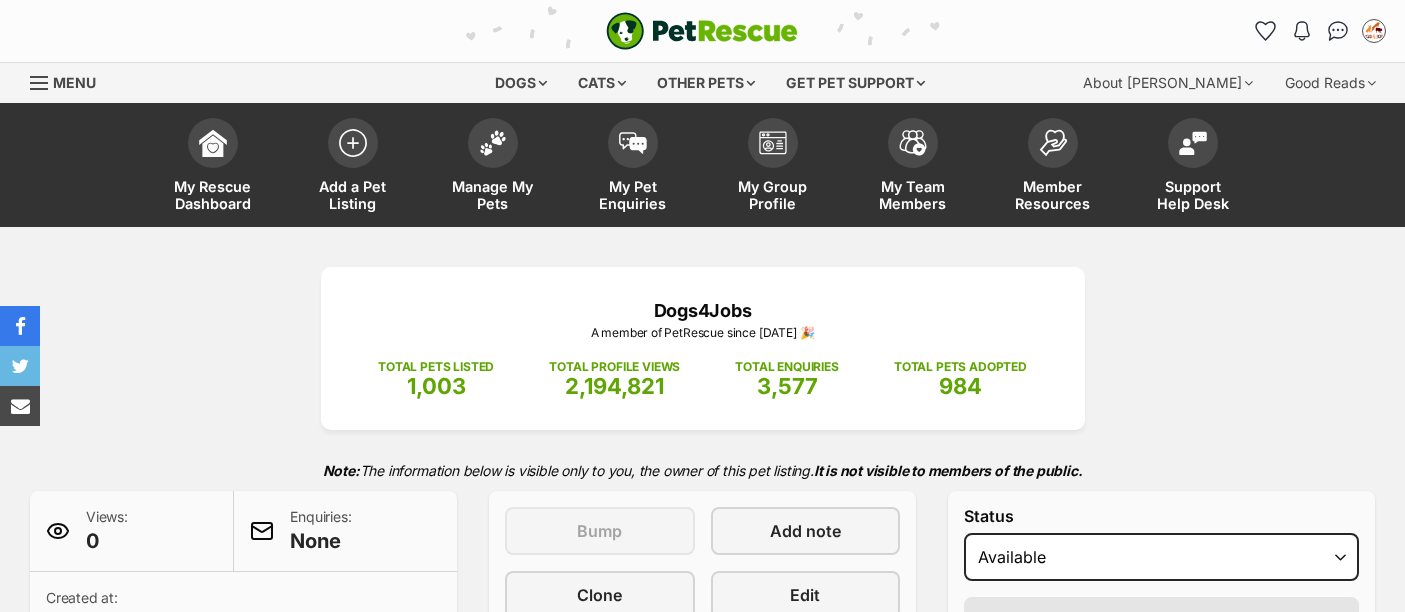 scroll, scrollTop: 0, scrollLeft: 0, axis: both 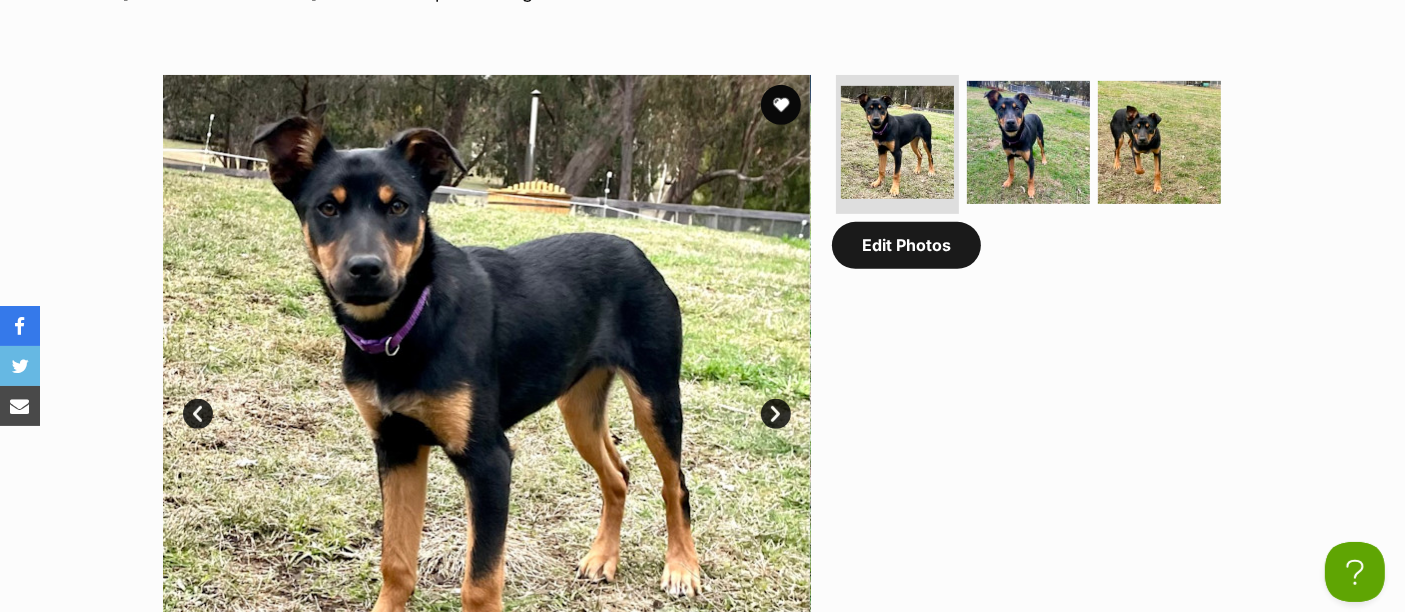 click on "Edit Photos" at bounding box center [906, 245] 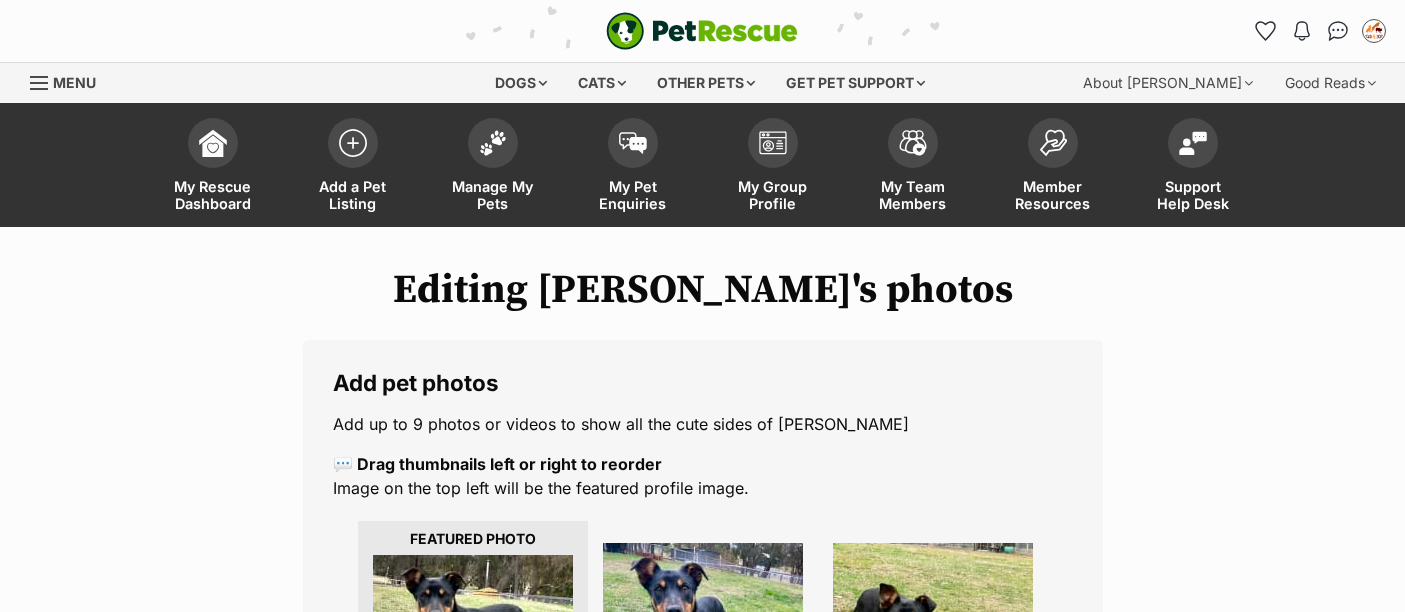 scroll, scrollTop: 368, scrollLeft: 0, axis: vertical 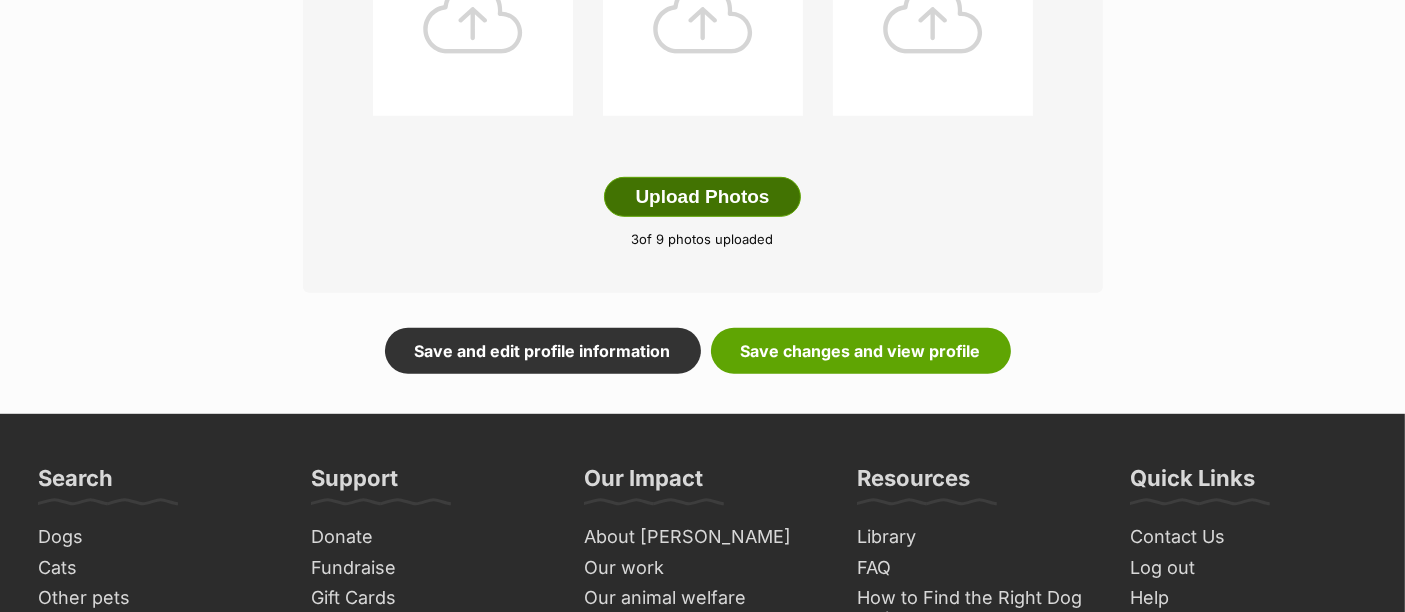 click on "Upload Photos" at bounding box center [702, 197] 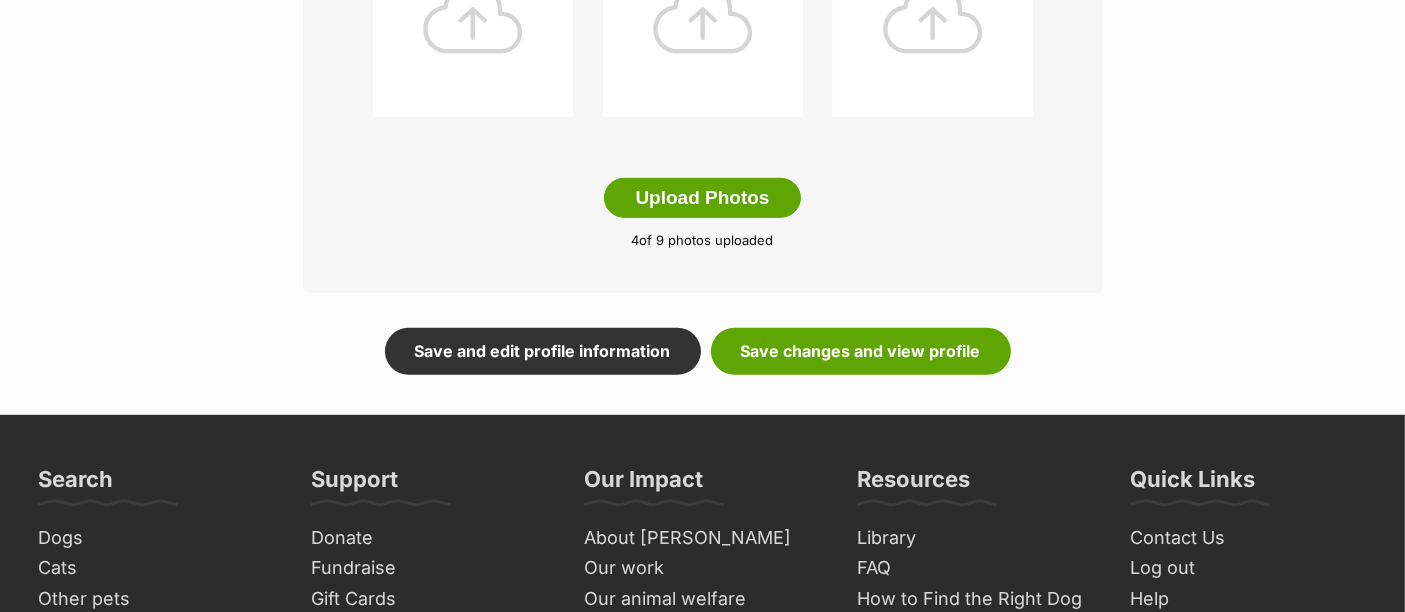 scroll, scrollTop: 1171, scrollLeft: 0, axis: vertical 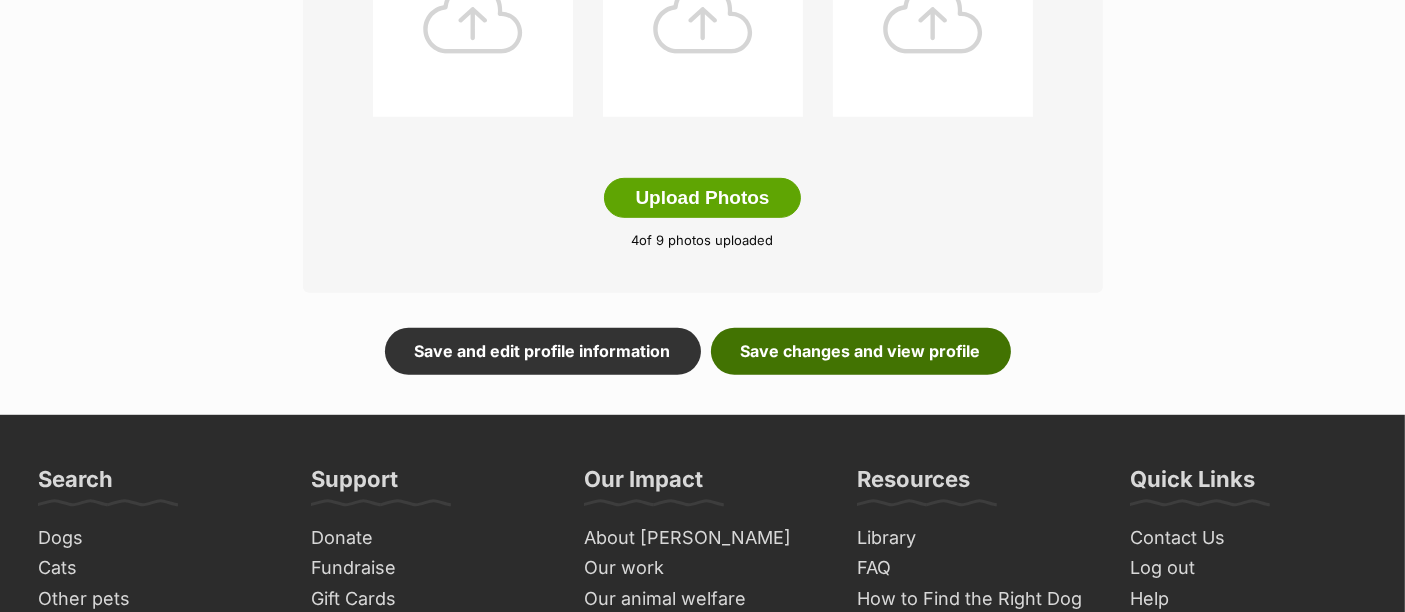 click on "Save changes and view profile" at bounding box center (861, 351) 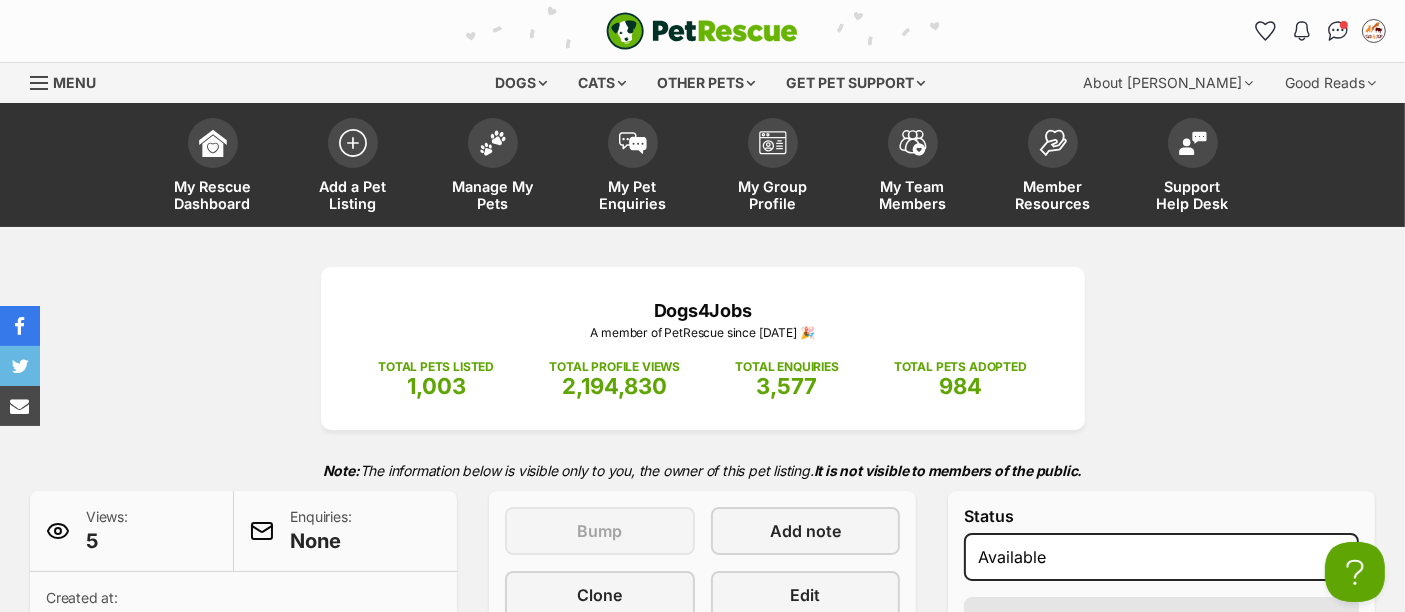 scroll, scrollTop: 0, scrollLeft: 0, axis: both 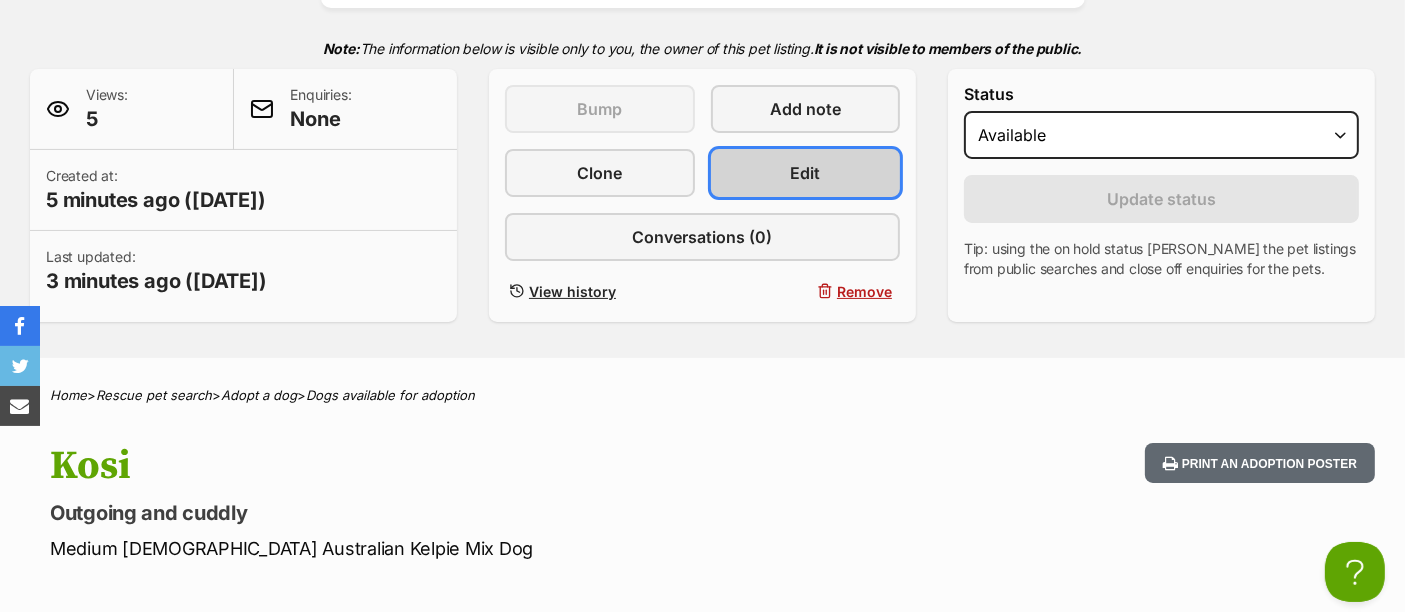 click on "Edit" at bounding box center (806, 173) 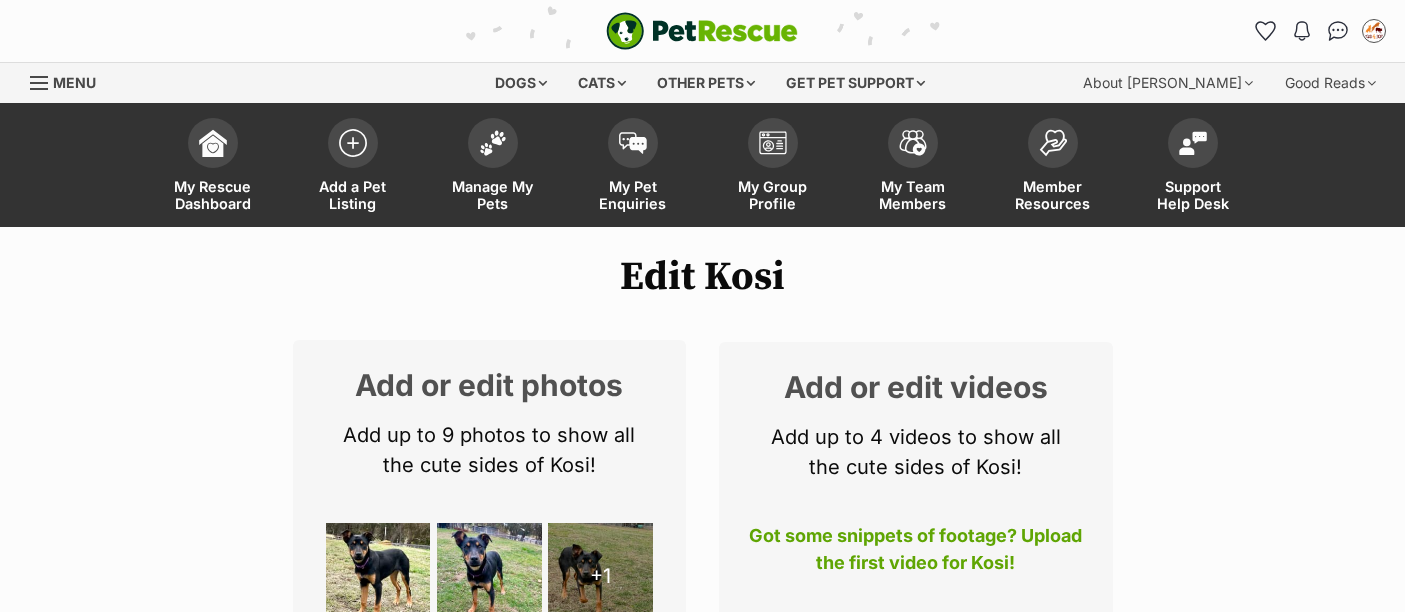 scroll, scrollTop: 343, scrollLeft: 0, axis: vertical 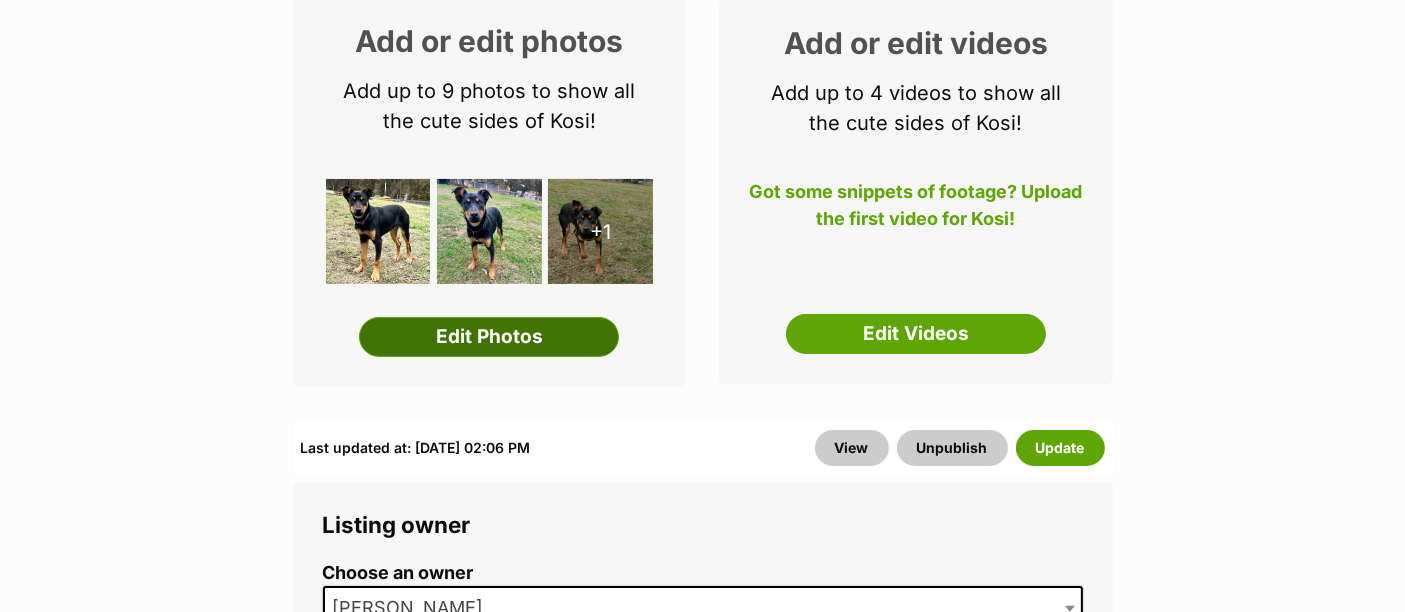 click on "Edit Photos" at bounding box center [489, 337] 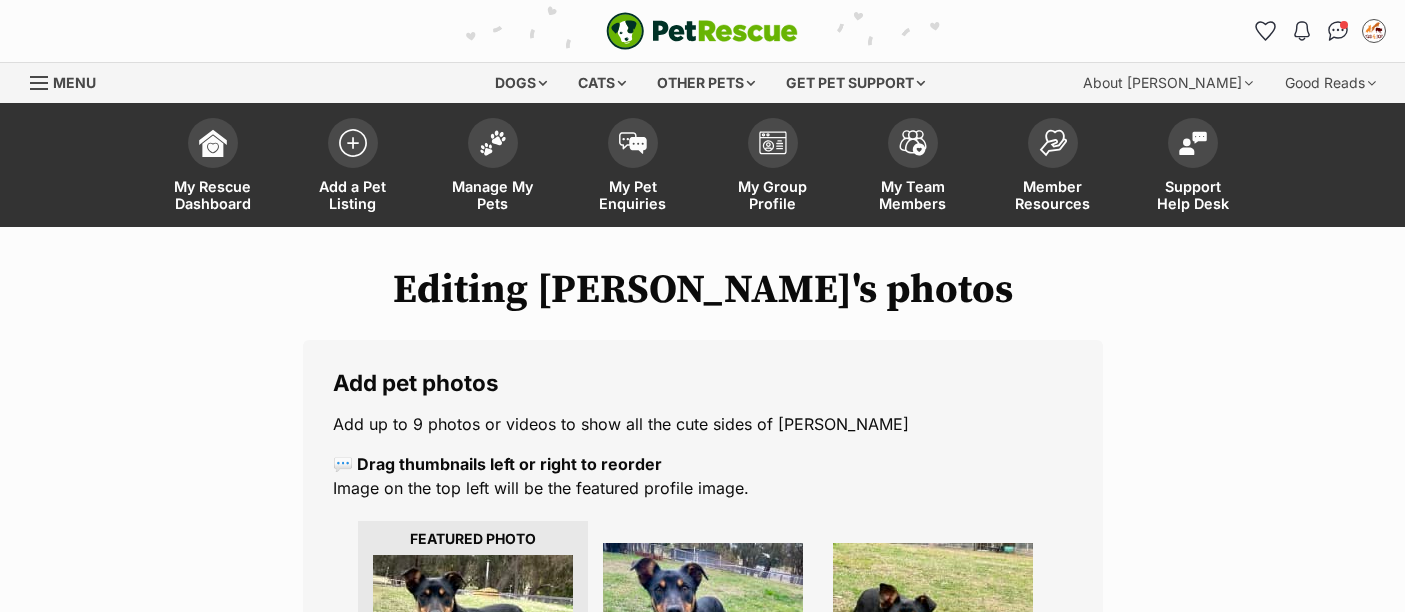 scroll, scrollTop: 0, scrollLeft: 0, axis: both 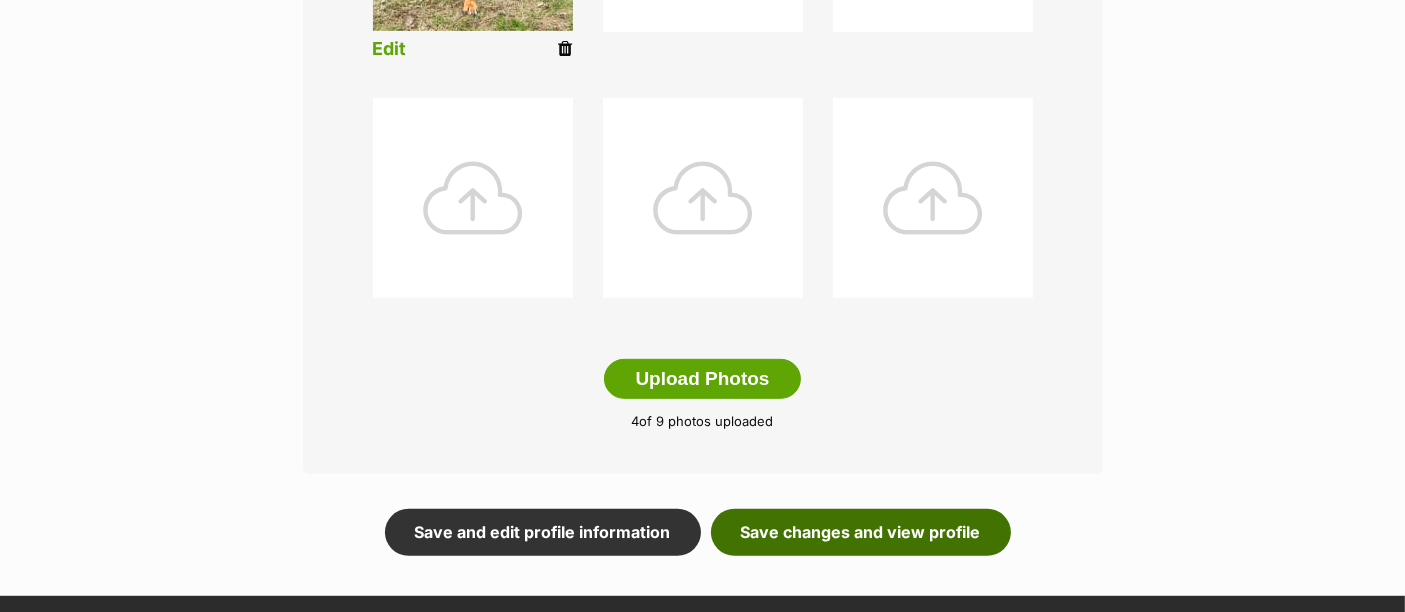 click on "Save changes and view profile" at bounding box center (861, 532) 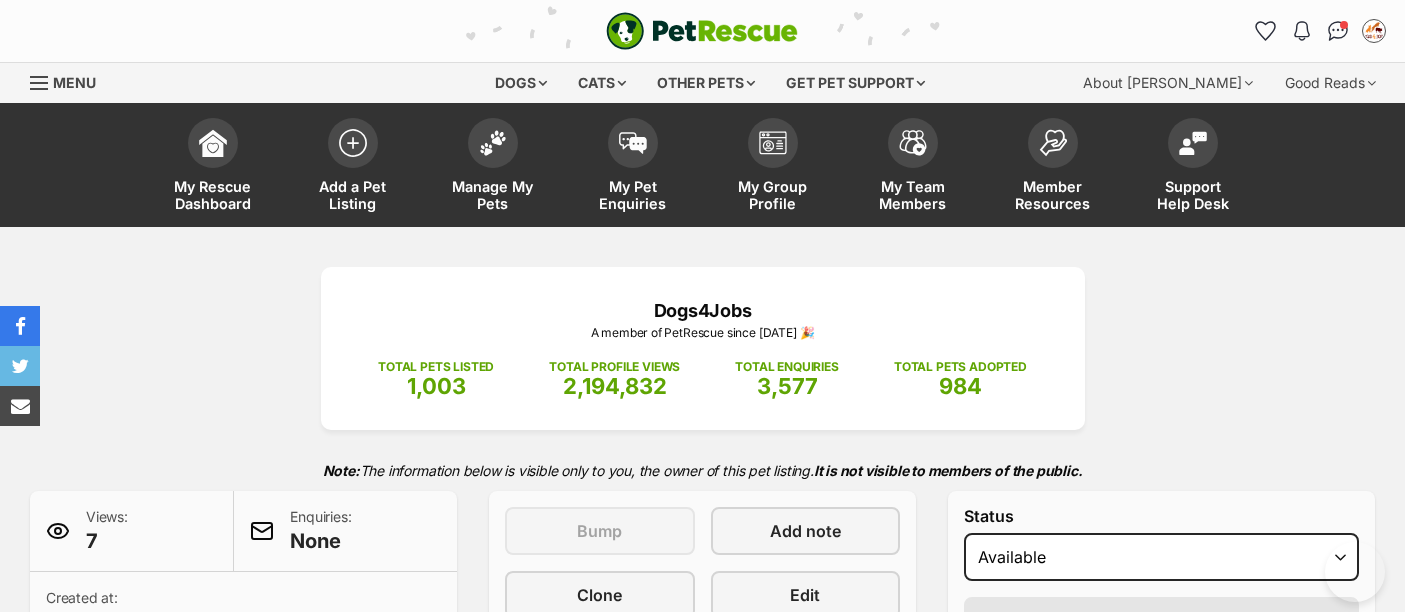 scroll, scrollTop: 0, scrollLeft: 0, axis: both 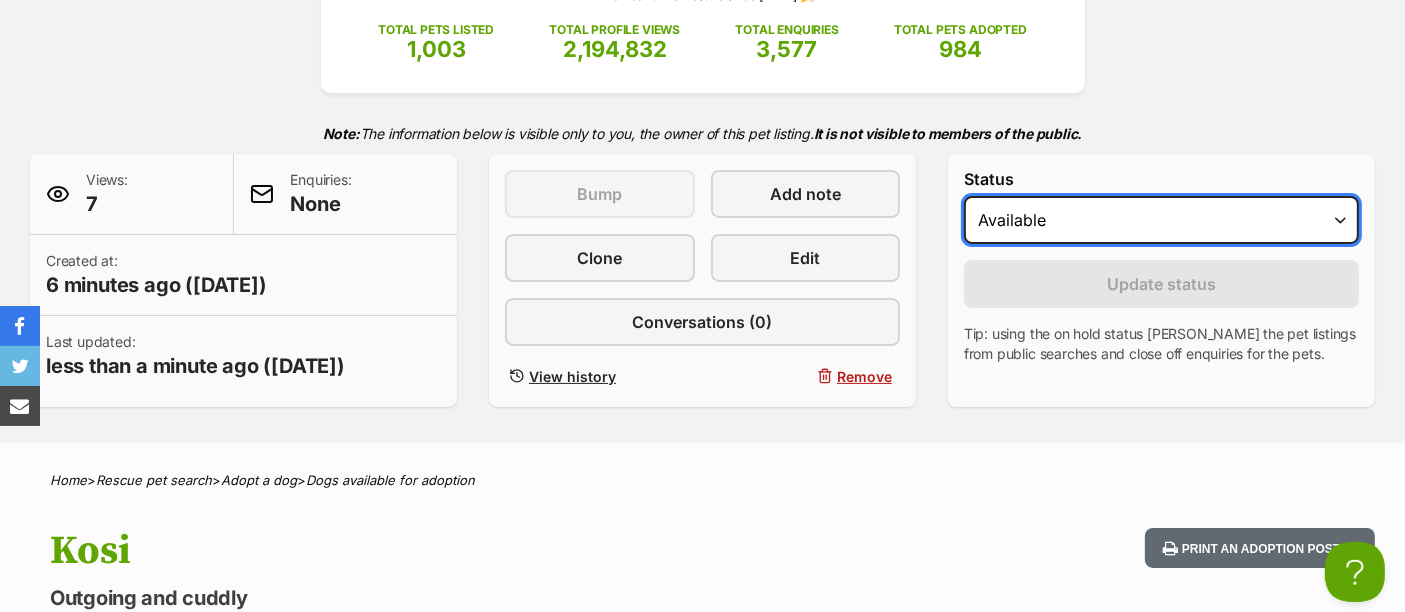 click on "Draft
Available
On hold
Adopted" at bounding box center [1161, 220] 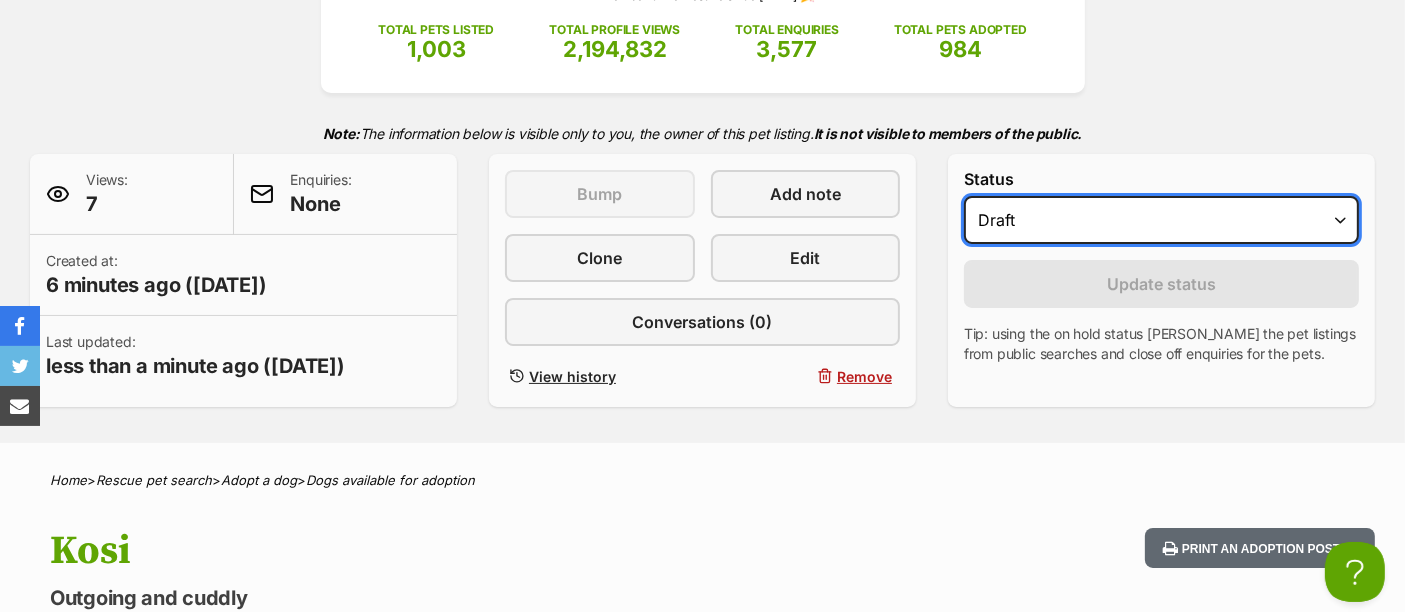 click on "Draft
Available
On hold
Adopted" at bounding box center (1161, 220) 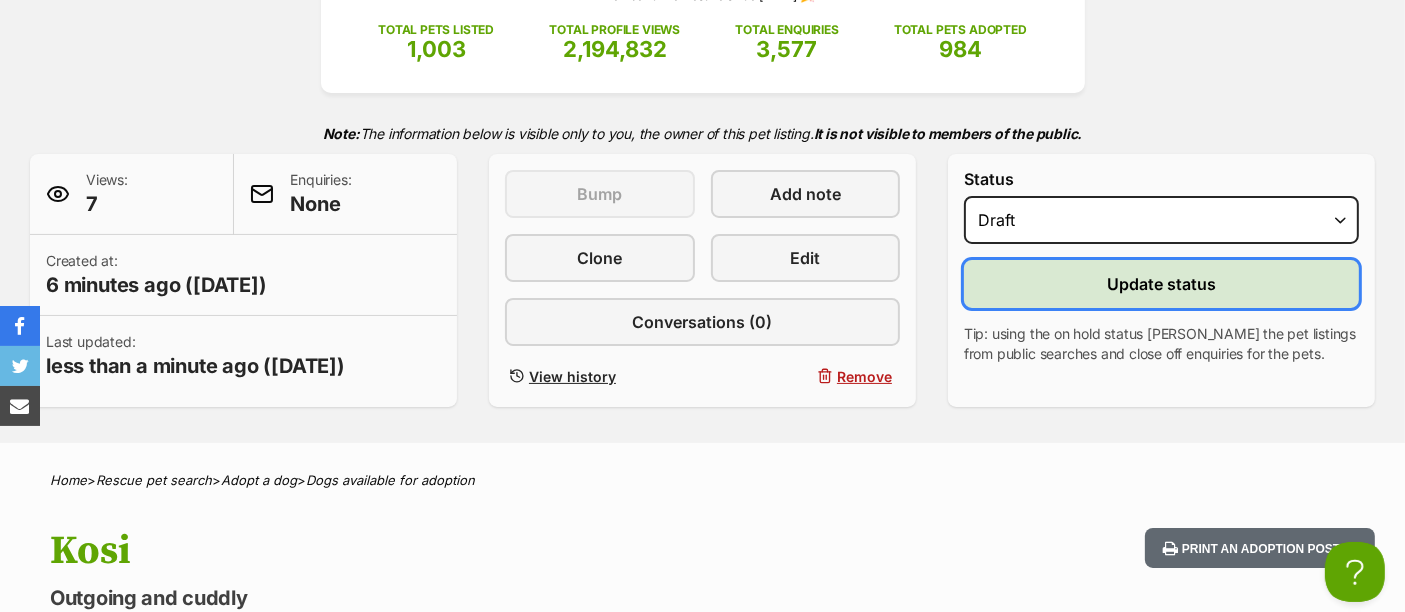 click on "Update status" at bounding box center [1161, 284] 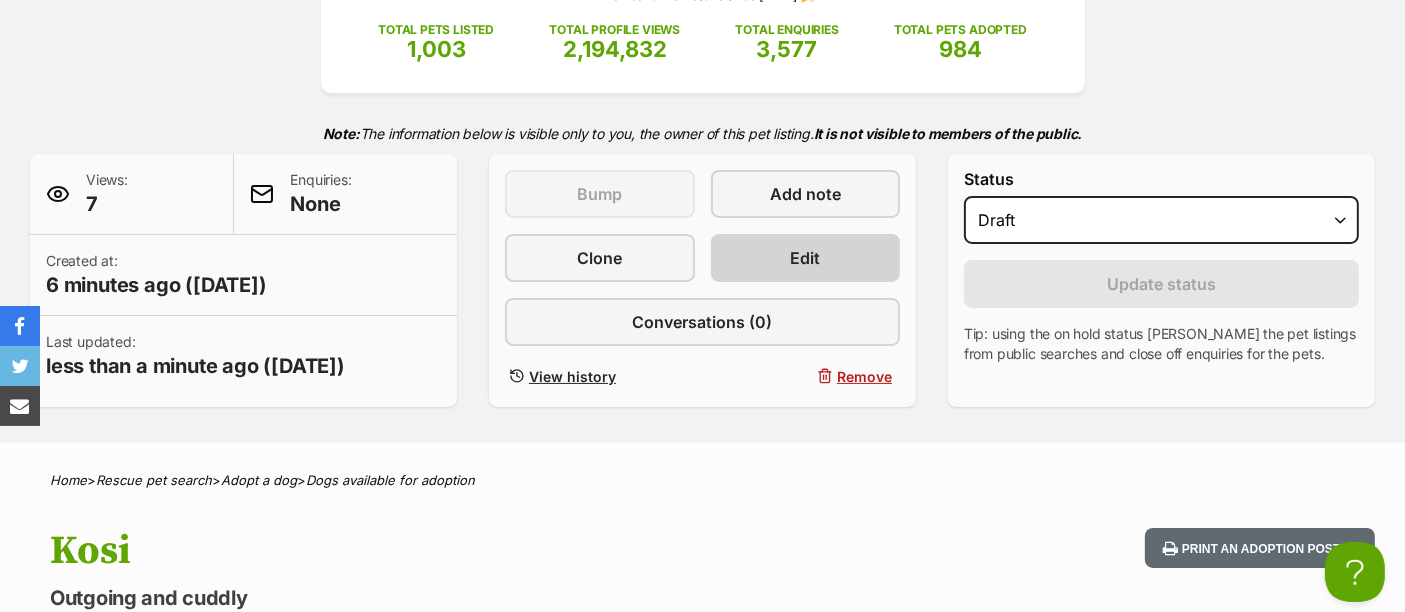 scroll, scrollTop: 0, scrollLeft: 0, axis: both 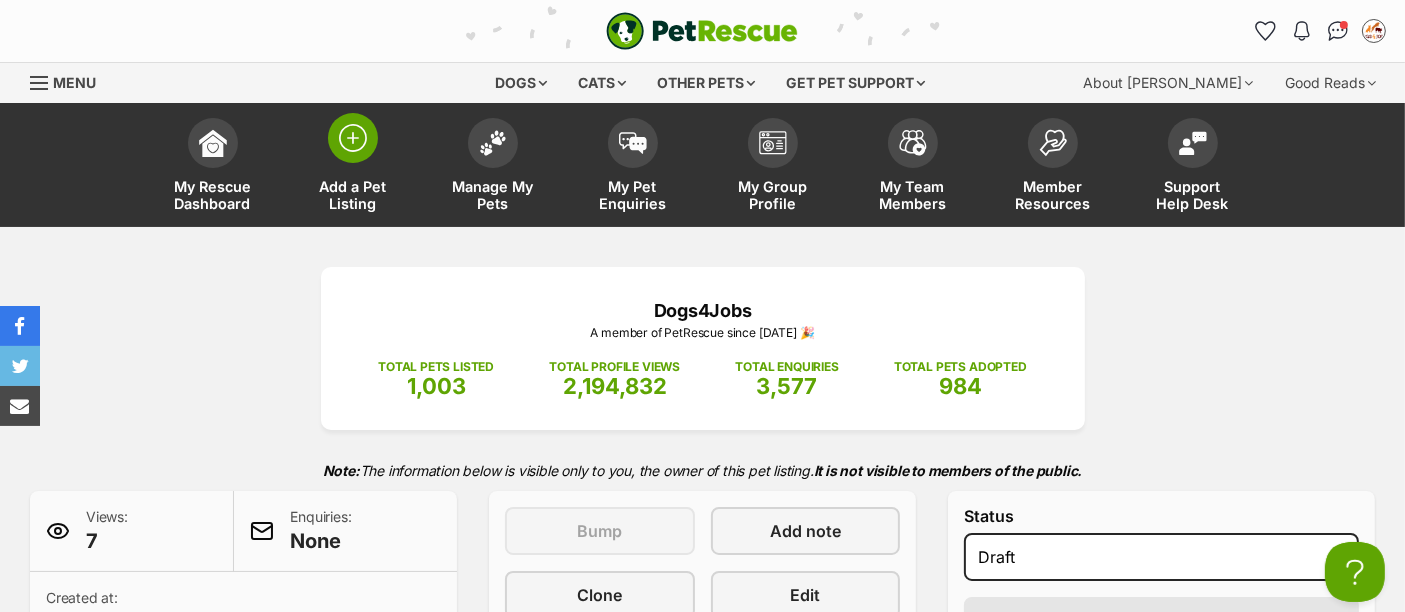 click at bounding box center (353, 138) 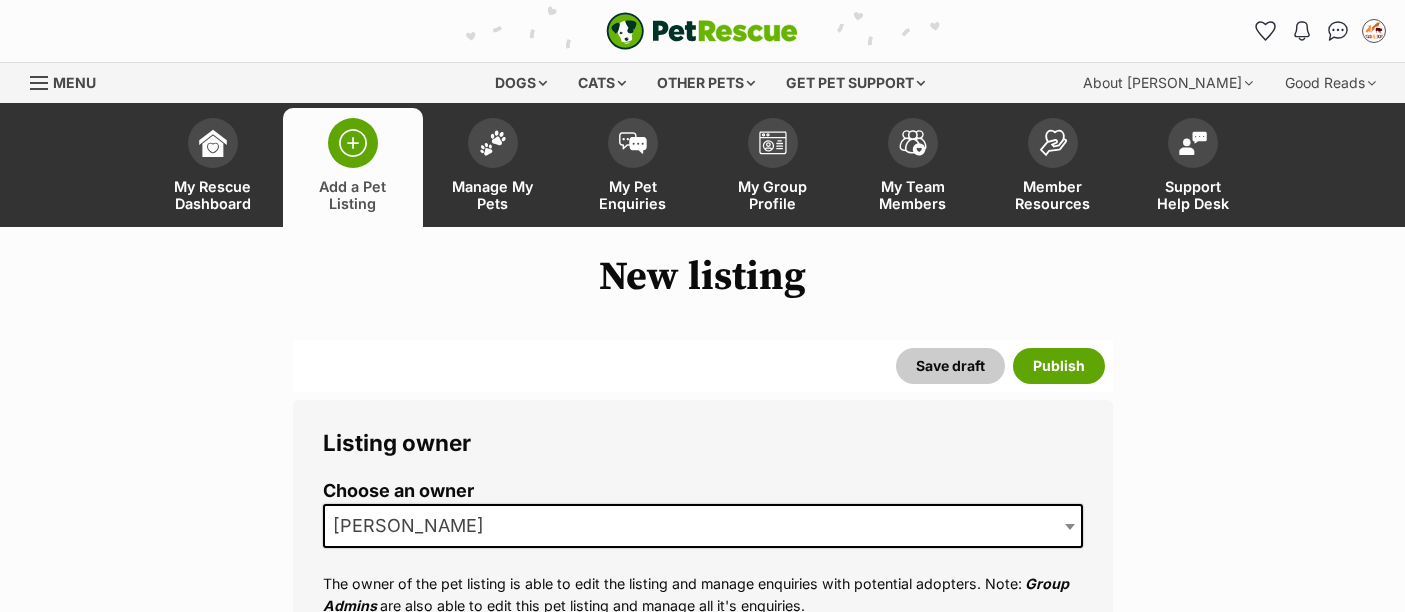 scroll, scrollTop: 0, scrollLeft: 0, axis: both 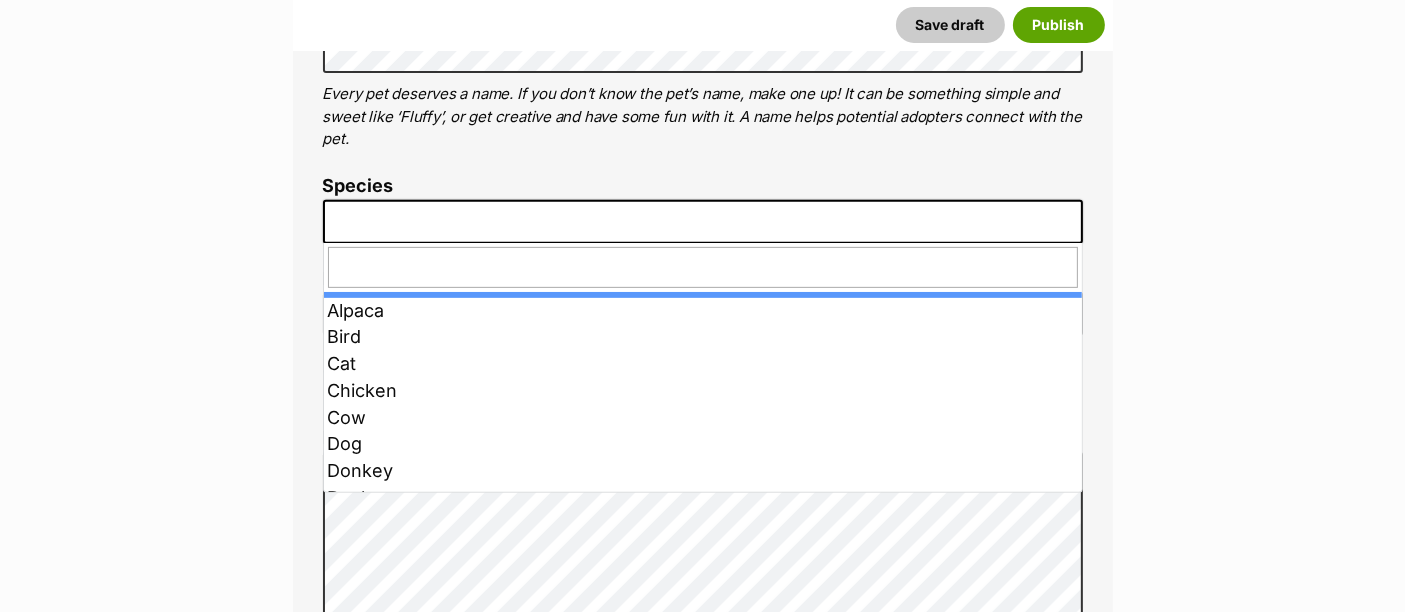 click at bounding box center [703, 222] 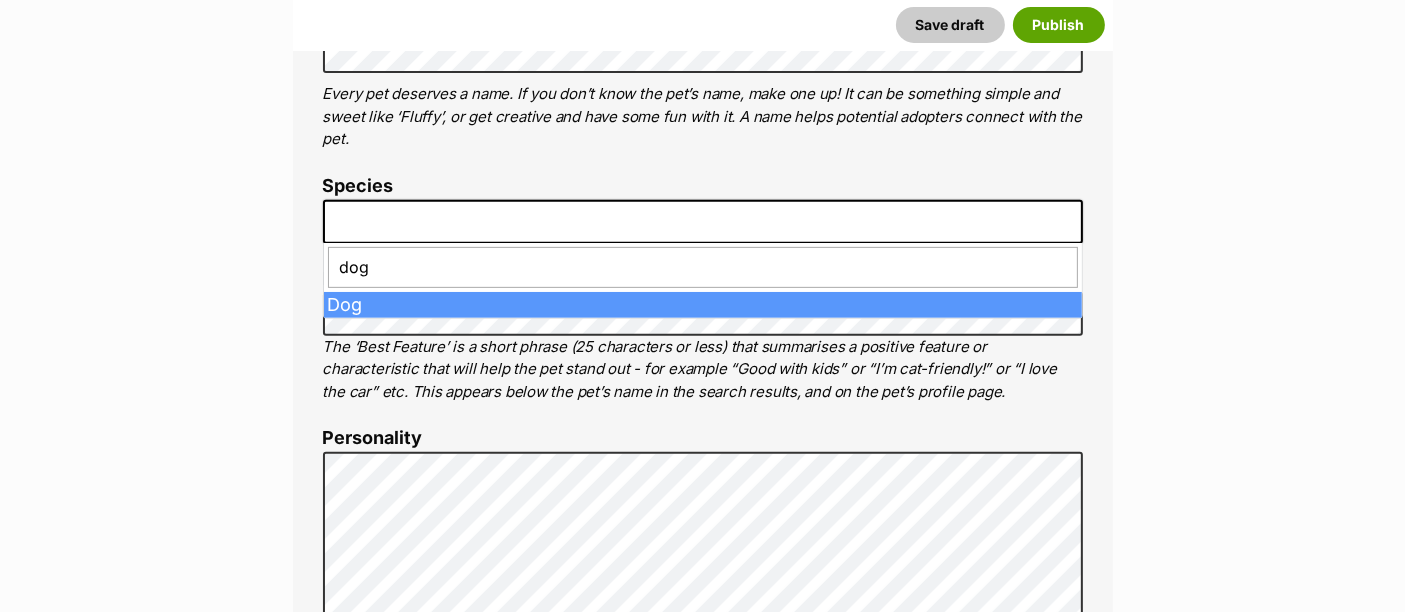 type on "dog" 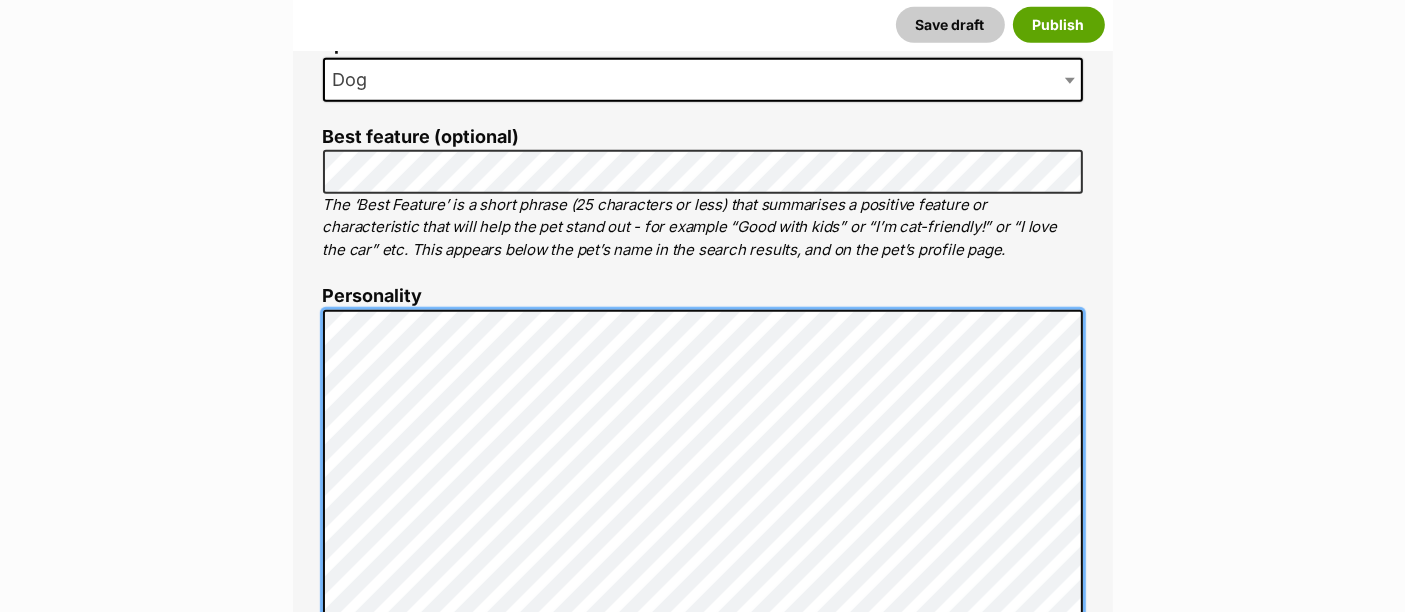 scroll, scrollTop: 972, scrollLeft: 0, axis: vertical 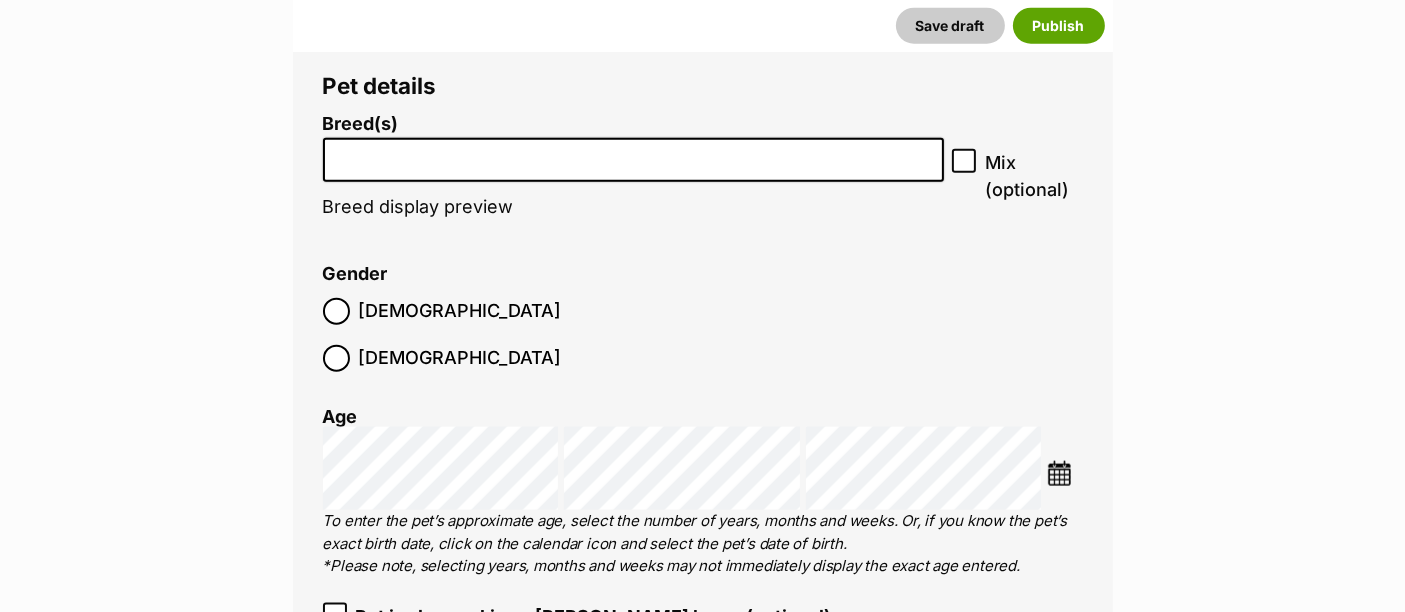 click at bounding box center [634, 160] 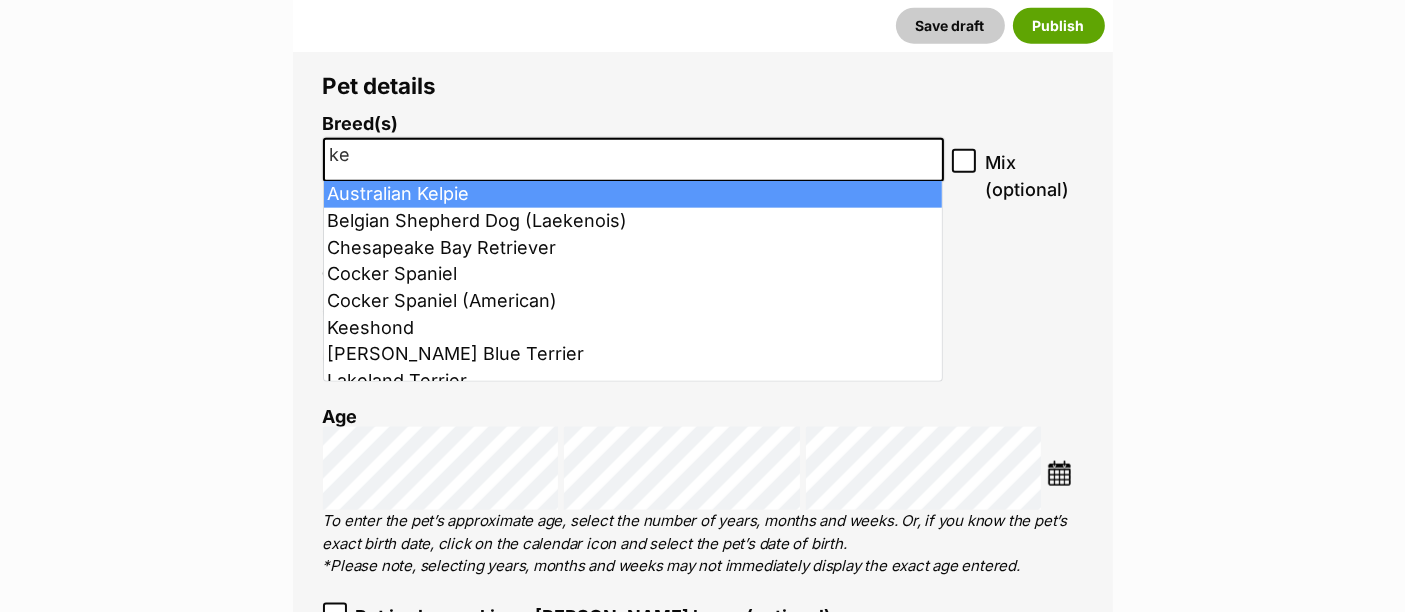 type on "ke" 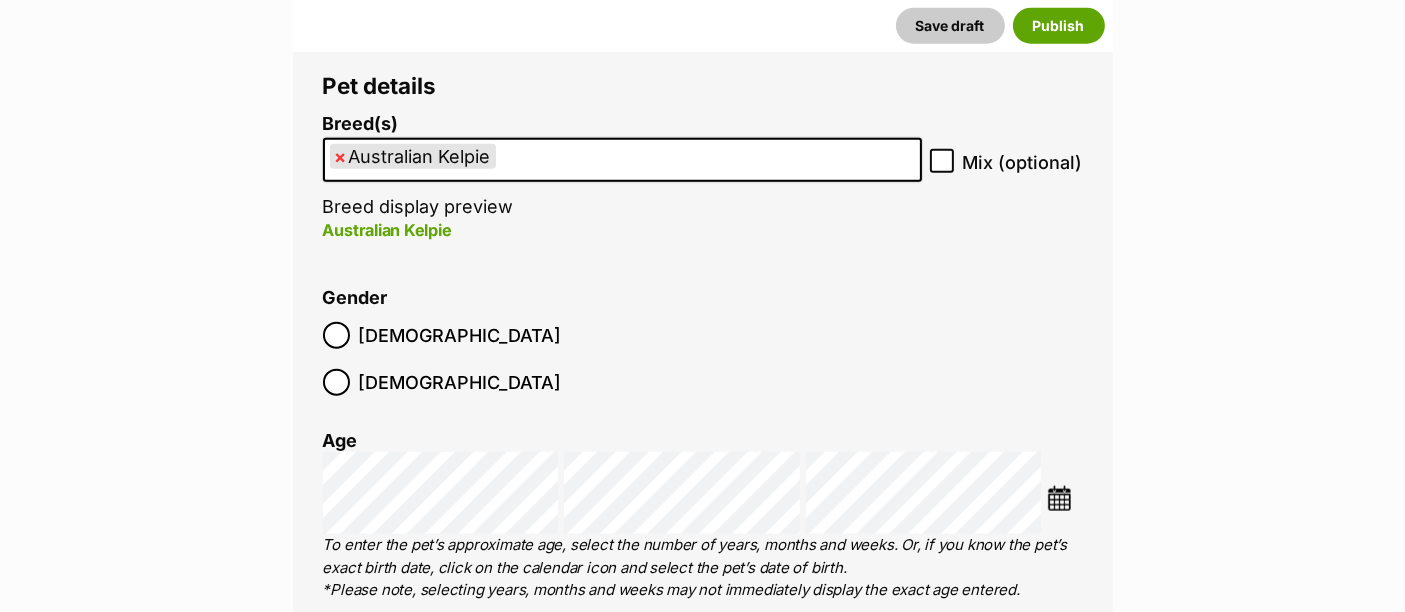 click 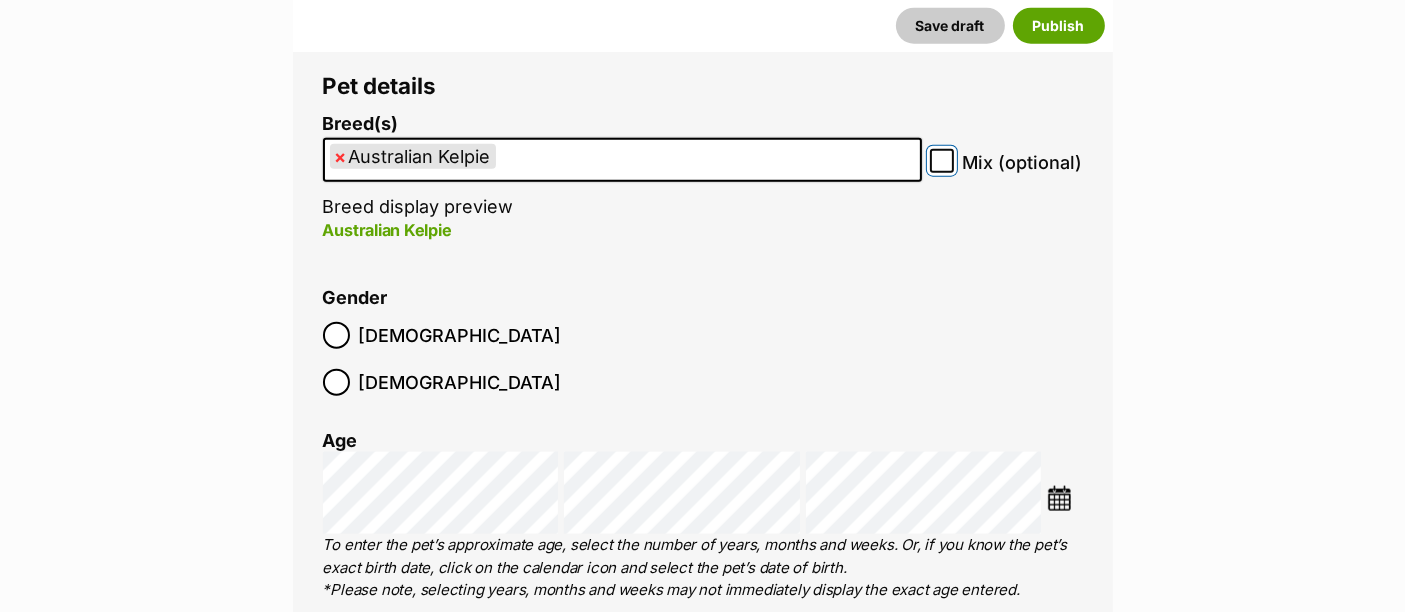 click on "Mix (optional)" at bounding box center [942, 161] 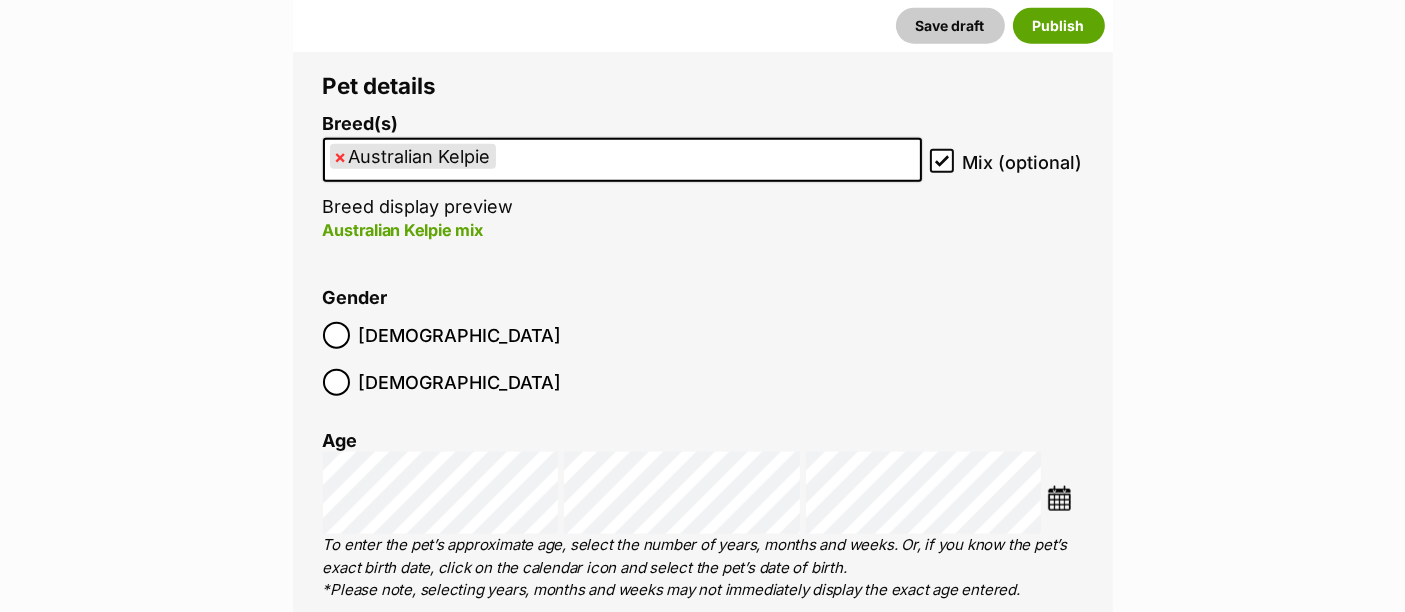 click on "Male" at bounding box center [460, 335] 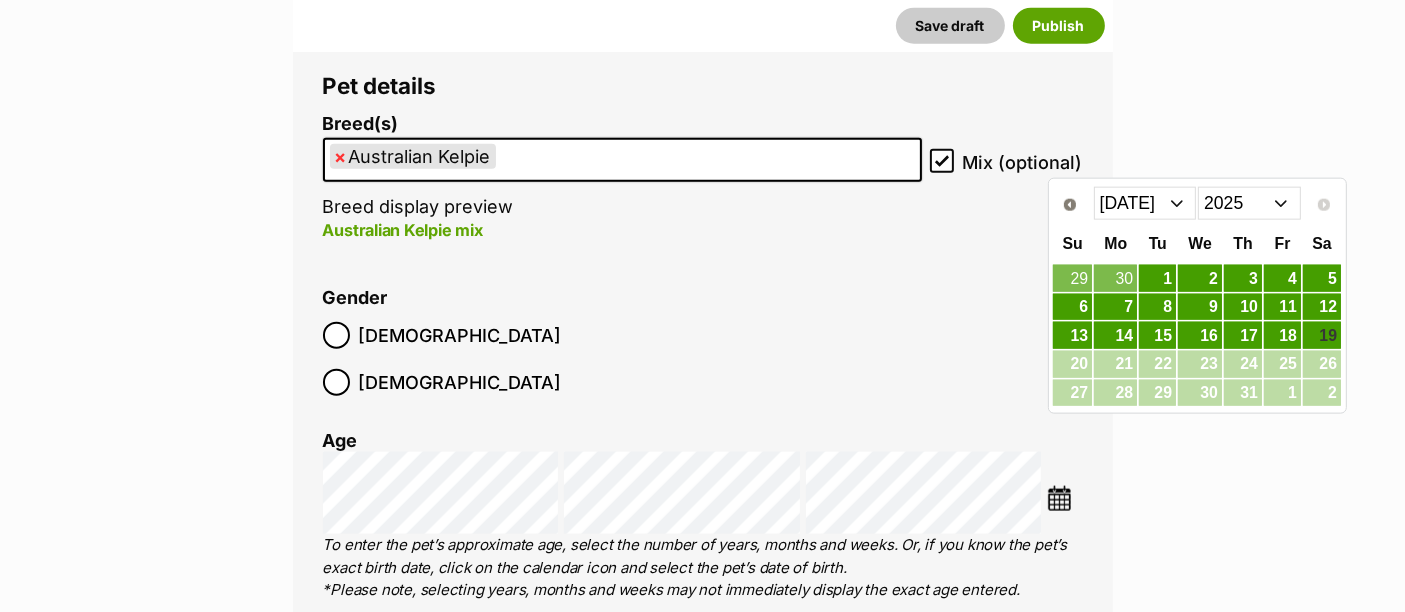 click on "2015 2016 2017 2018 2019 2020 2021 2022 2023 2024 2025" at bounding box center (1249, 203) 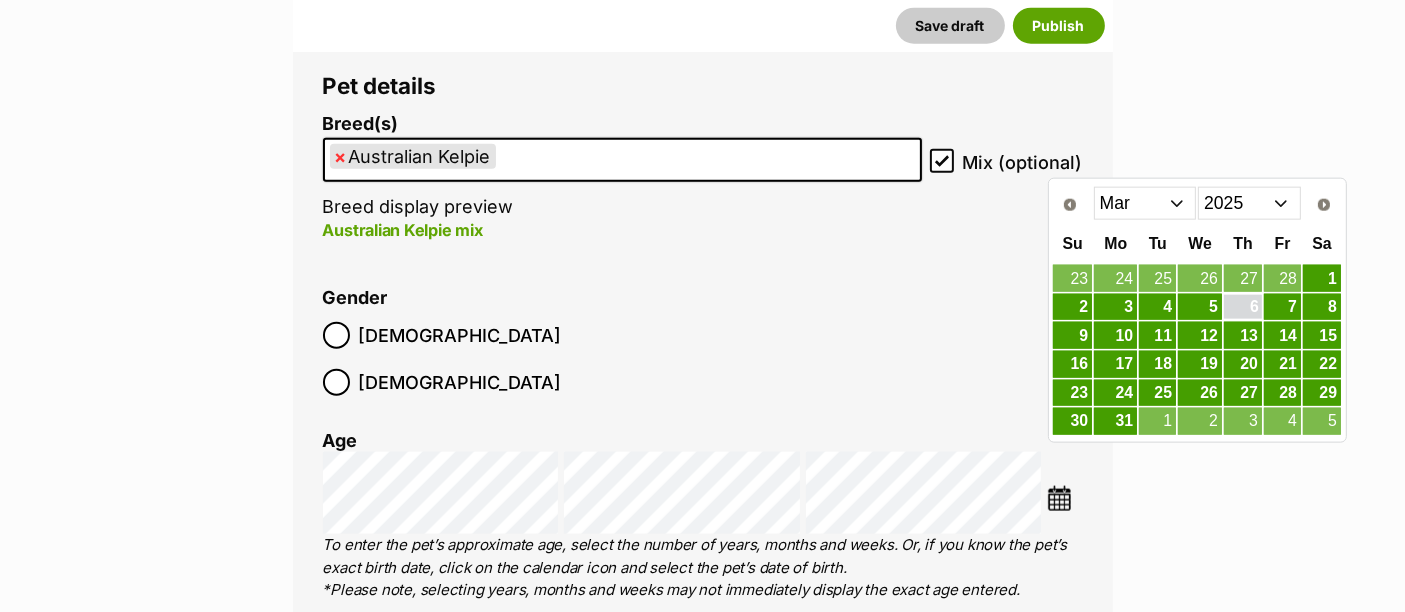 click on "6" at bounding box center [1243, 307] 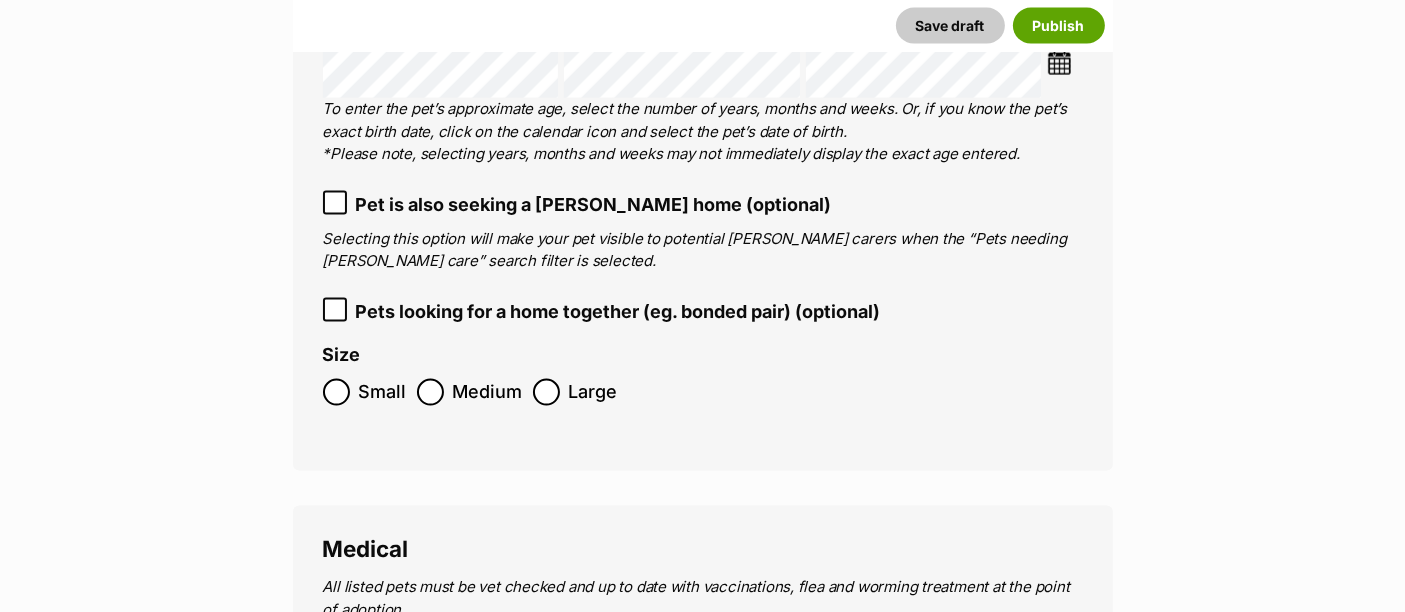 scroll, scrollTop: 2999, scrollLeft: 0, axis: vertical 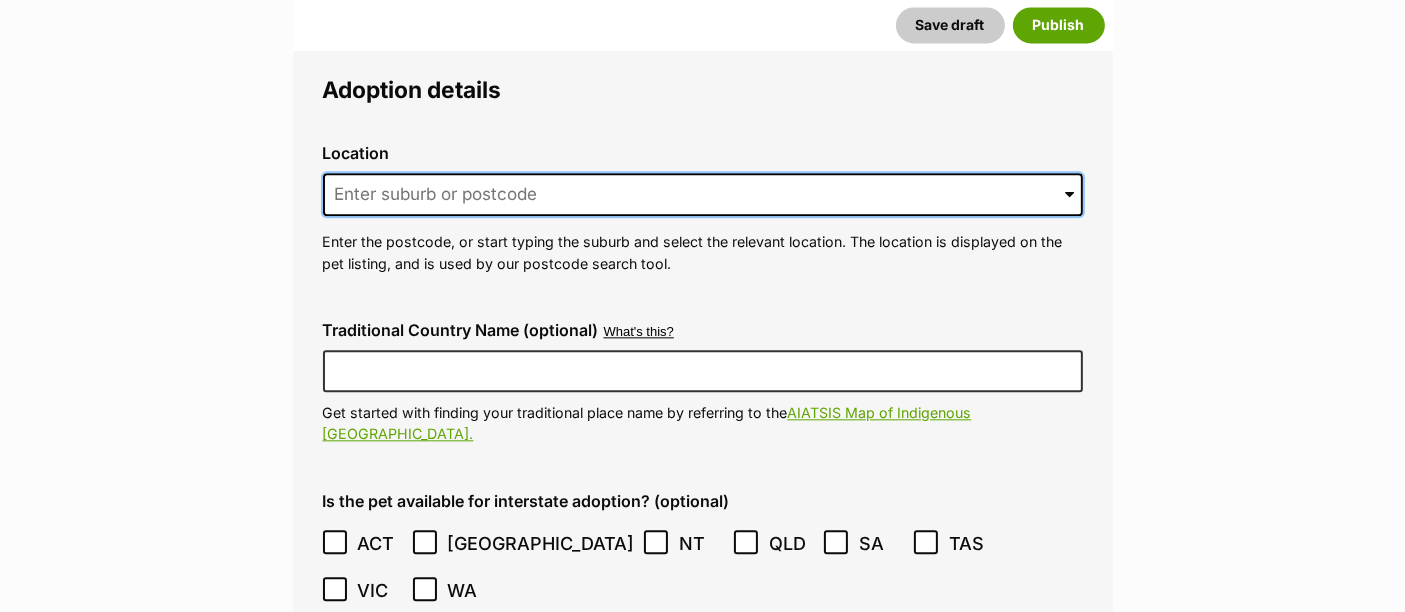 click at bounding box center [703, 195] 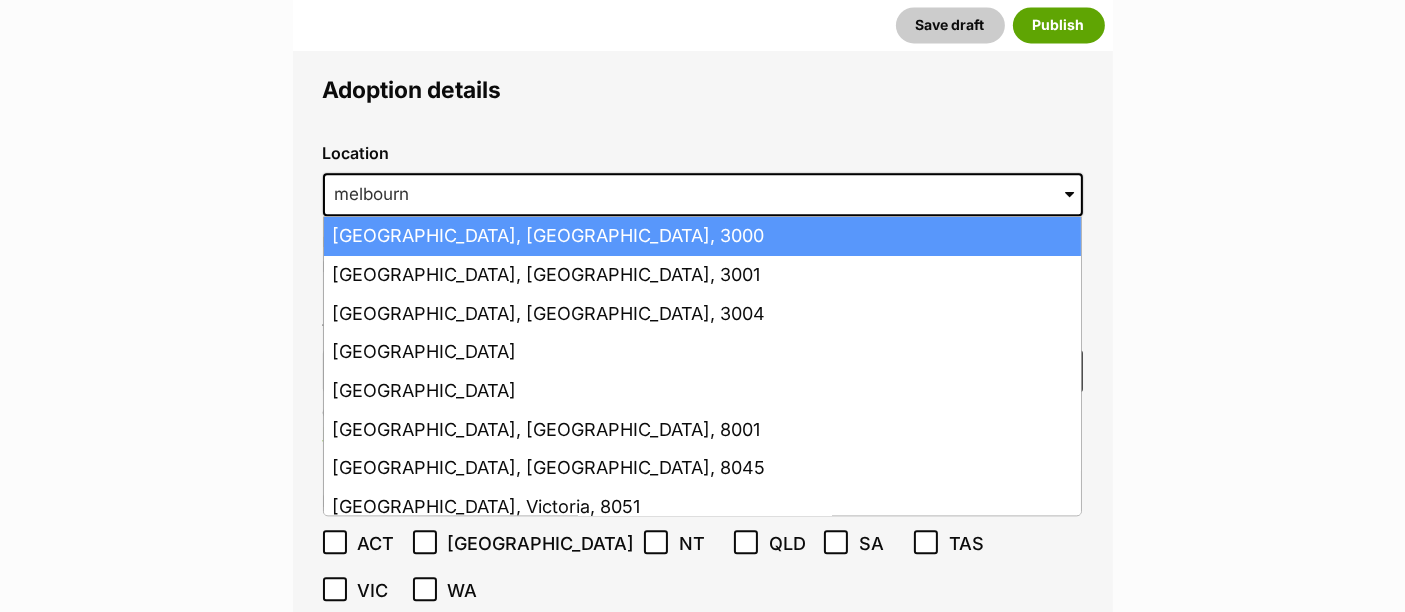 click on "[GEOGRAPHIC_DATA], [GEOGRAPHIC_DATA], 3000" at bounding box center (702, 236) 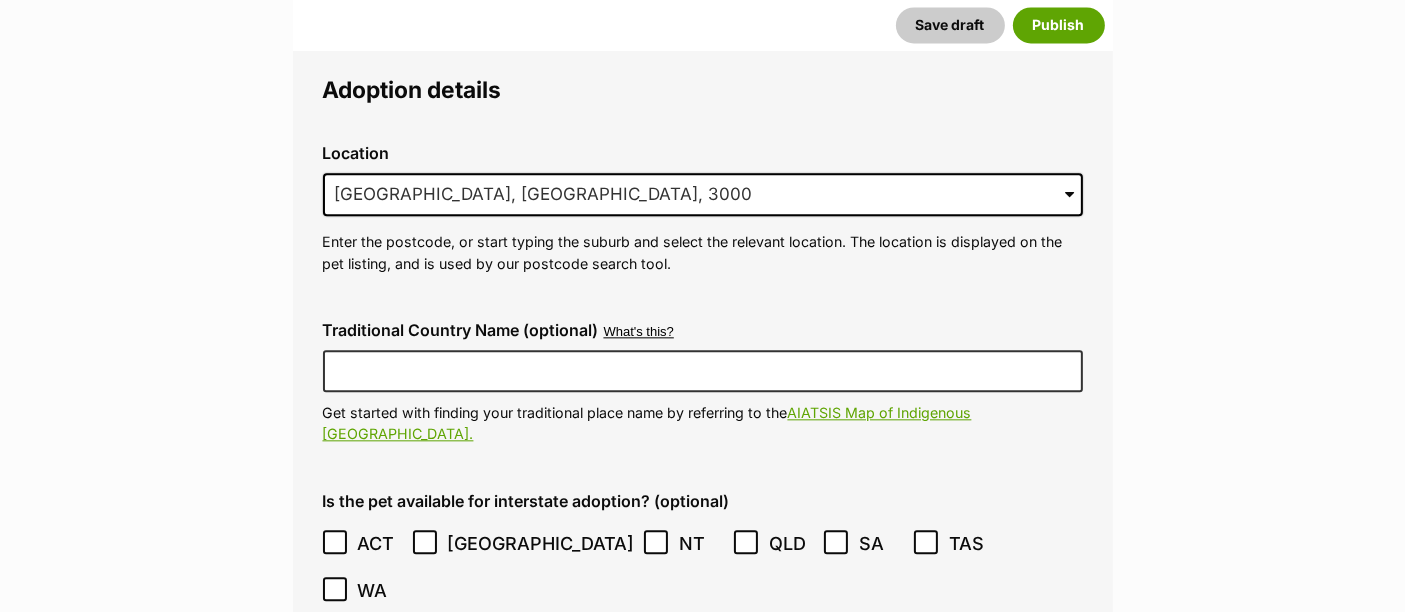 click on "ACT" at bounding box center (379, 543) 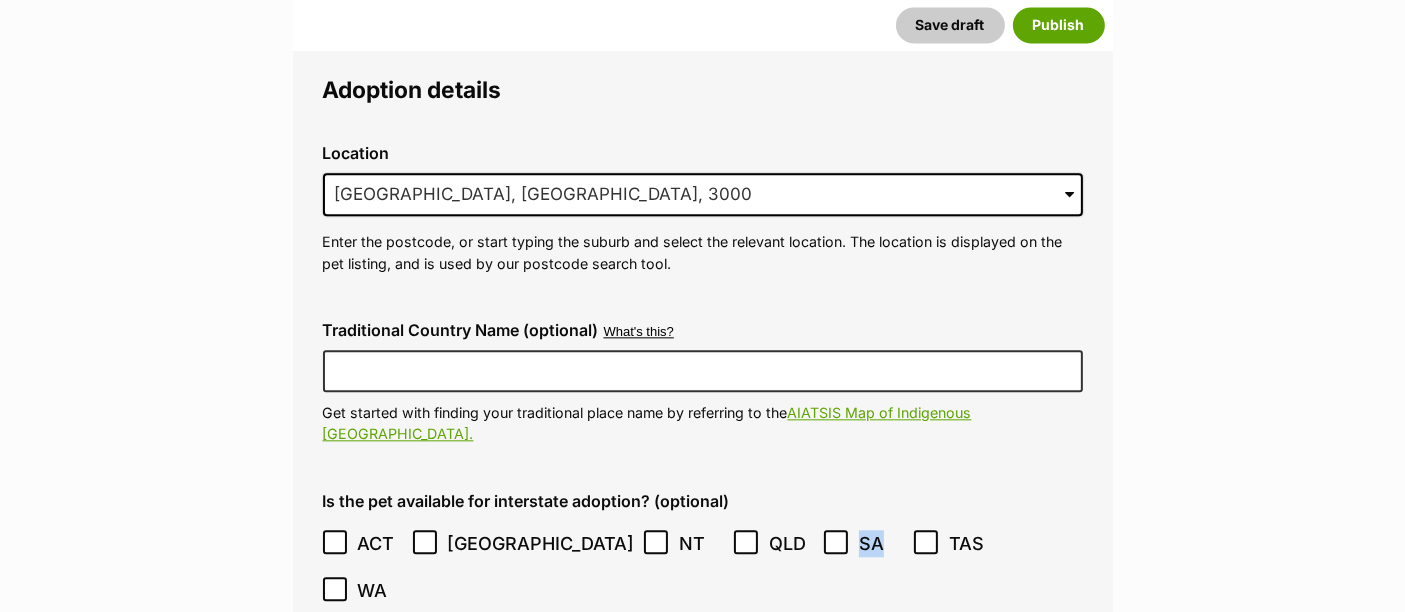 click on "SA" at bounding box center [864, 543] 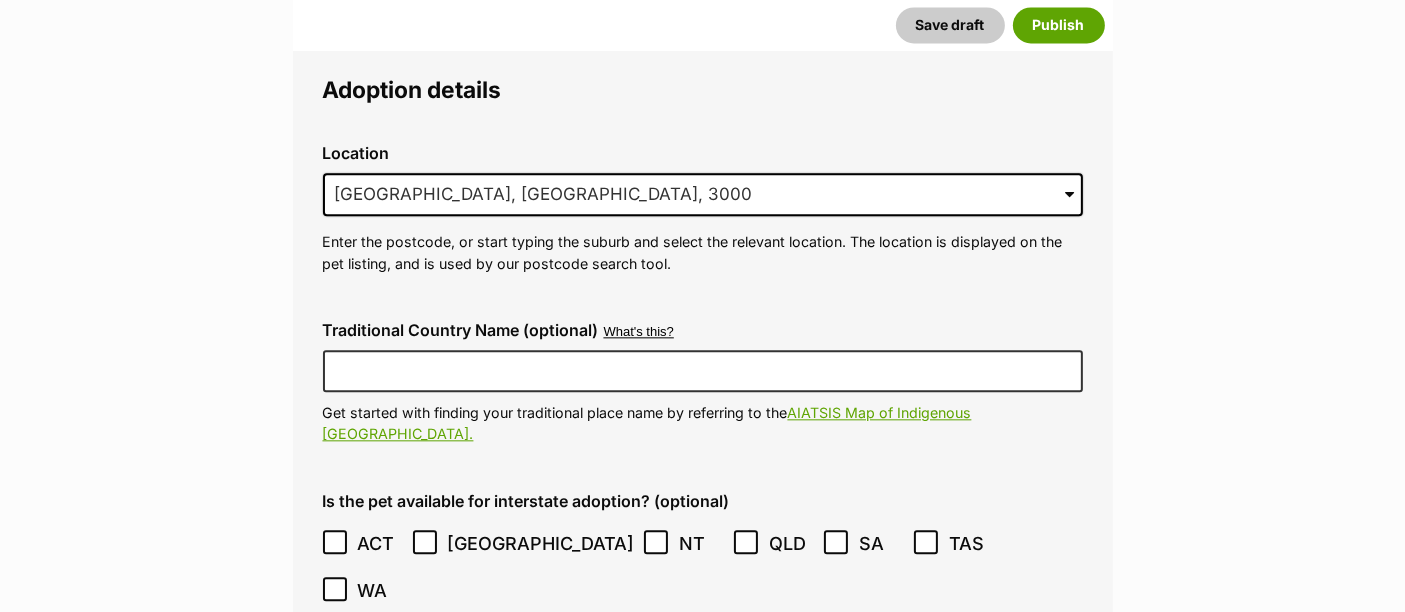 click on "ACT
NSW
NT
QLD
SA
TAS
VIC
WA" at bounding box center (703, 567) 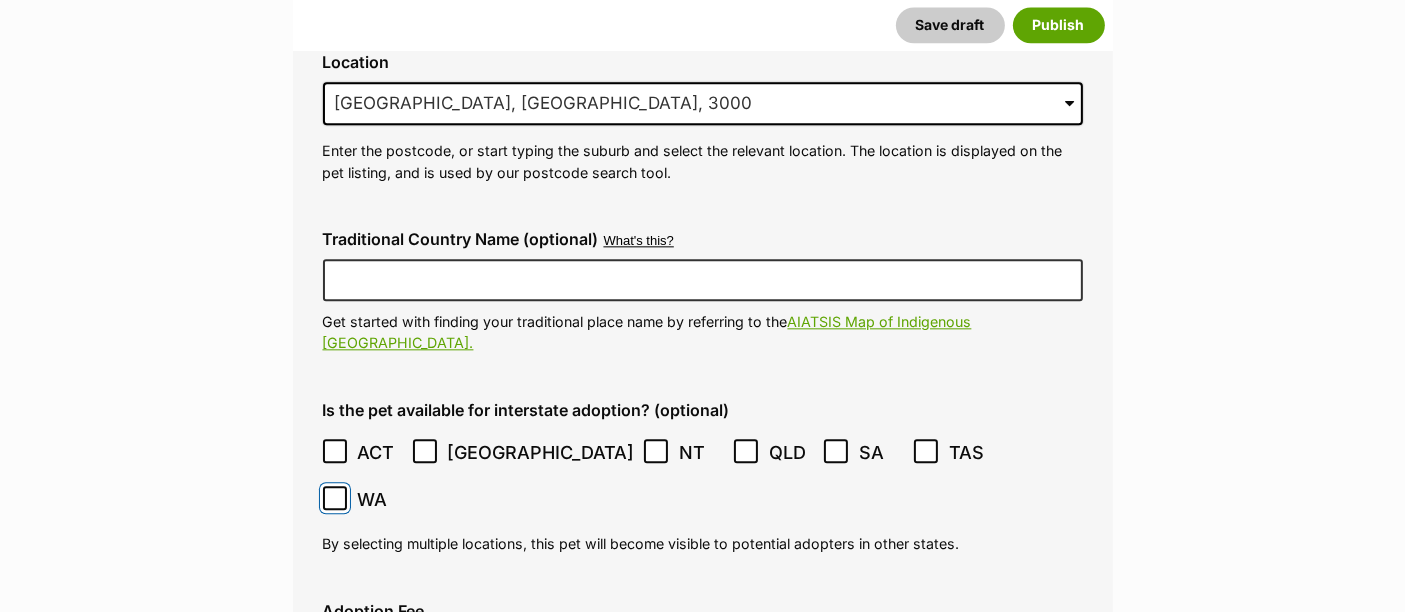 scroll, scrollTop: 4733, scrollLeft: 0, axis: vertical 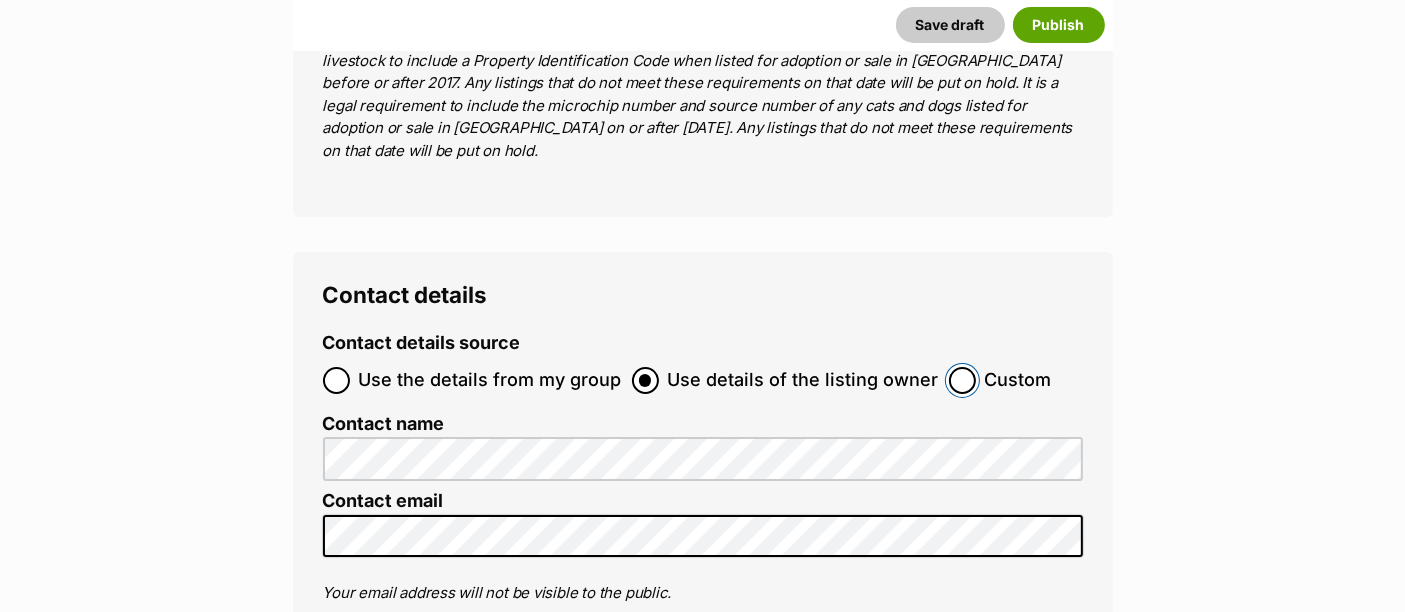 click on "Custom" at bounding box center [962, 380] 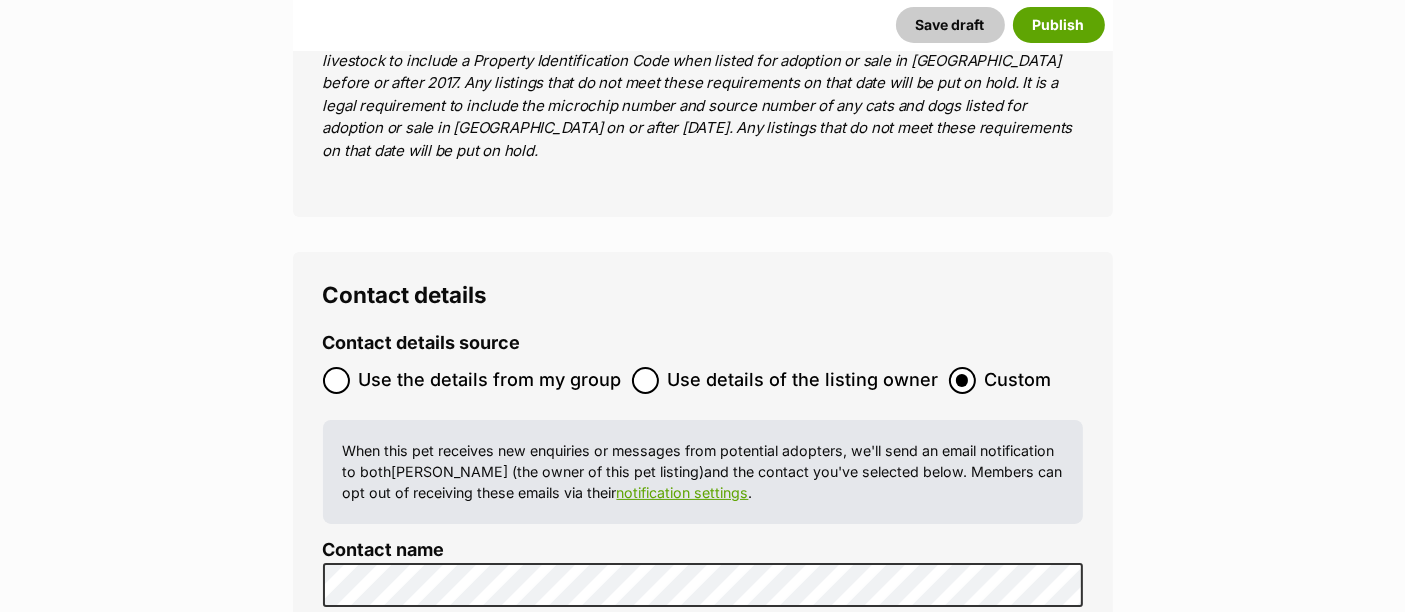 scroll, scrollTop: 0, scrollLeft: 0, axis: both 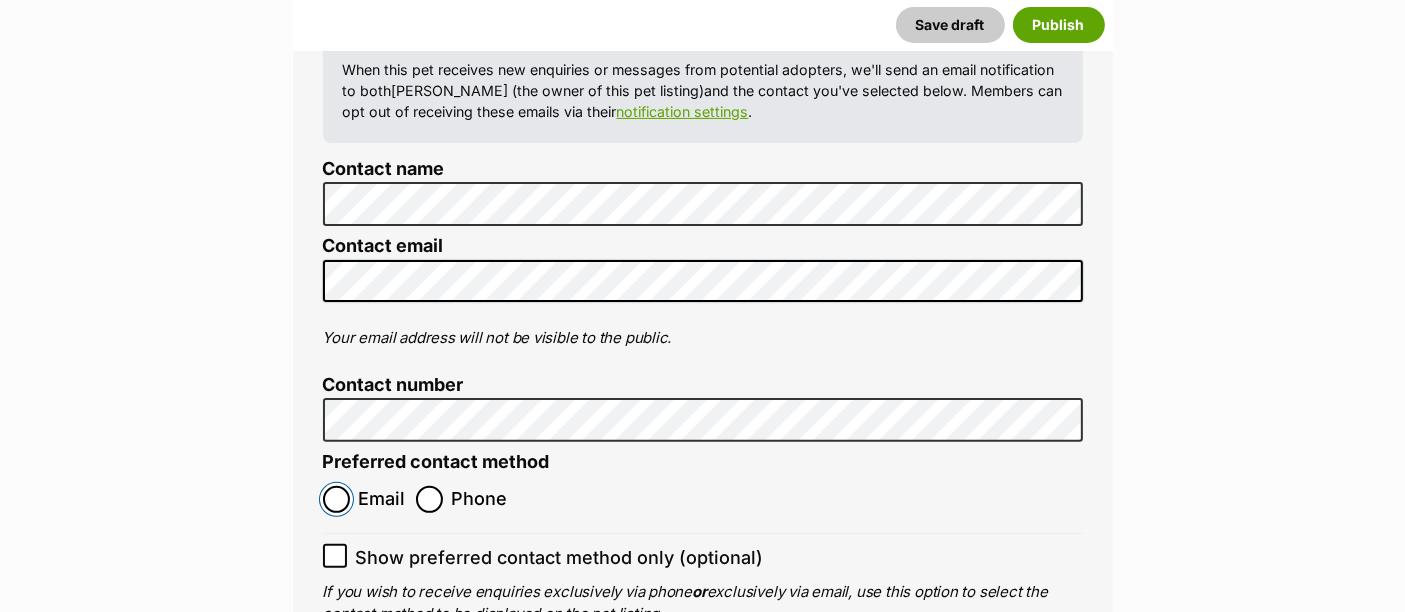 click on "Email" at bounding box center [336, 499] 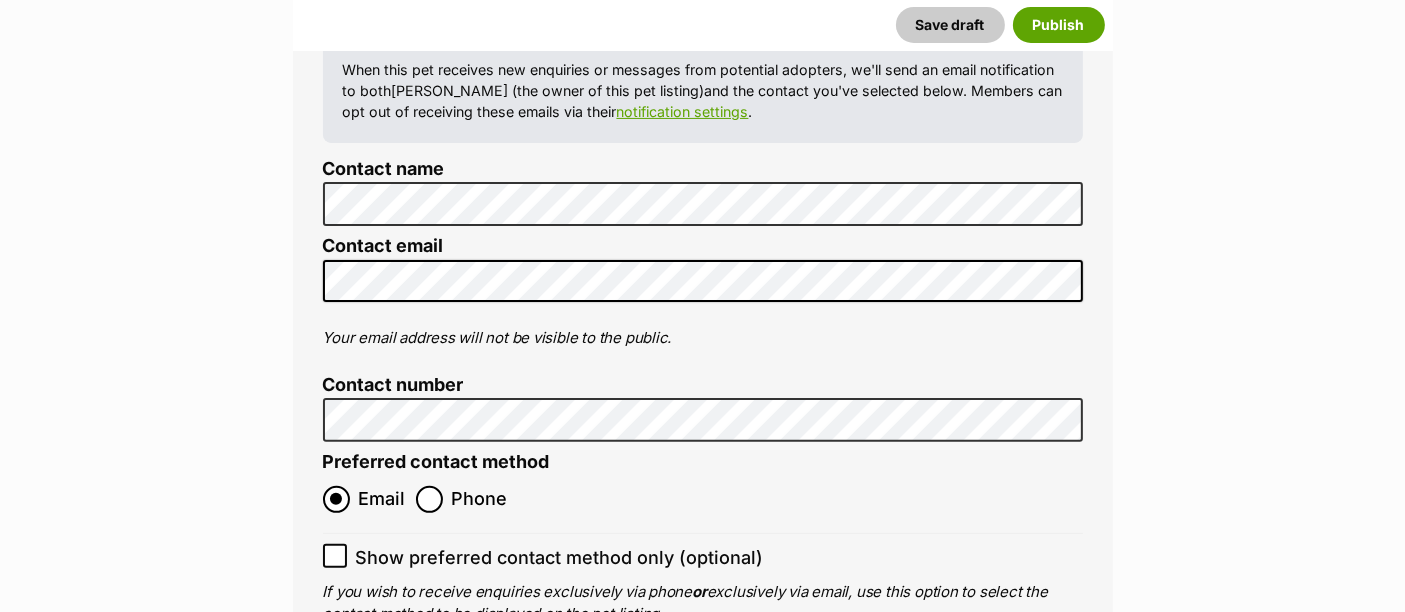 click 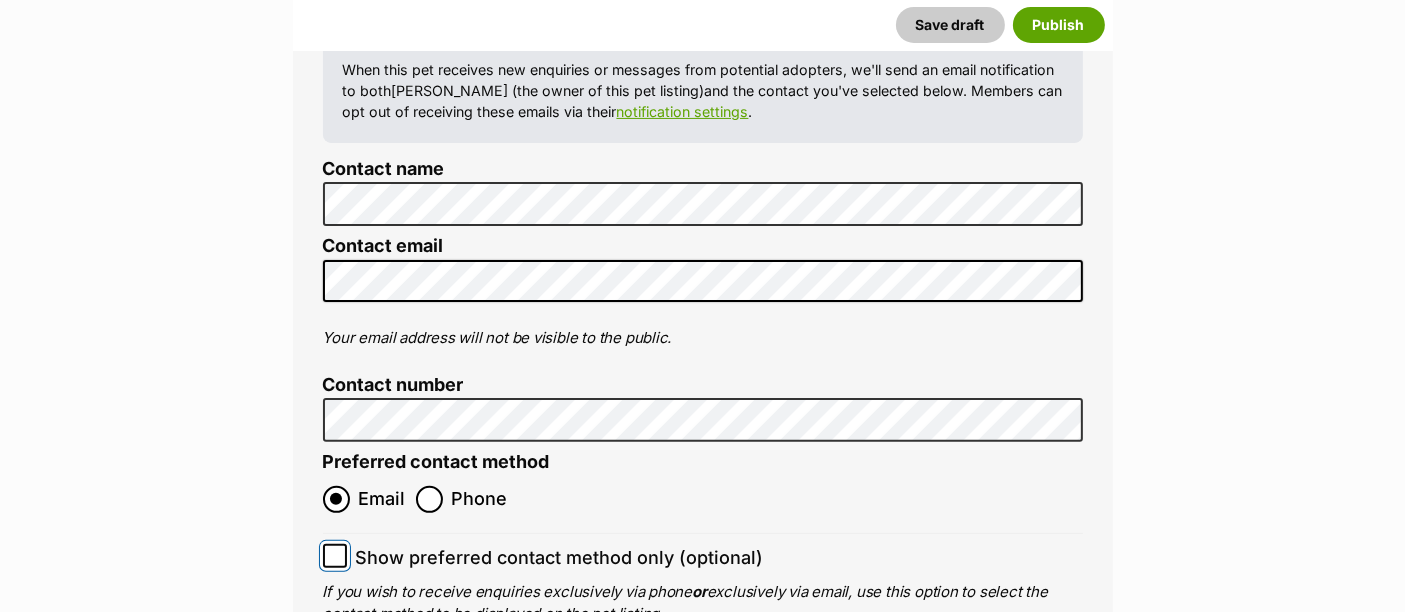 click on "Show preferred contact method only (optional)" at bounding box center [335, 556] 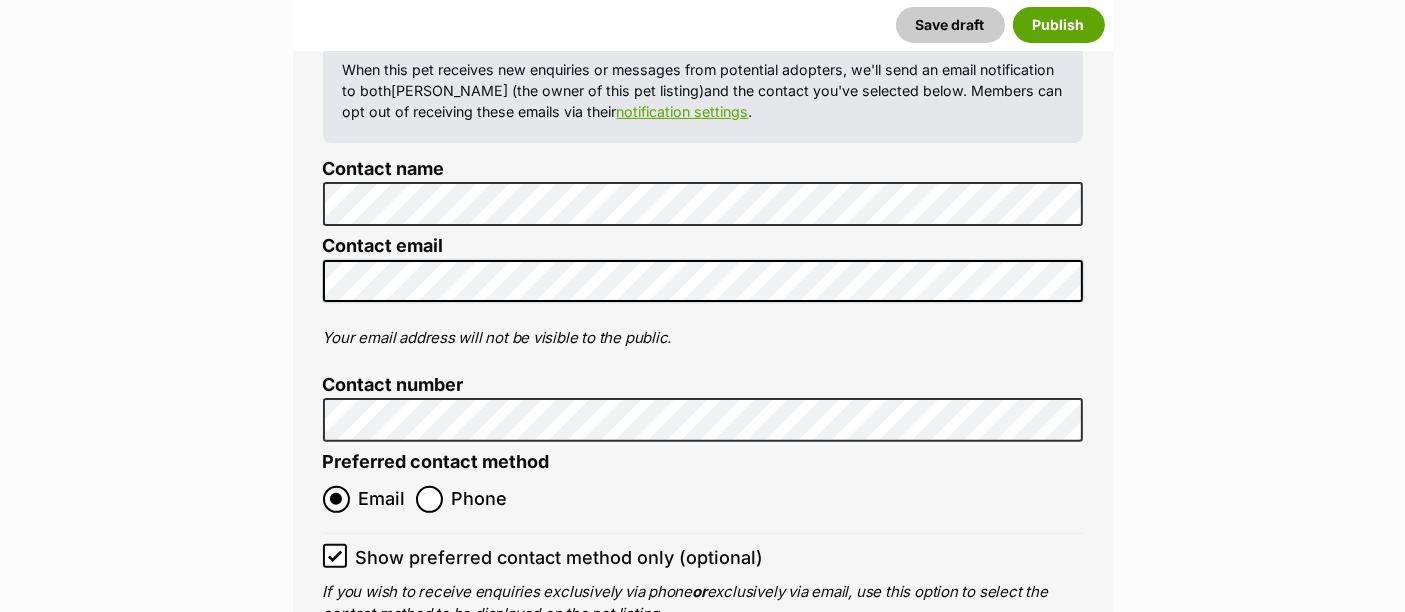 click on "Save draft" at bounding box center [652, 742] 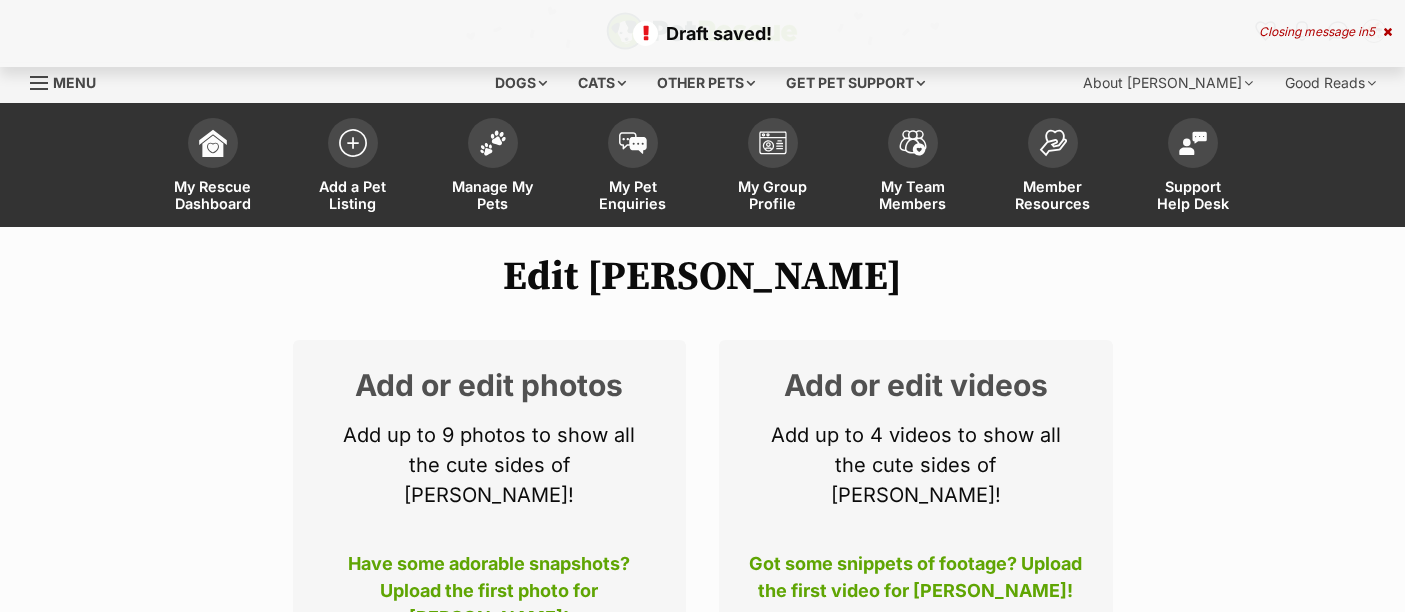 scroll, scrollTop: 359, scrollLeft: 0, axis: vertical 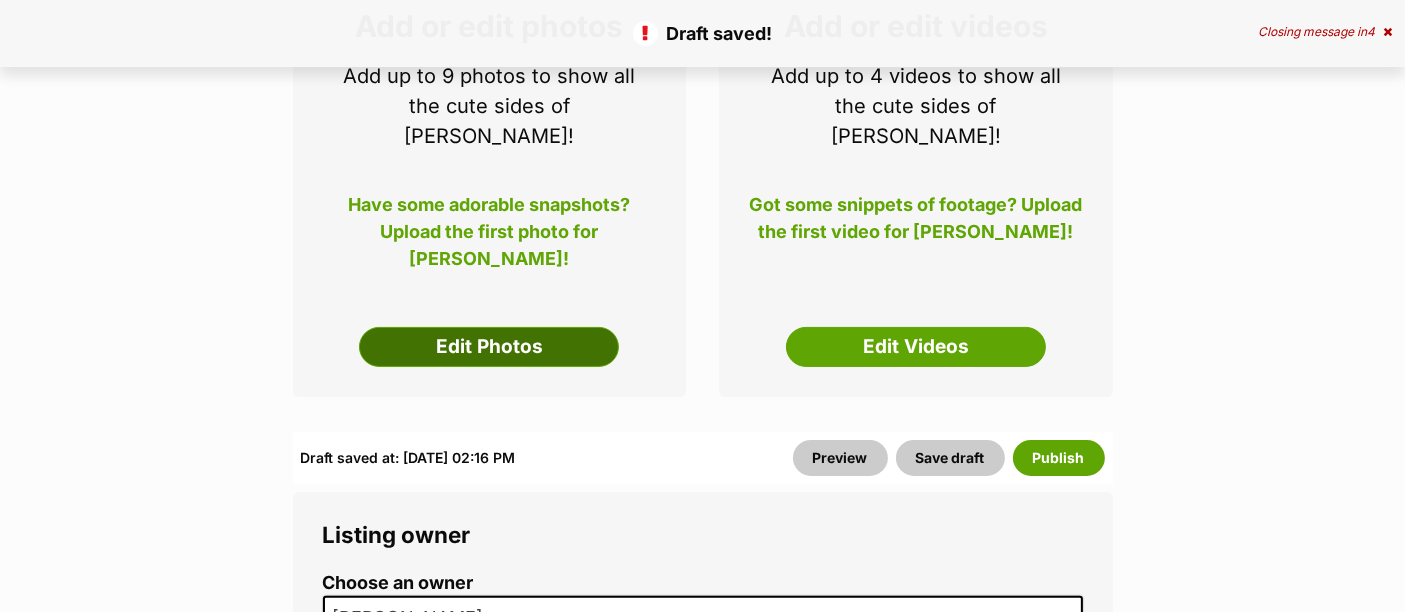 click on "Edit Photos" at bounding box center [489, 347] 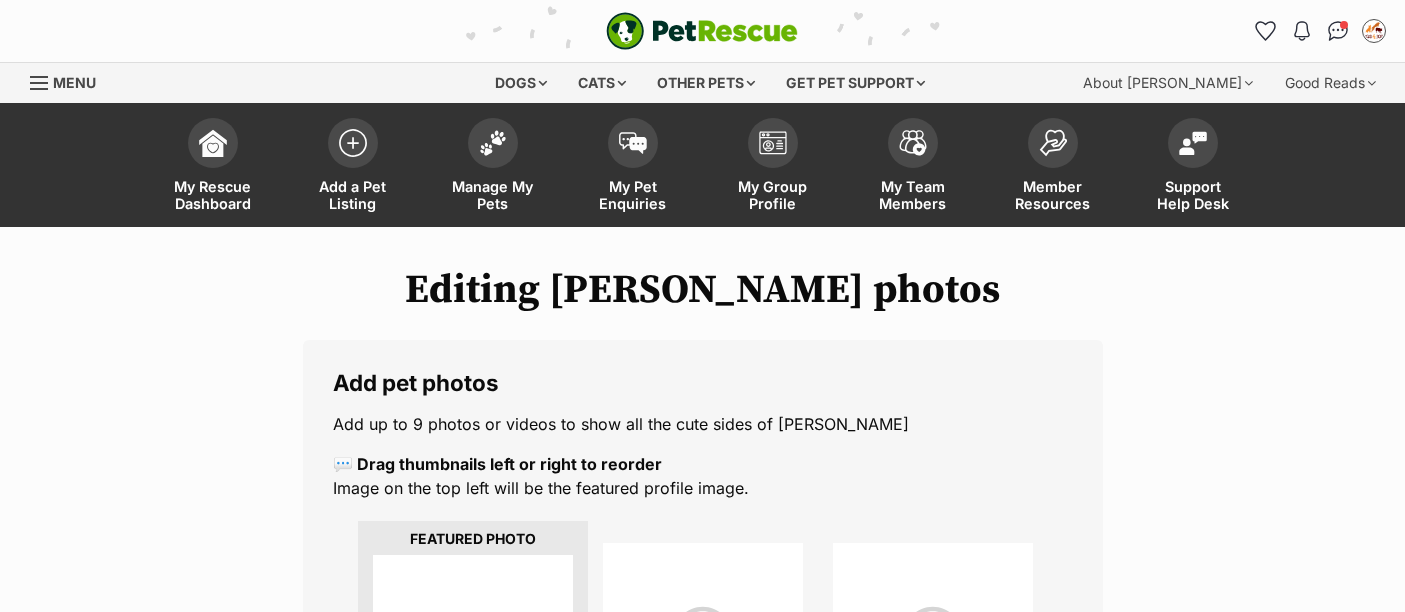 scroll, scrollTop: 0, scrollLeft: 0, axis: both 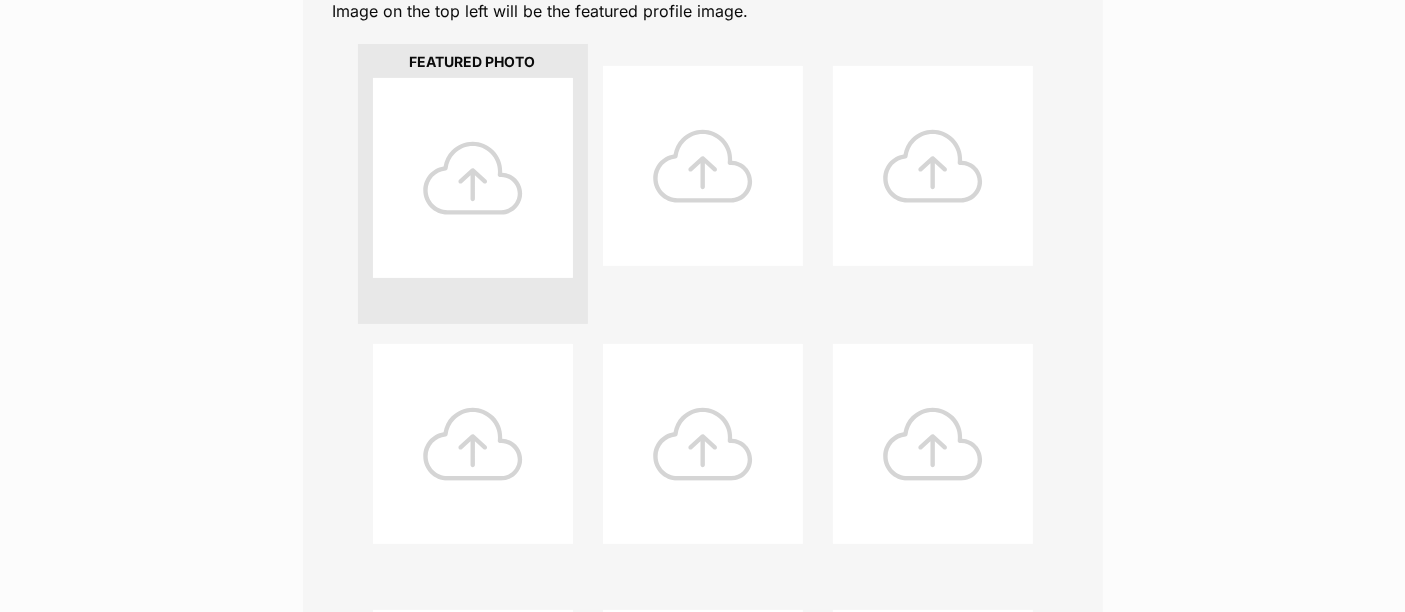 click at bounding box center [473, 178] 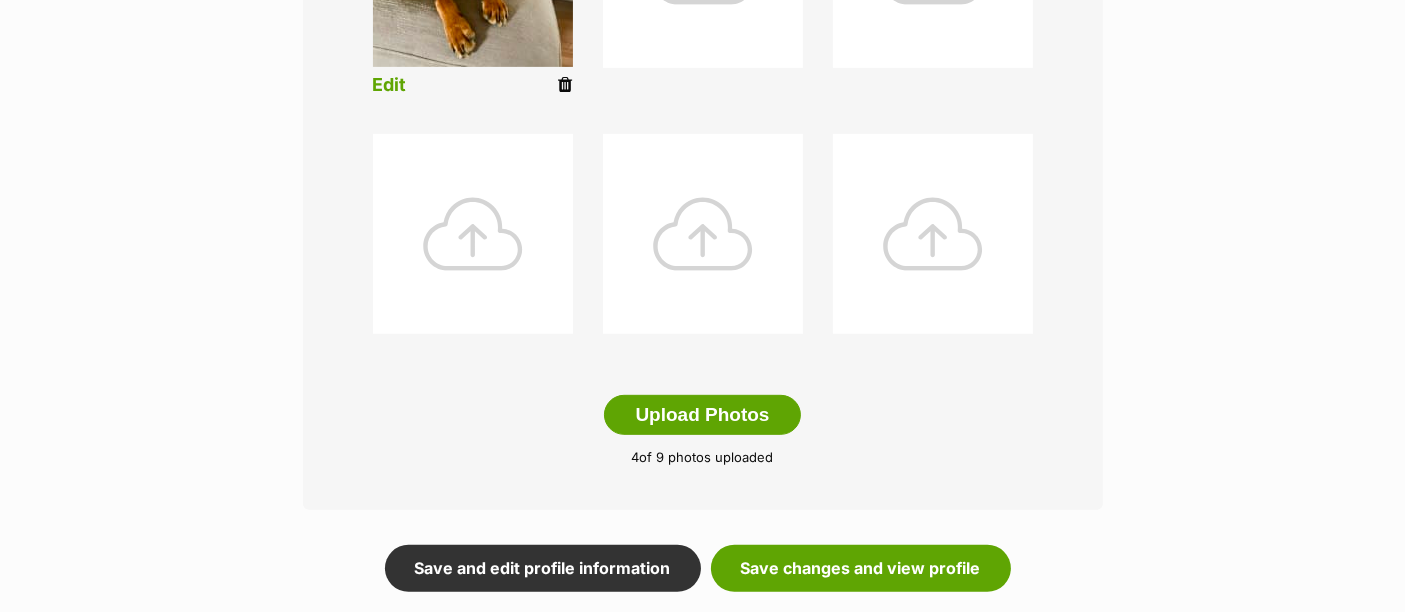 scroll, scrollTop: 959, scrollLeft: 0, axis: vertical 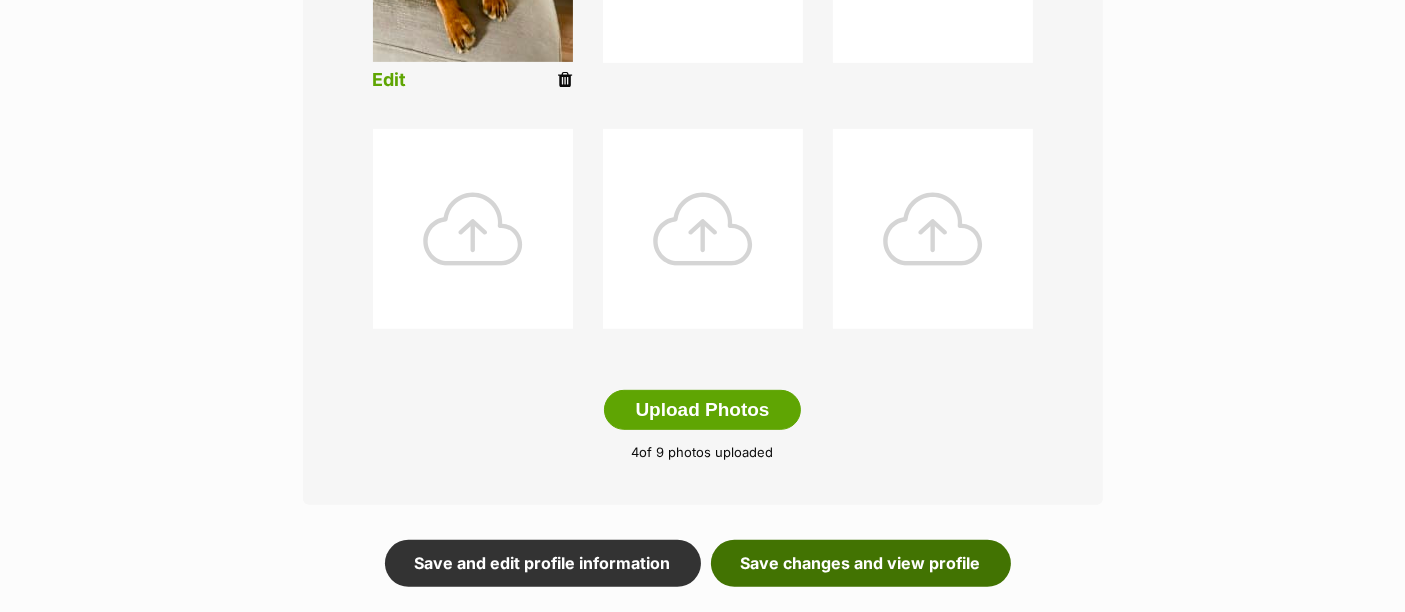 click on "Save changes and view profile" at bounding box center (861, 563) 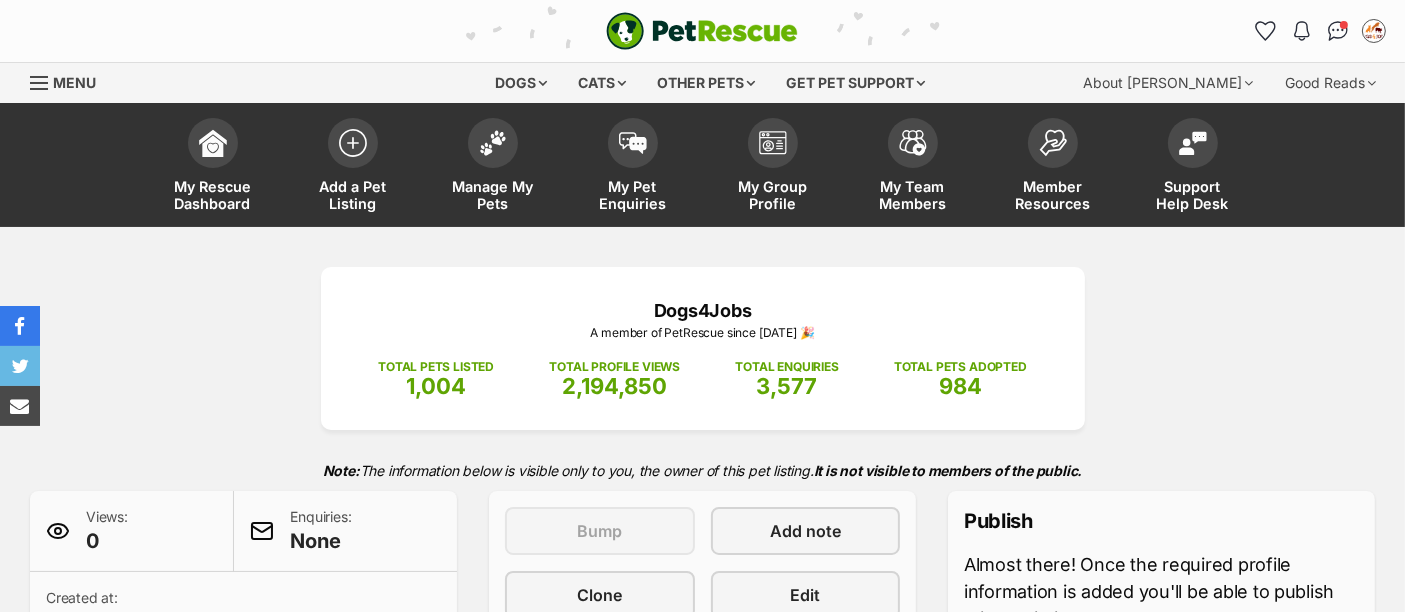 scroll, scrollTop: 55, scrollLeft: 0, axis: vertical 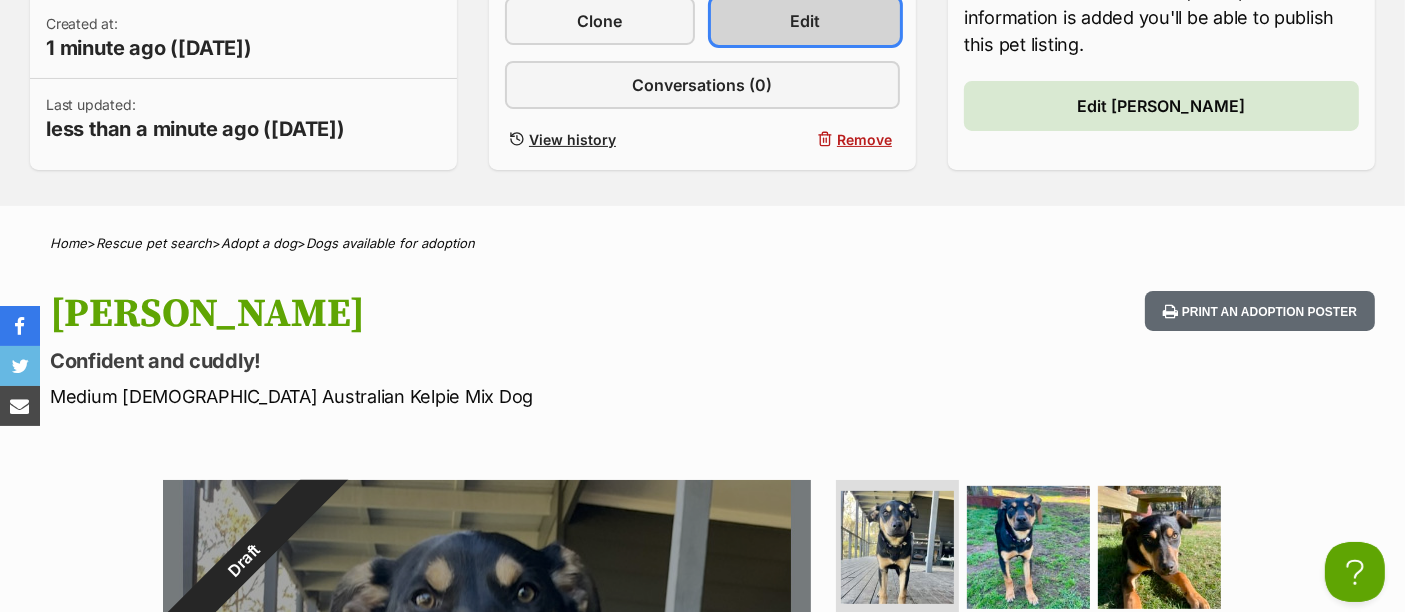 click on "Edit" at bounding box center (805, 21) 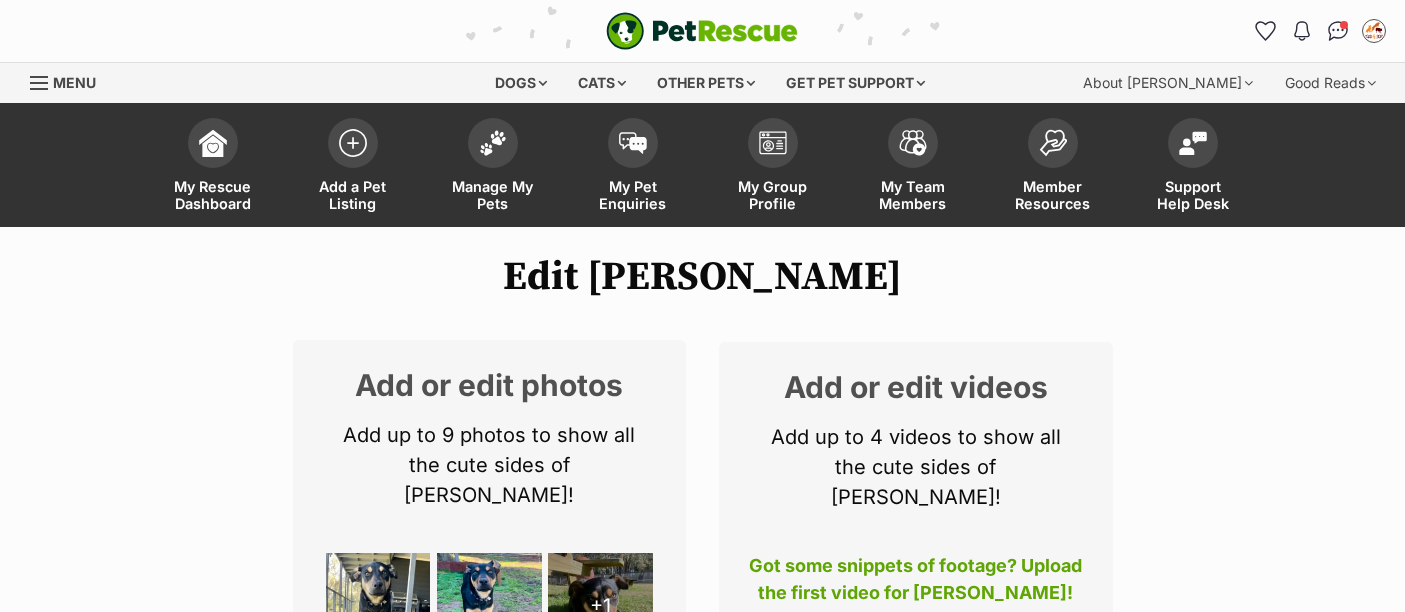scroll, scrollTop: 0, scrollLeft: 0, axis: both 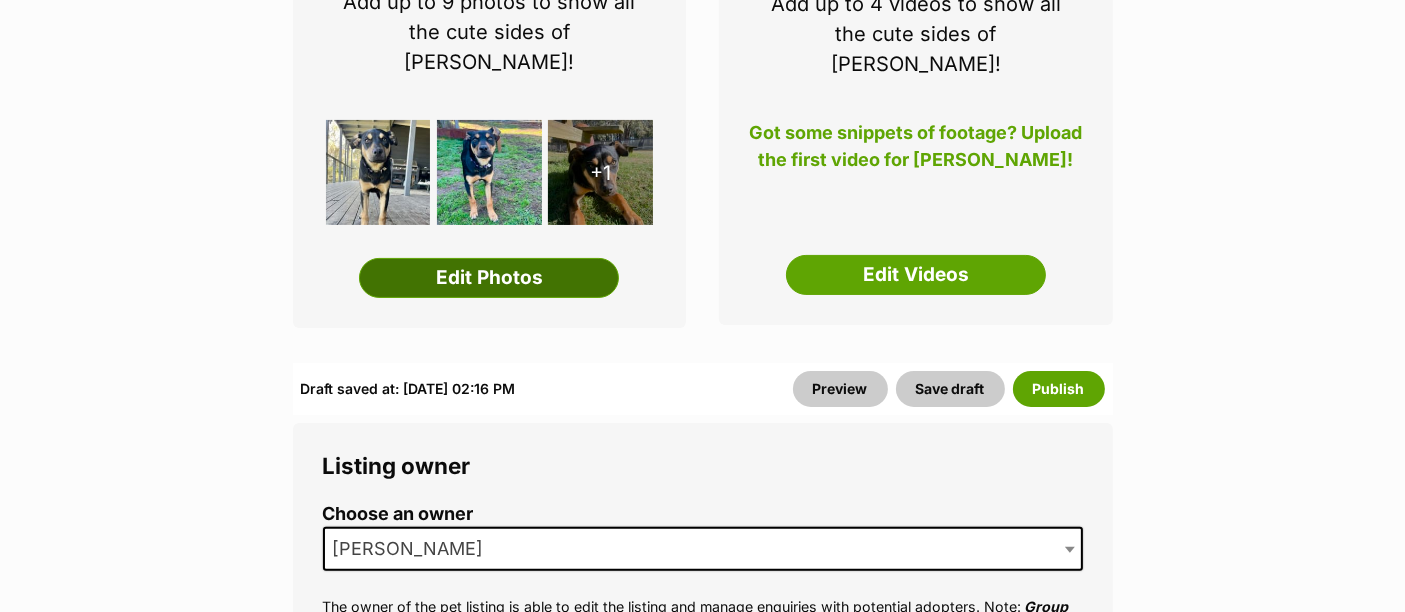click on "Edit Photos" at bounding box center [489, 278] 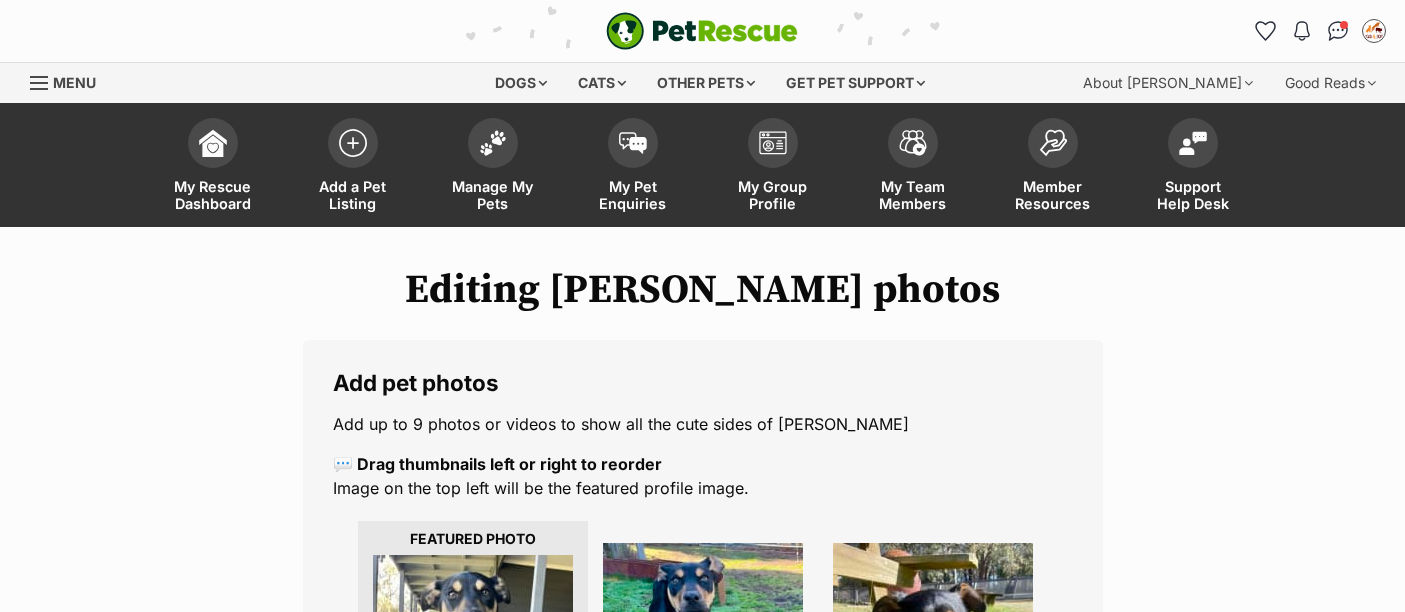 scroll, scrollTop: 79, scrollLeft: 0, axis: vertical 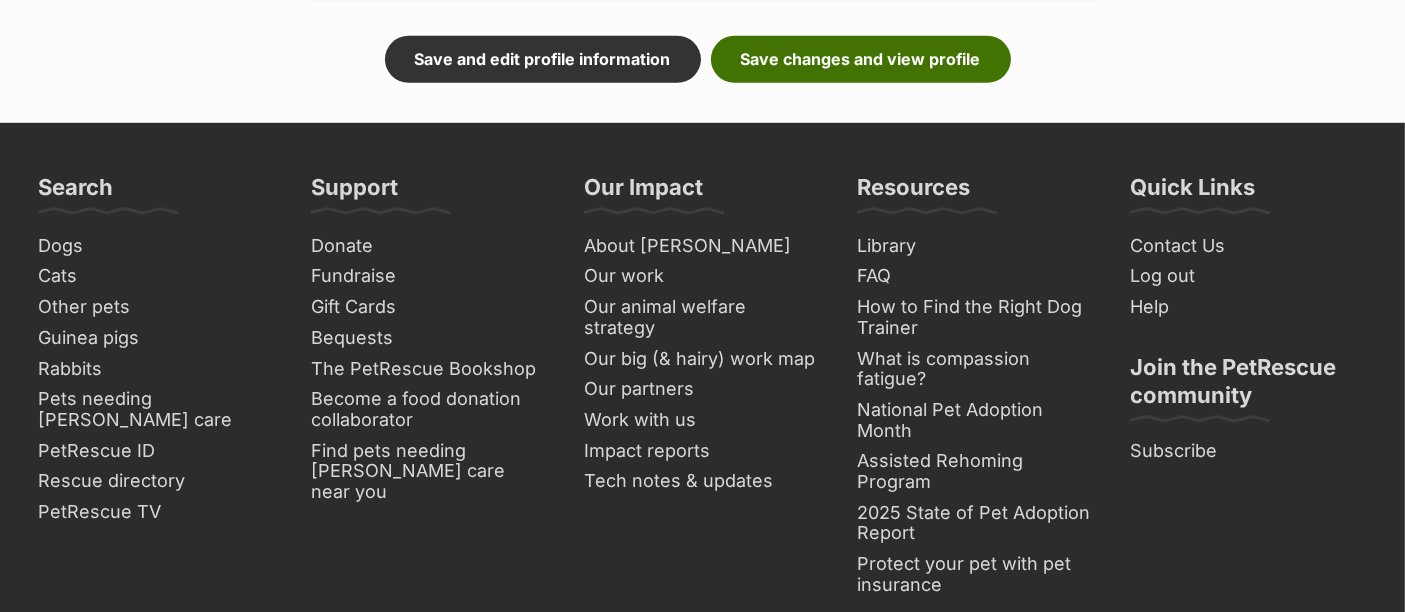 click on "Save changes and view profile" at bounding box center (861, 59) 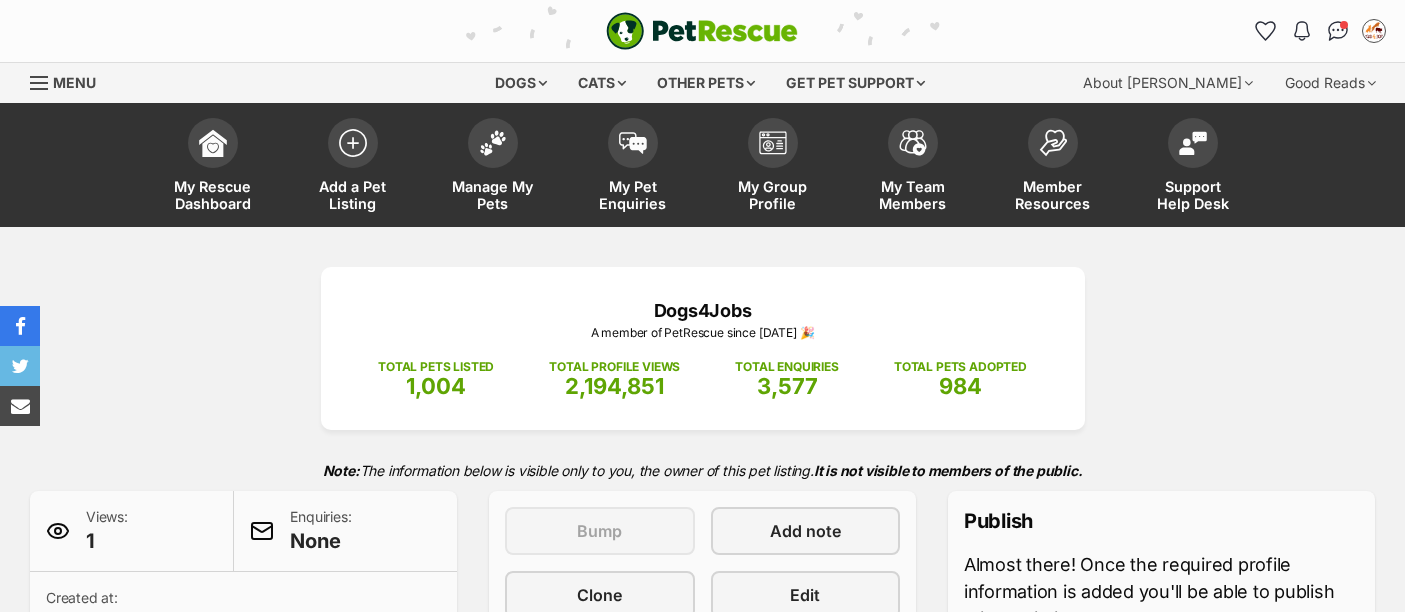 scroll, scrollTop: 0, scrollLeft: 0, axis: both 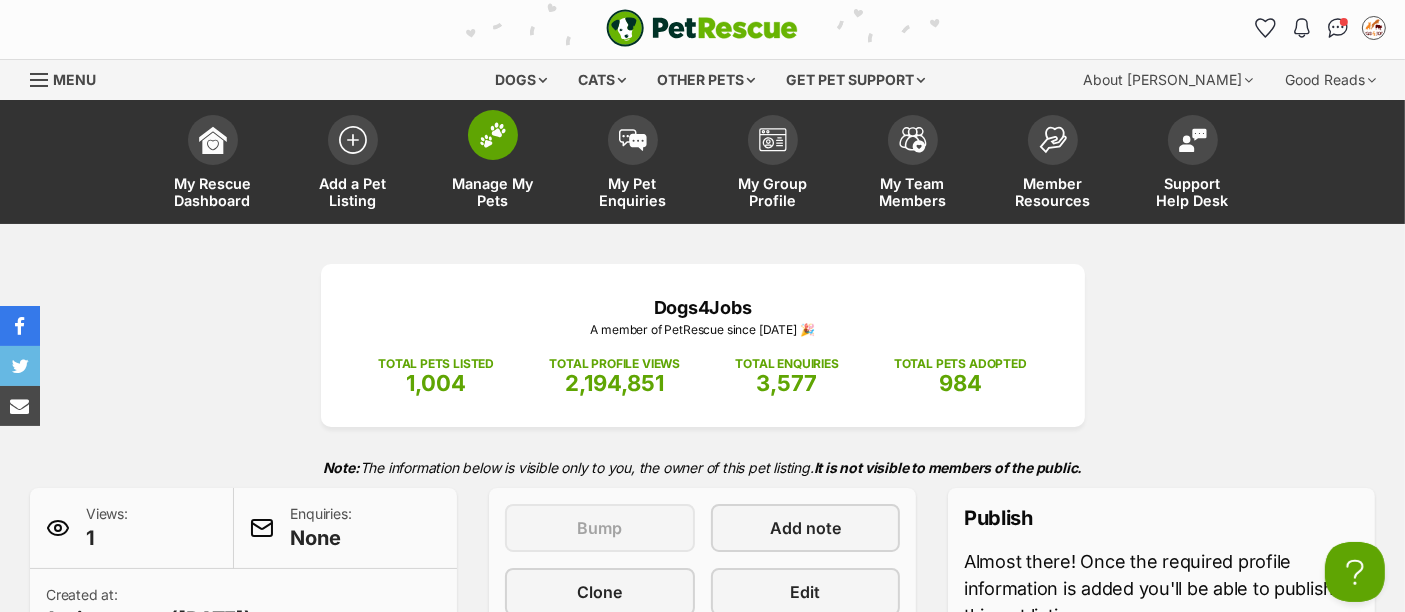 click at bounding box center [493, 135] 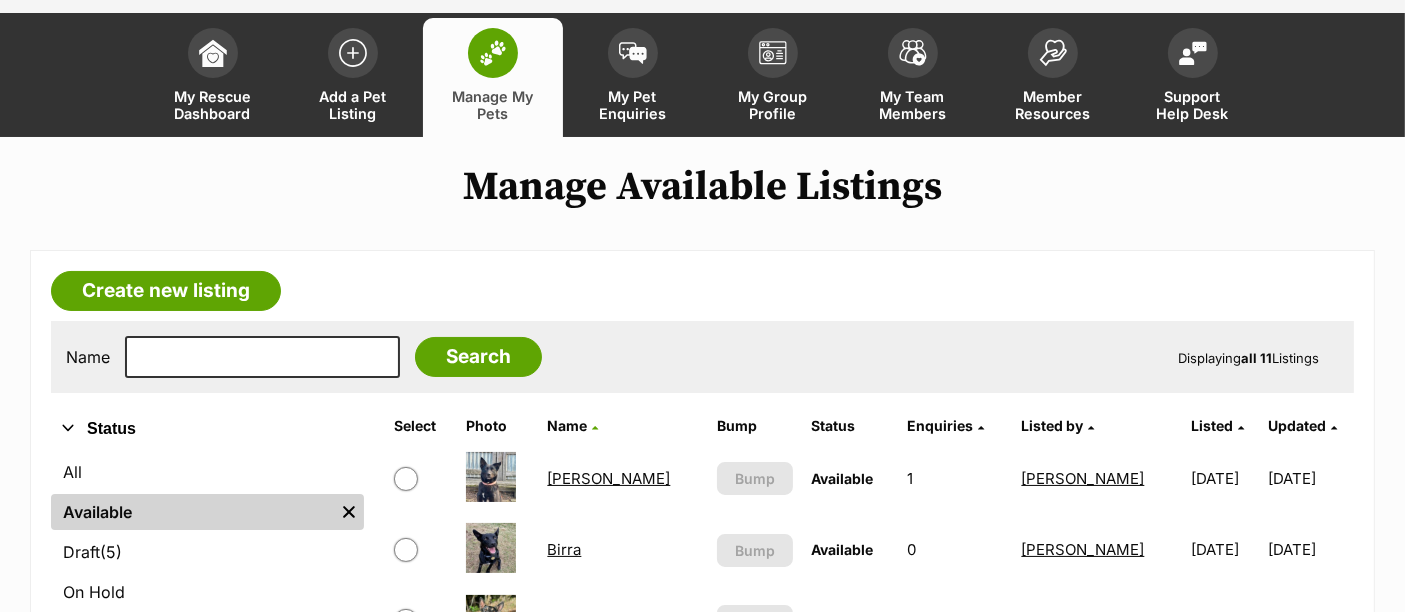 scroll, scrollTop: 0, scrollLeft: 0, axis: both 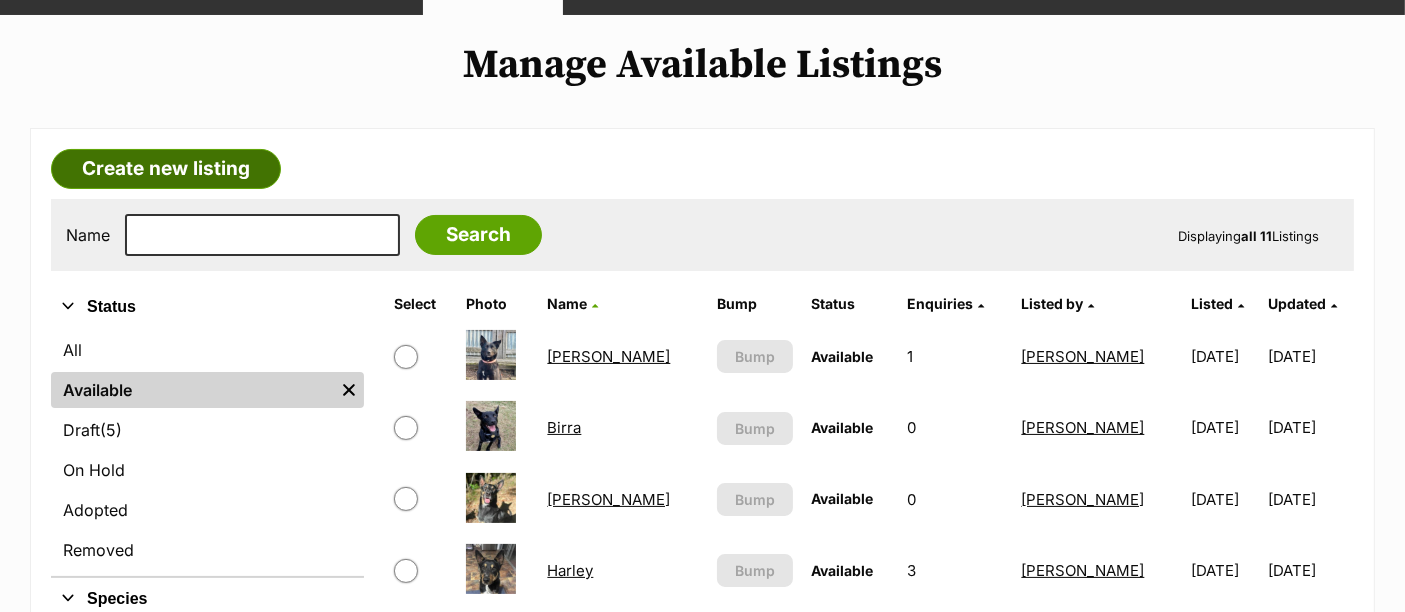 click on "Create new listing" at bounding box center (166, 169) 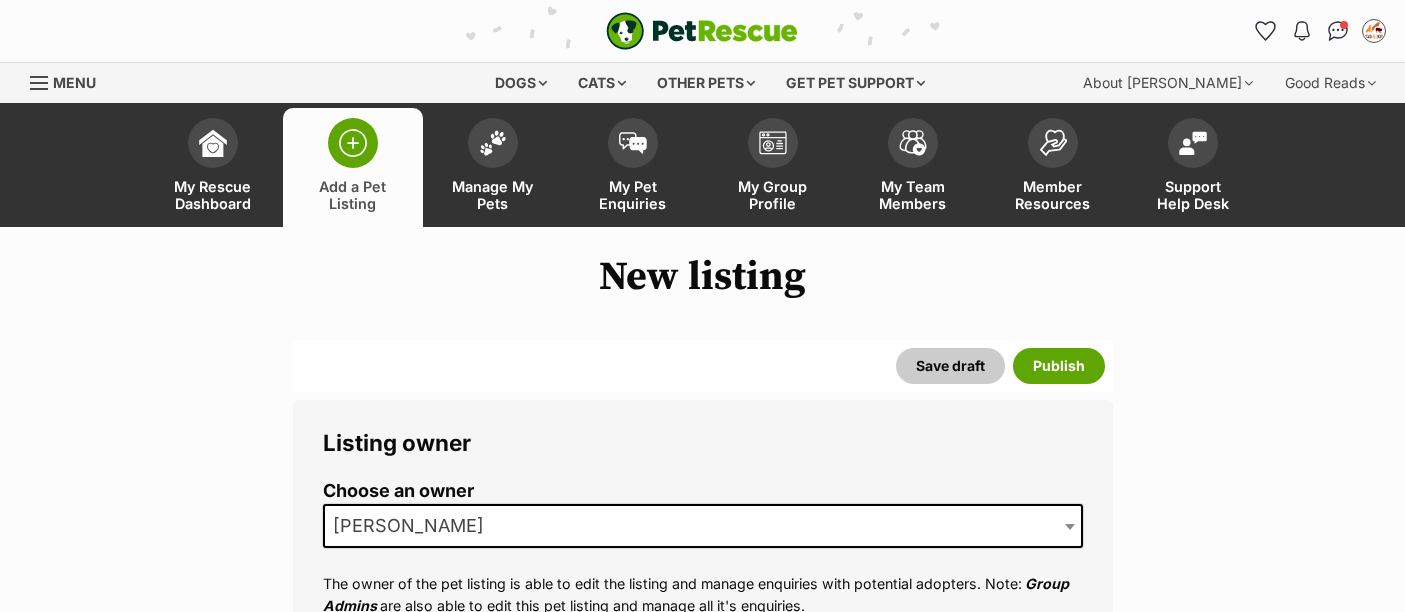 scroll, scrollTop: 0, scrollLeft: 0, axis: both 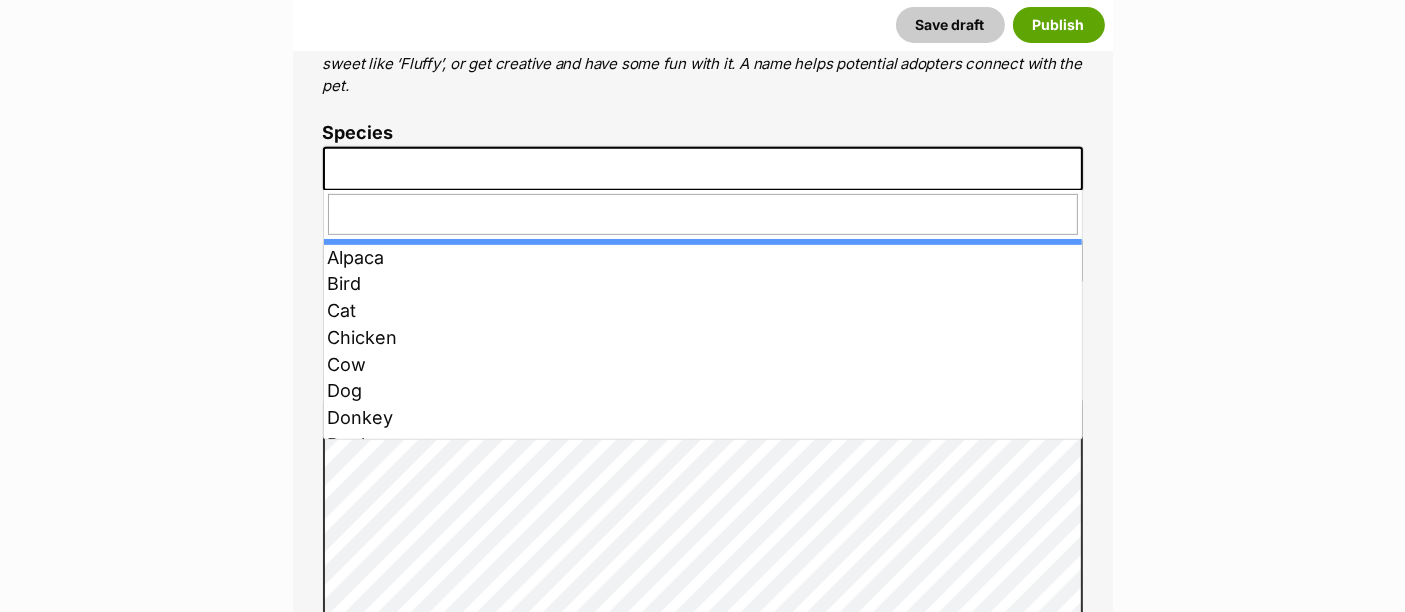 click at bounding box center (703, 169) 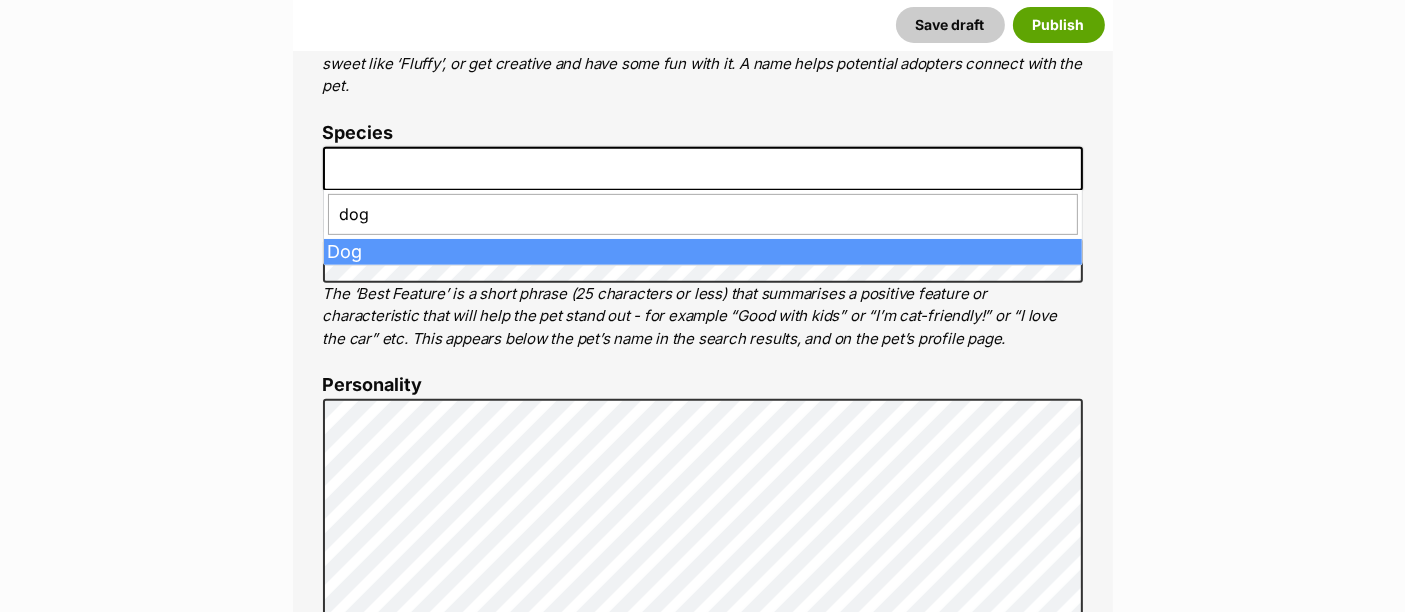 type on "dog" 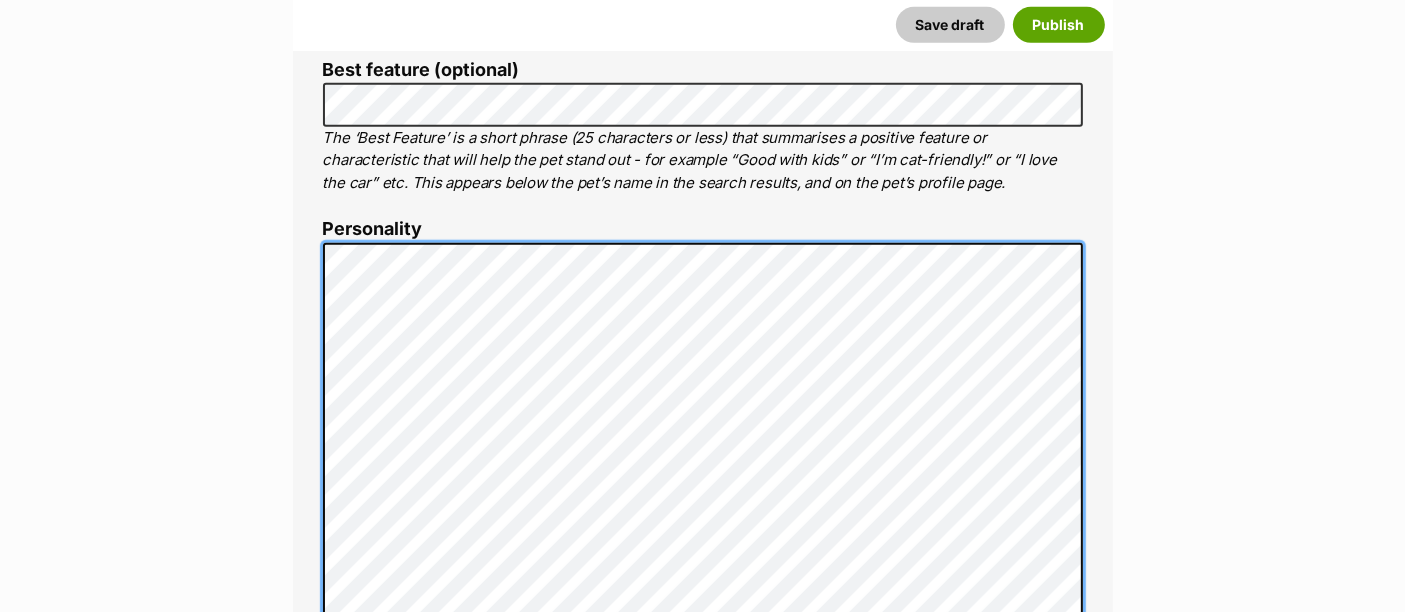 scroll, scrollTop: 1038, scrollLeft: 0, axis: vertical 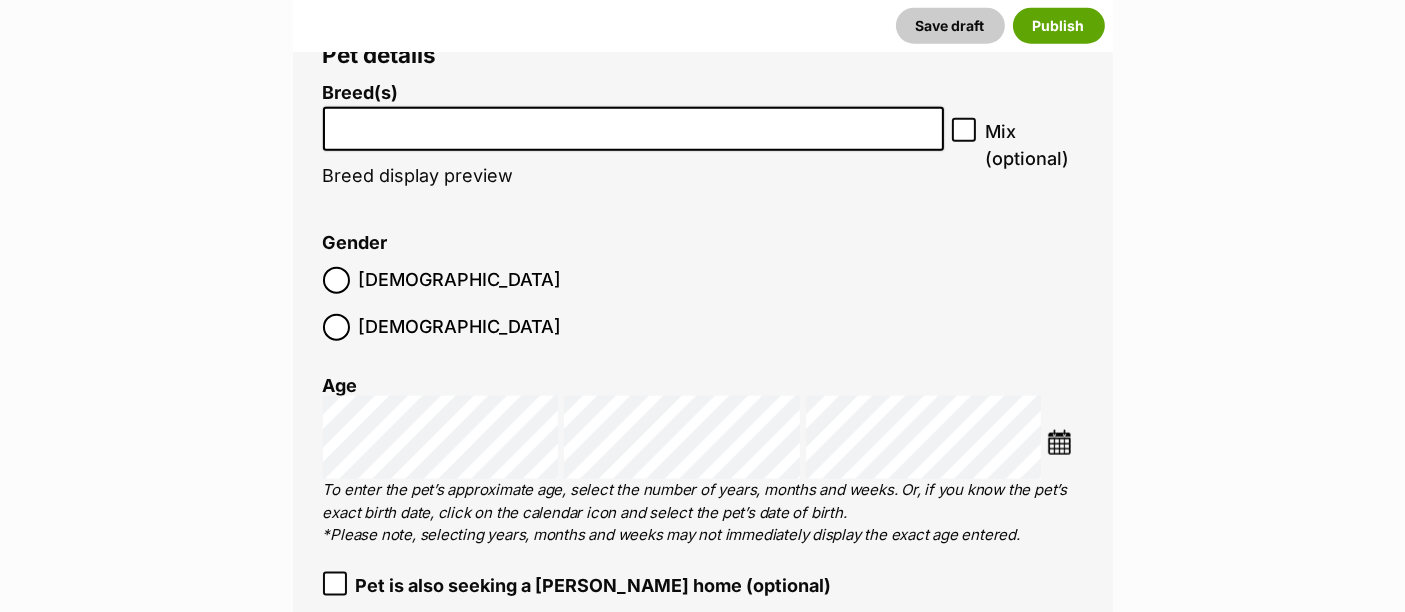 click 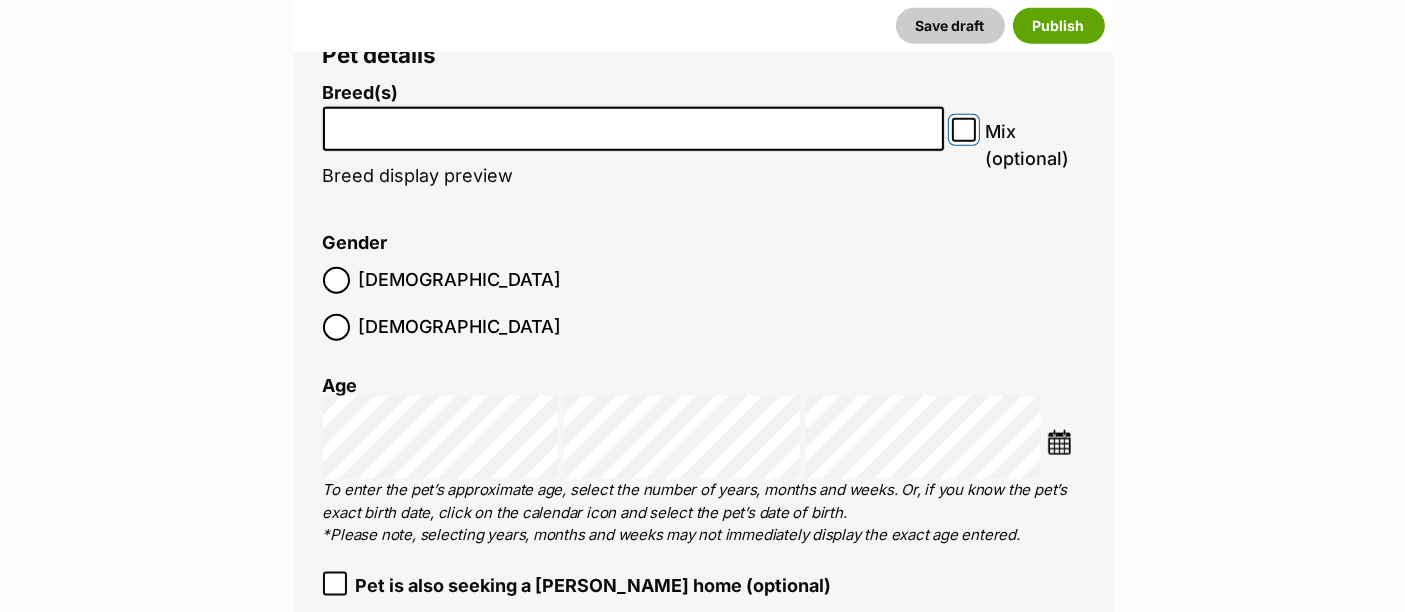 click on "Mix (optional)" at bounding box center [964, 130] 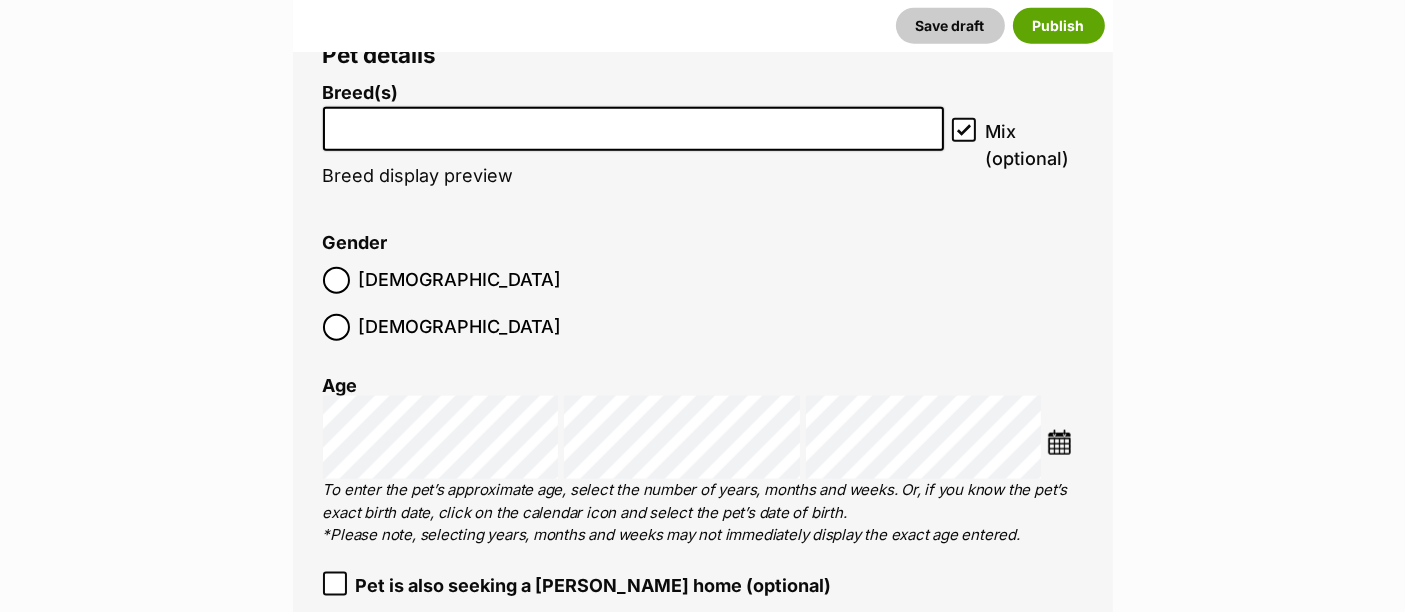 click at bounding box center [634, 124] 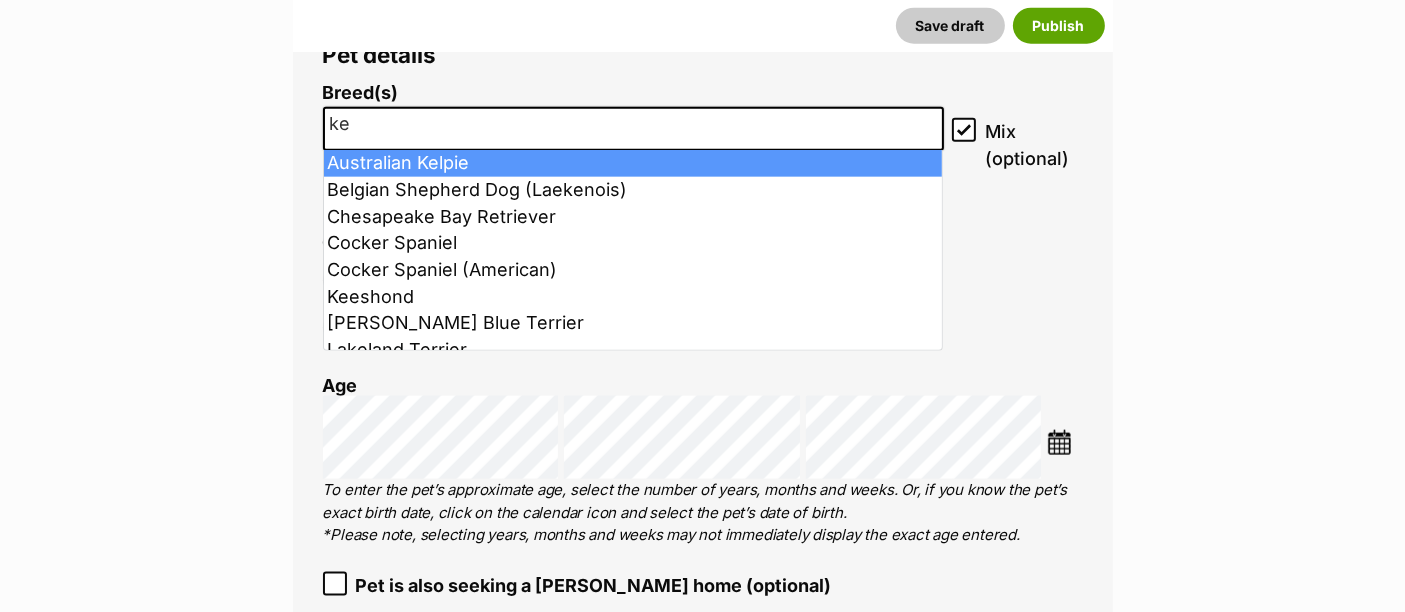 type on "ke" 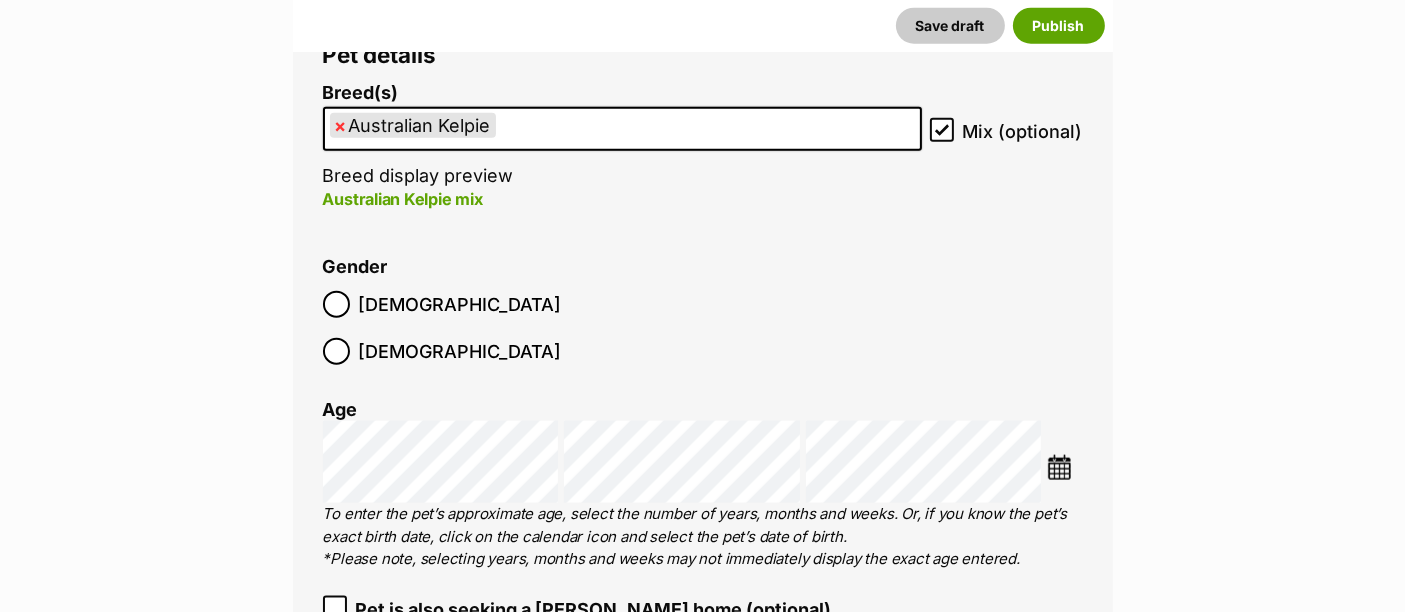 click at bounding box center [1059, 467] 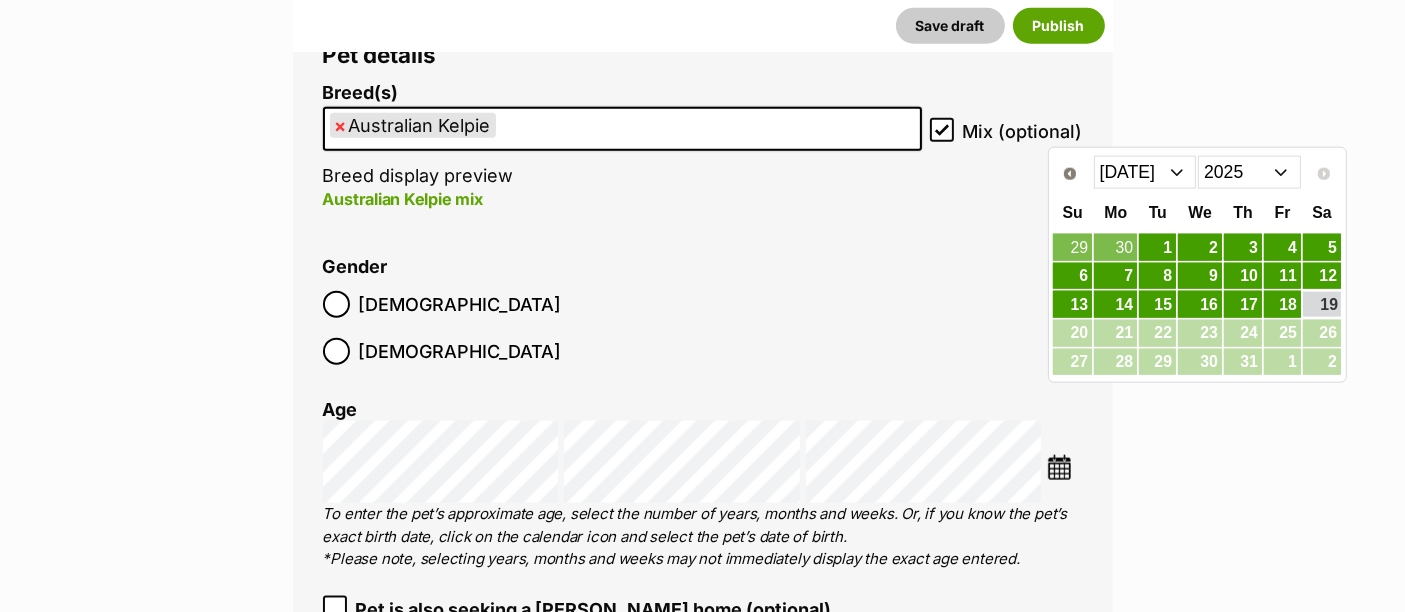 click on "Jan Feb Mar Apr May Jun Jul" at bounding box center [1145, 172] 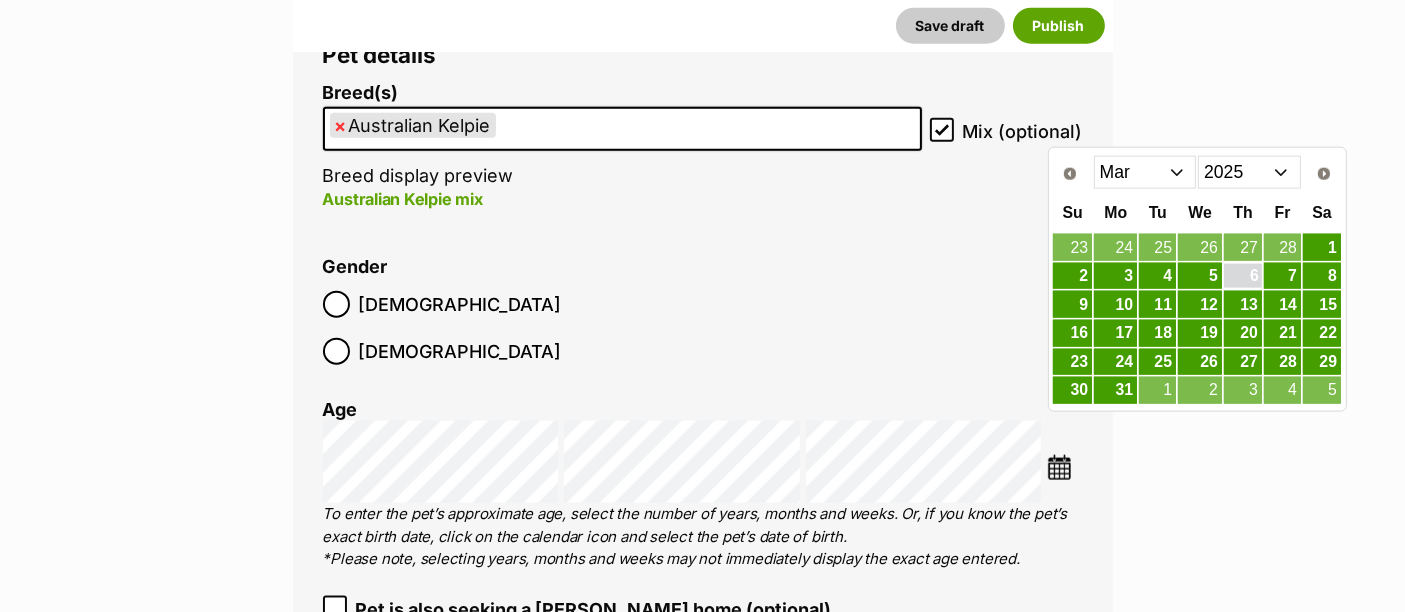 click on "6" at bounding box center [1243, 276] 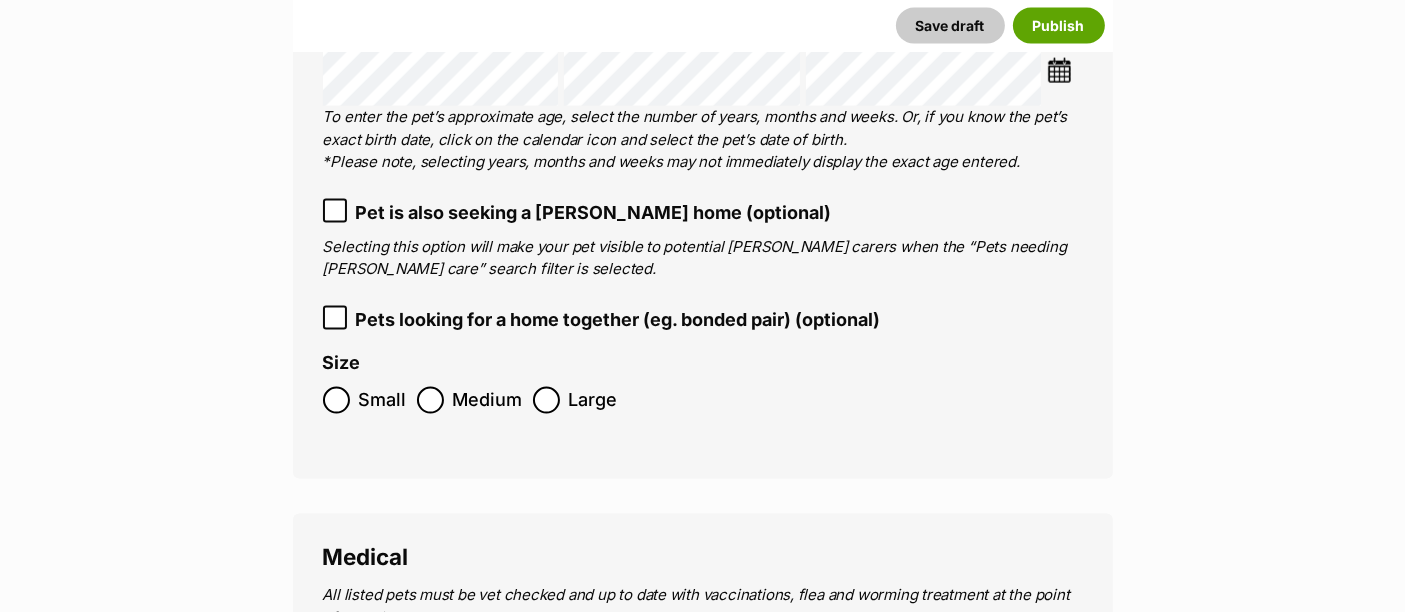 scroll, scrollTop: 2905, scrollLeft: 0, axis: vertical 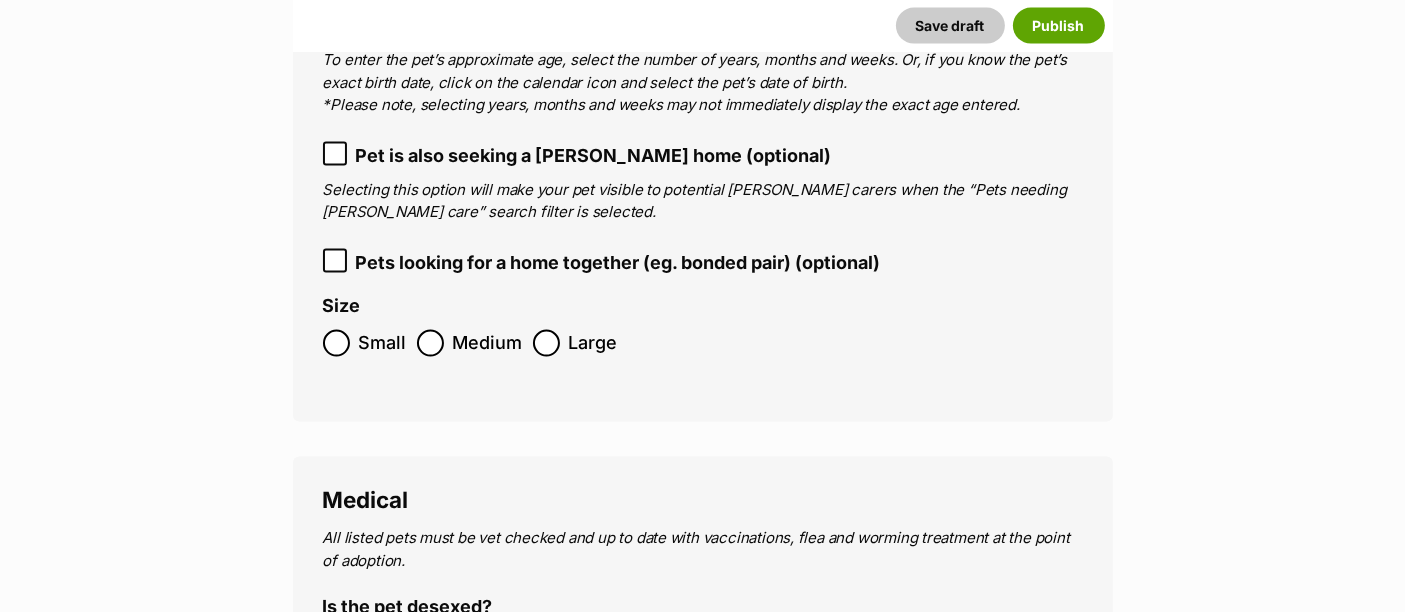 click on "Small
Medium
Large" at bounding box center [703, 343] 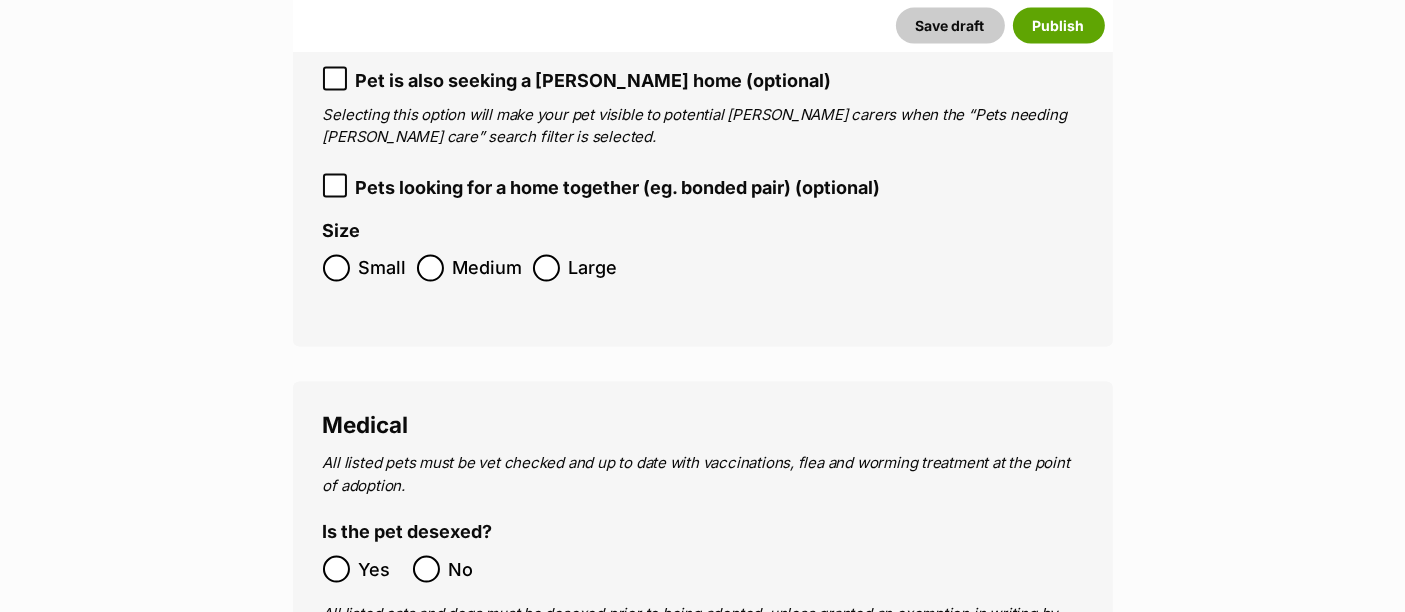 scroll, scrollTop: 2978, scrollLeft: 0, axis: vertical 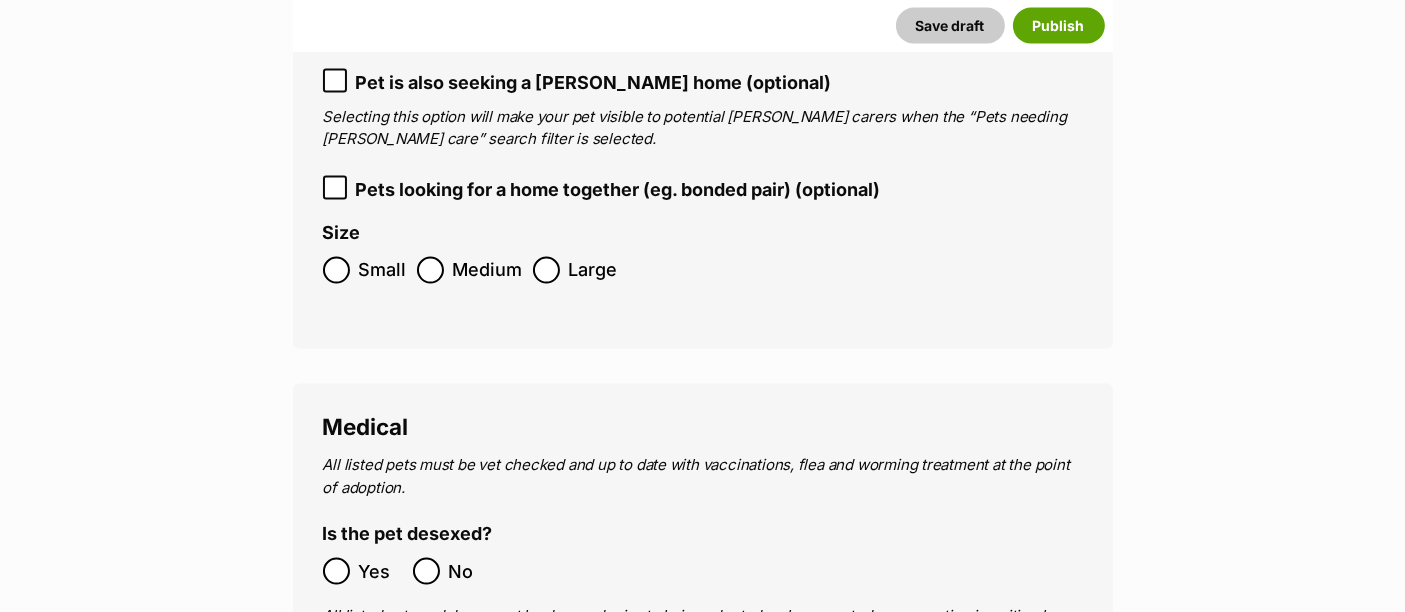 click on "Medium" at bounding box center [488, 270] 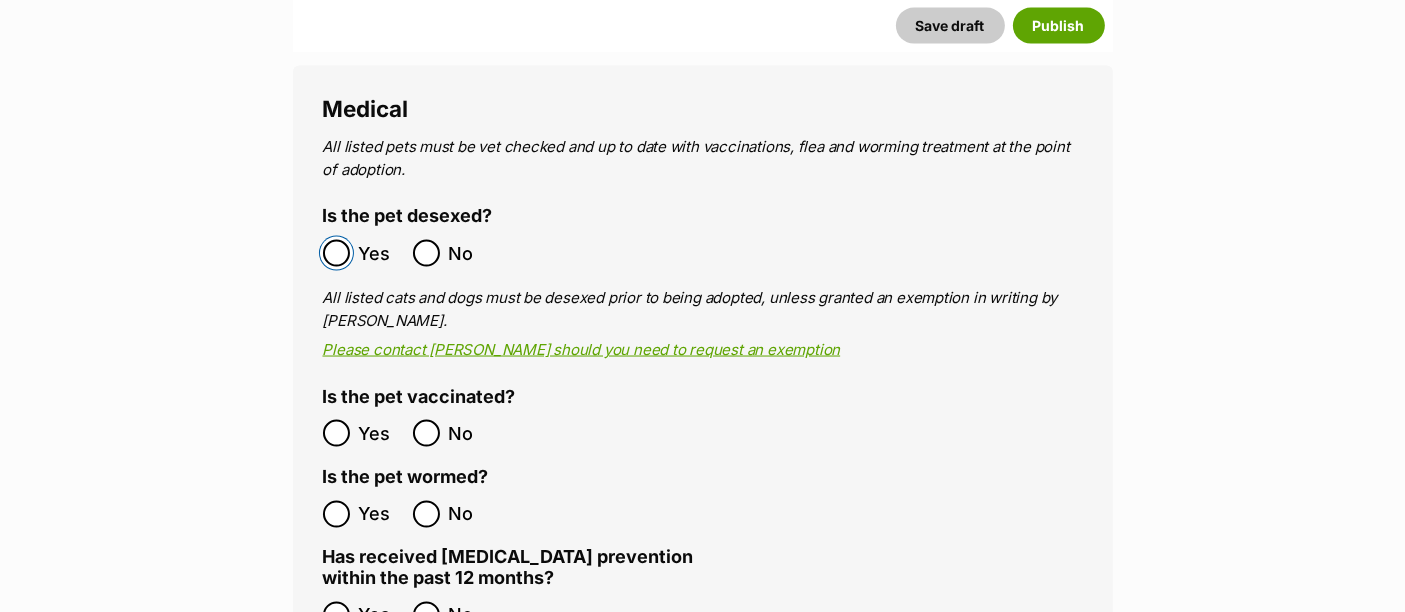 scroll, scrollTop: 3297, scrollLeft: 0, axis: vertical 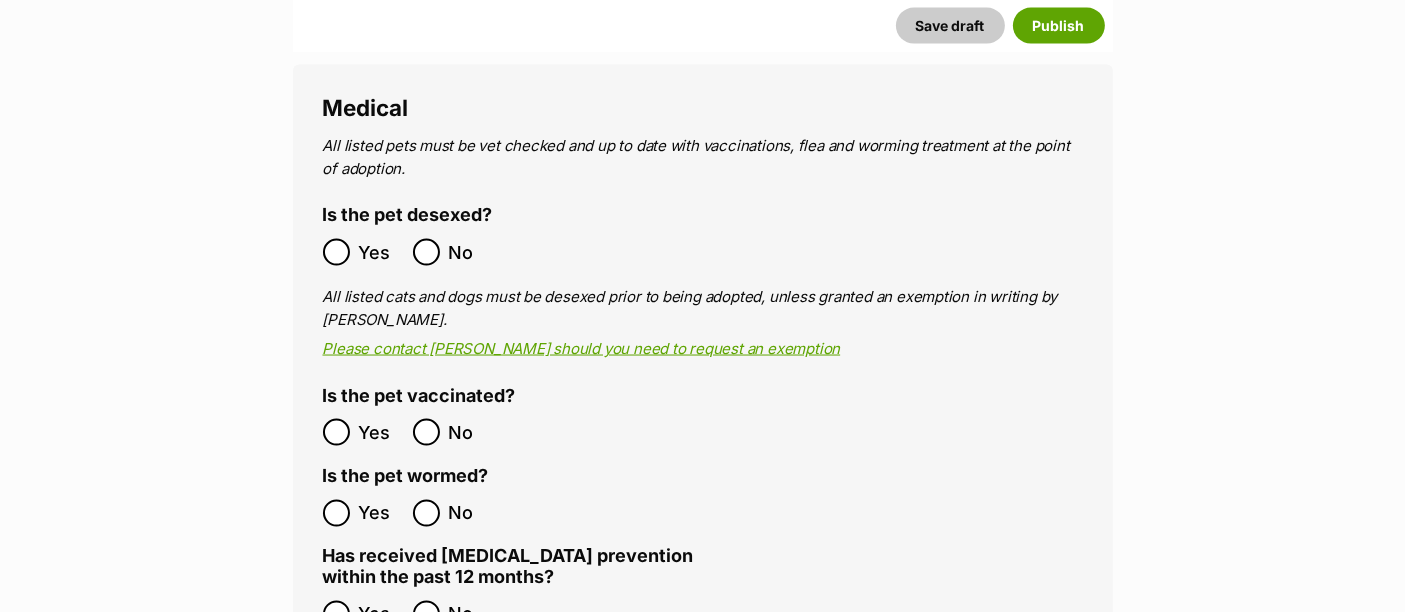 click on "Yes
No" at bounding box center [513, 432] 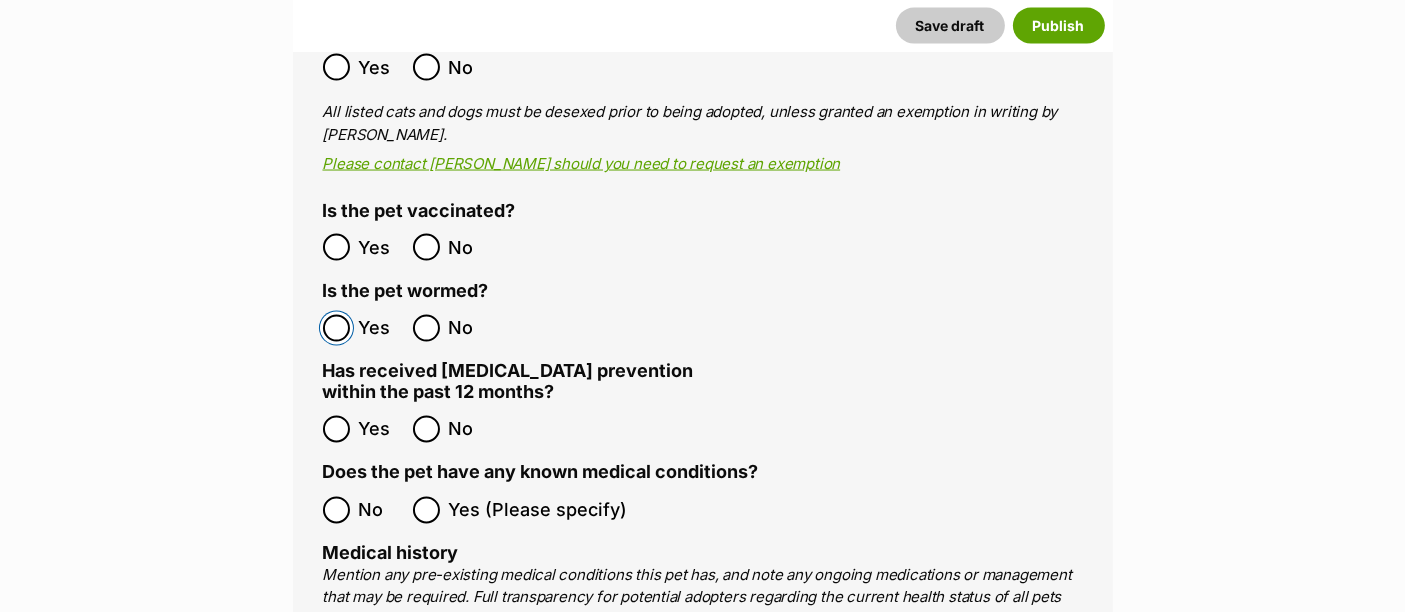 scroll, scrollTop: 3565, scrollLeft: 0, axis: vertical 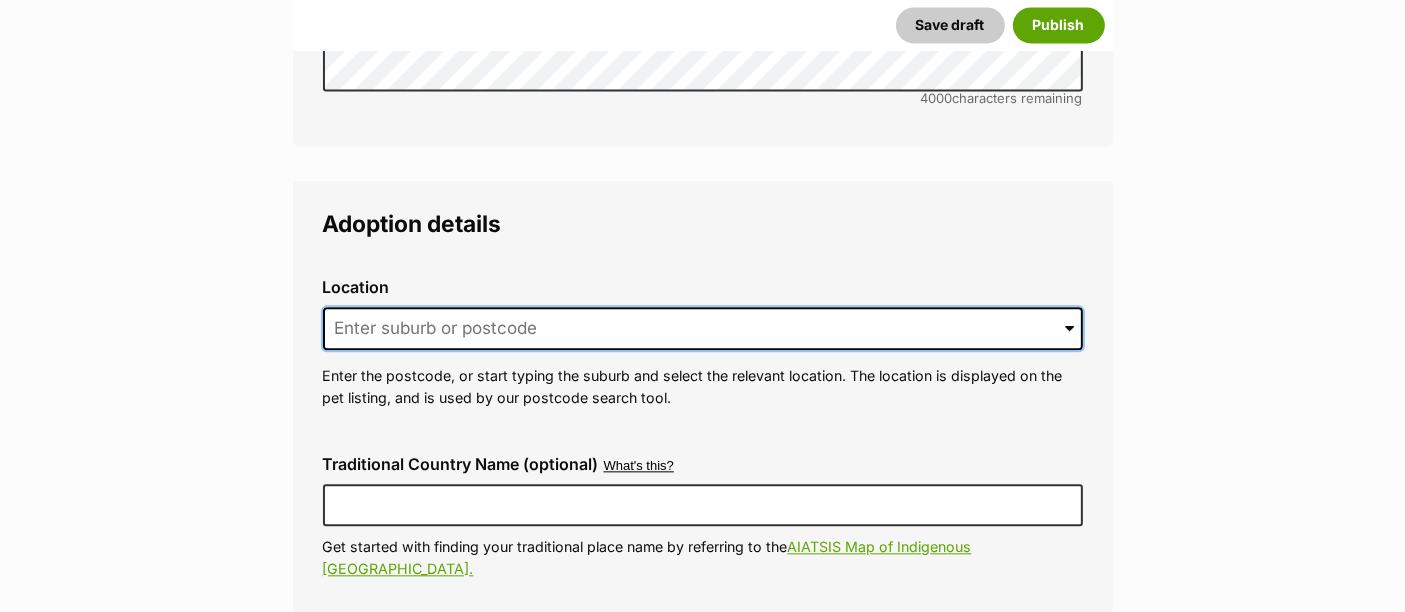 click at bounding box center [703, 329] 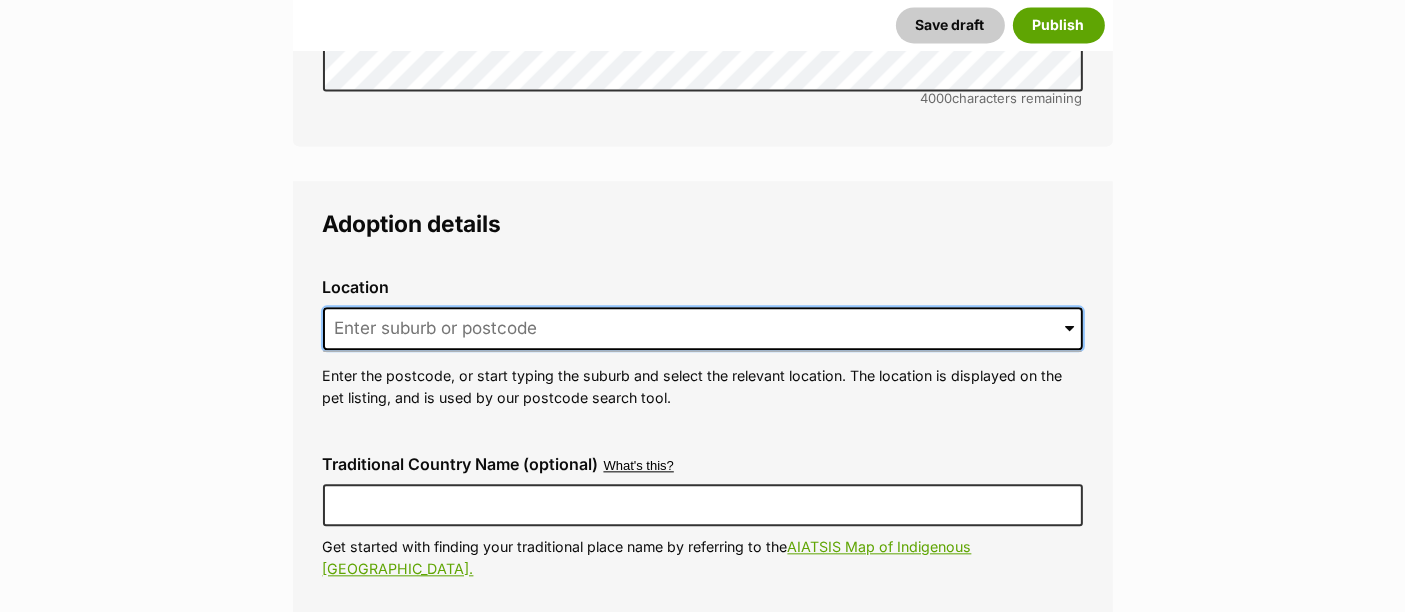 type on "," 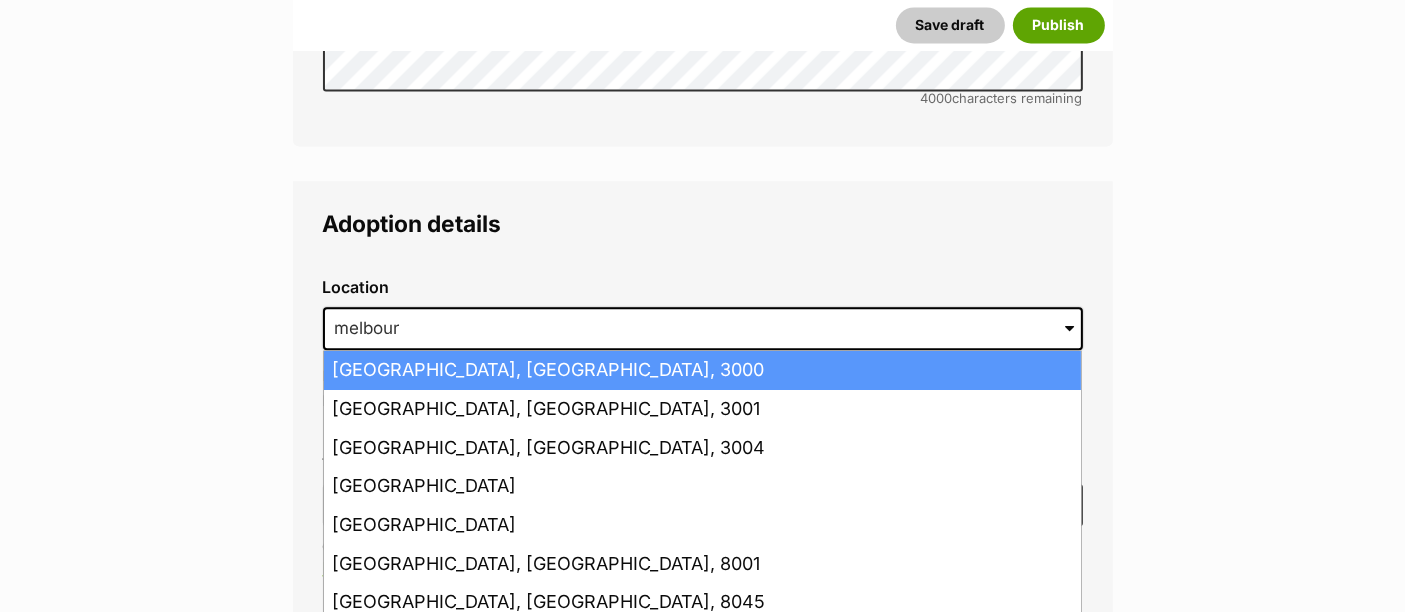 click on "Melbourne, Victoria, 3000" at bounding box center [702, 370] 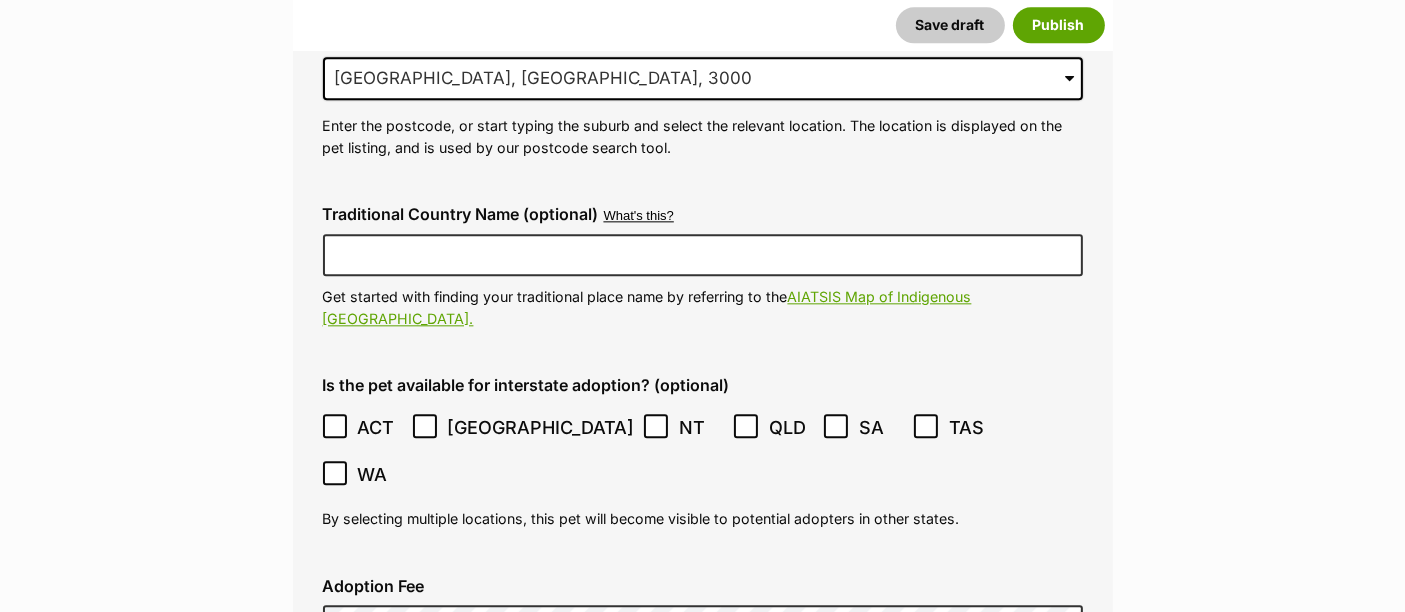 scroll, scrollTop: 4809, scrollLeft: 0, axis: vertical 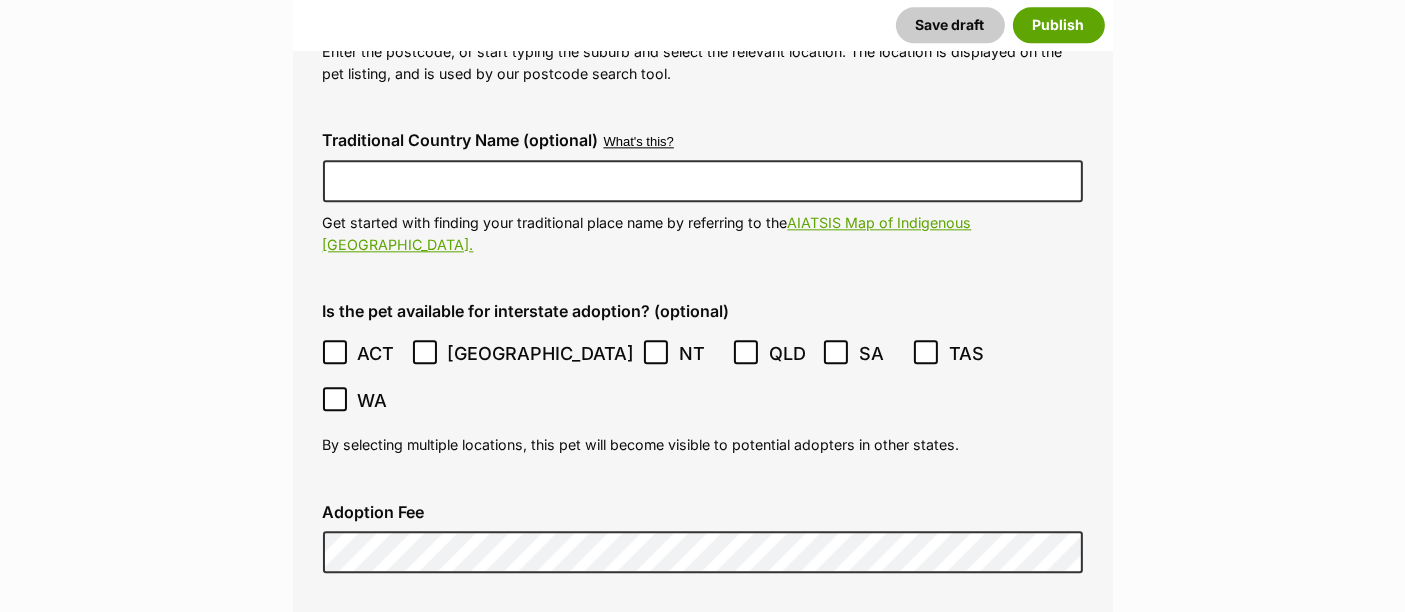 click on "ACT" at bounding box center [379, 353] 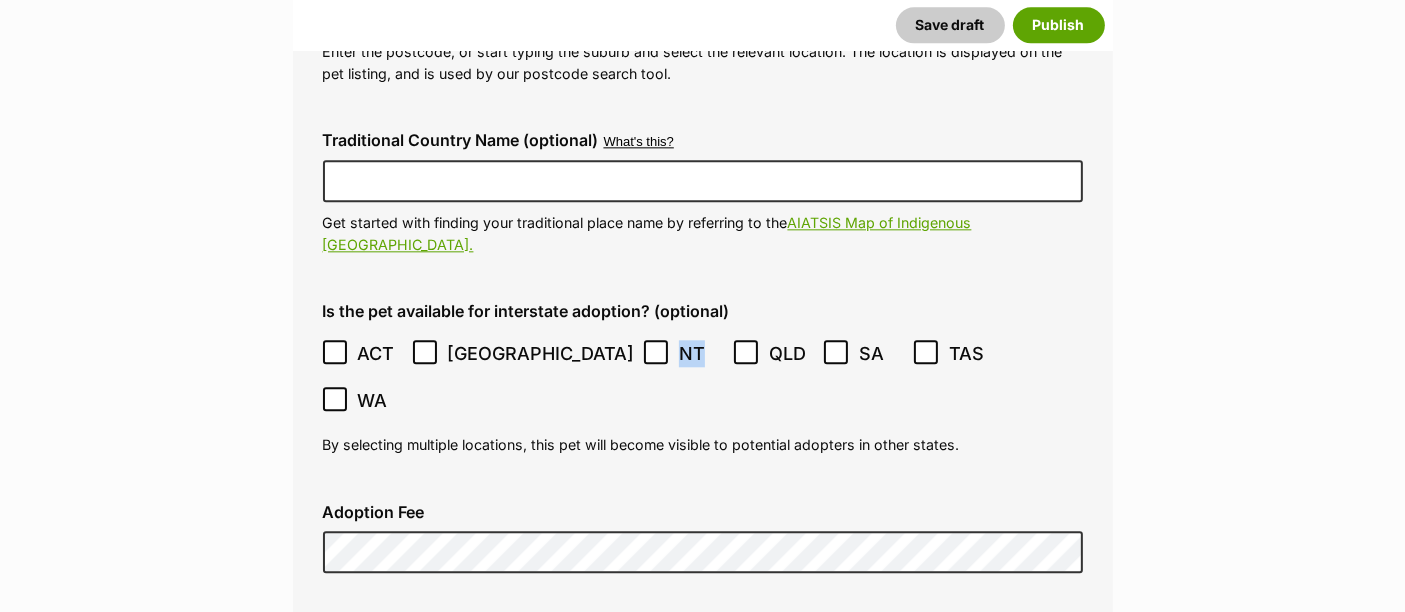 drag, startPoint x: 540, startPoint y: 283, endPoint x: 621, endPoint y: 282, distance: 81.00617 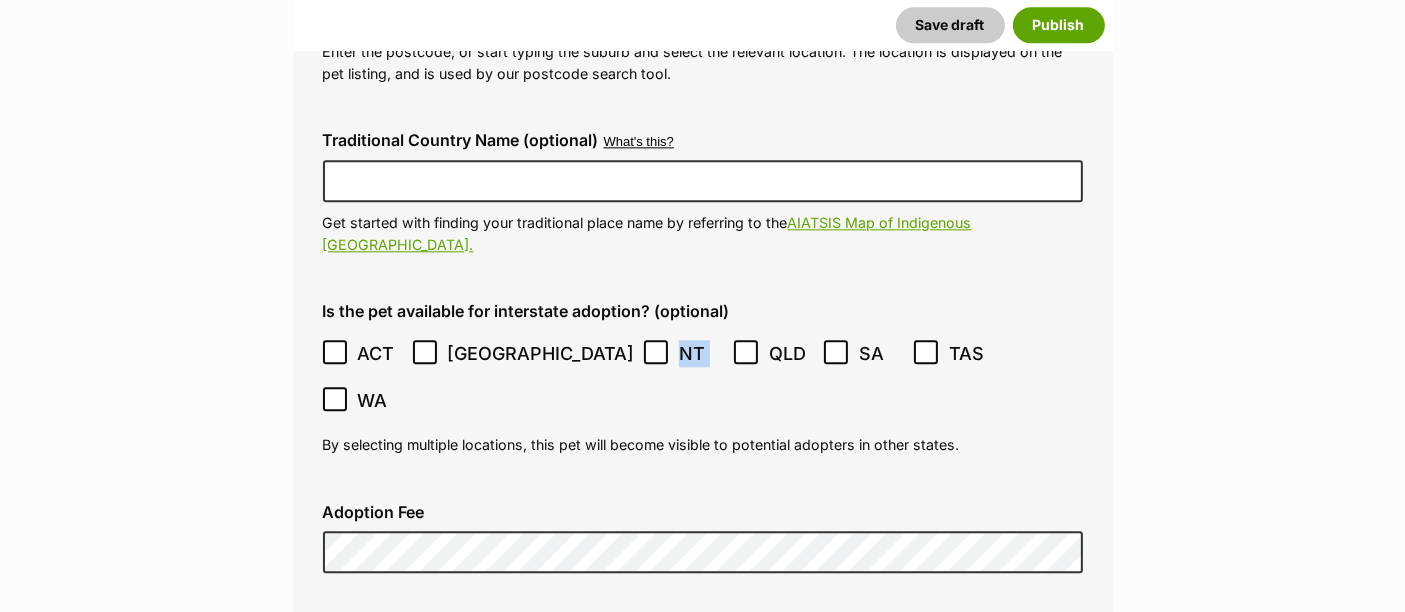 click on "QLD" at bounding box center [774, 353] 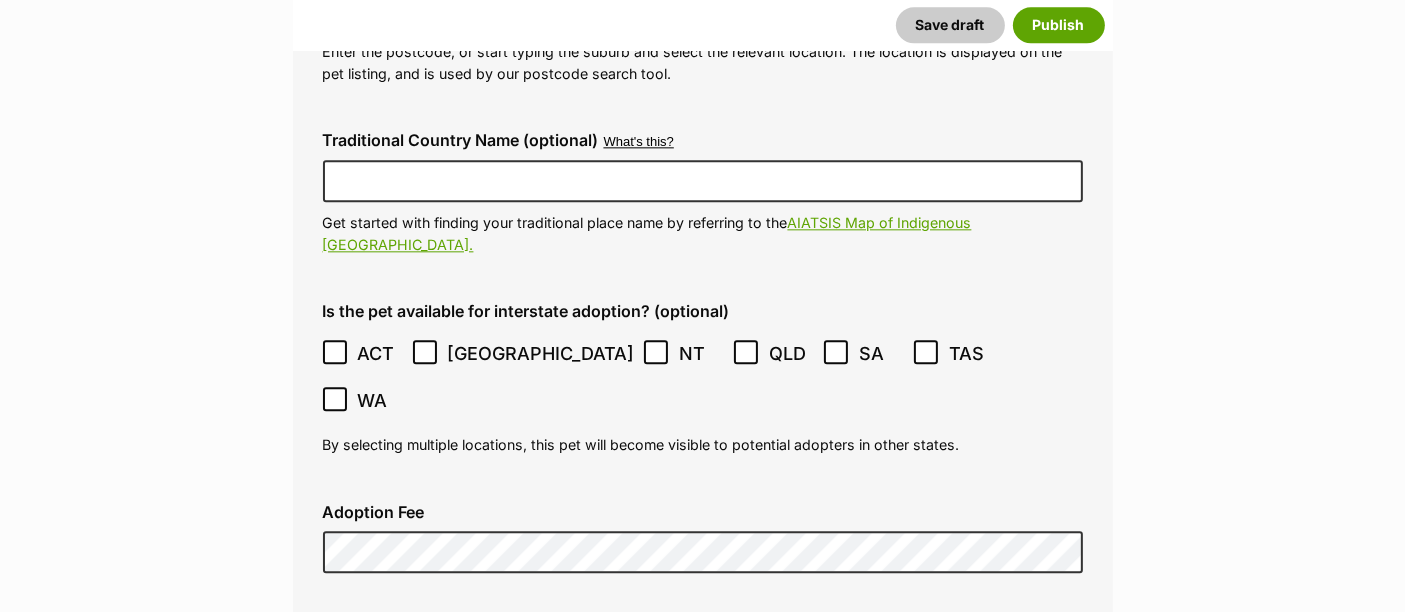 click 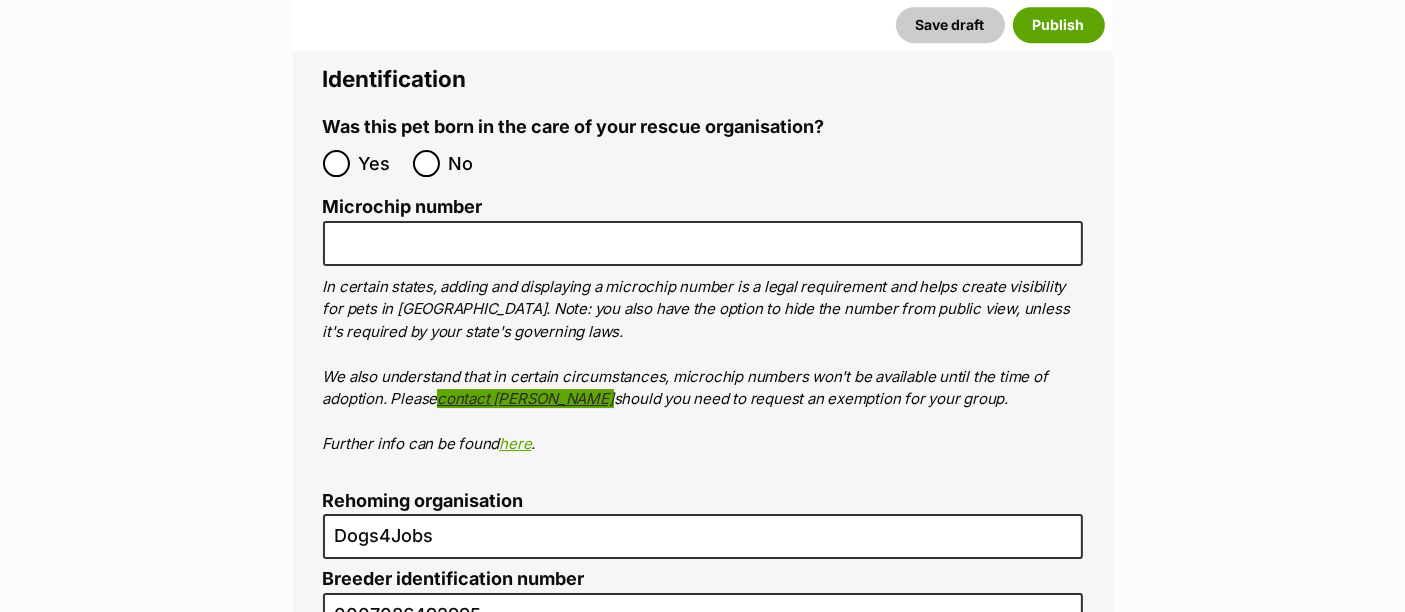 scroll, scrollTop: 6371, scrollLeft: 0, axis: vertical 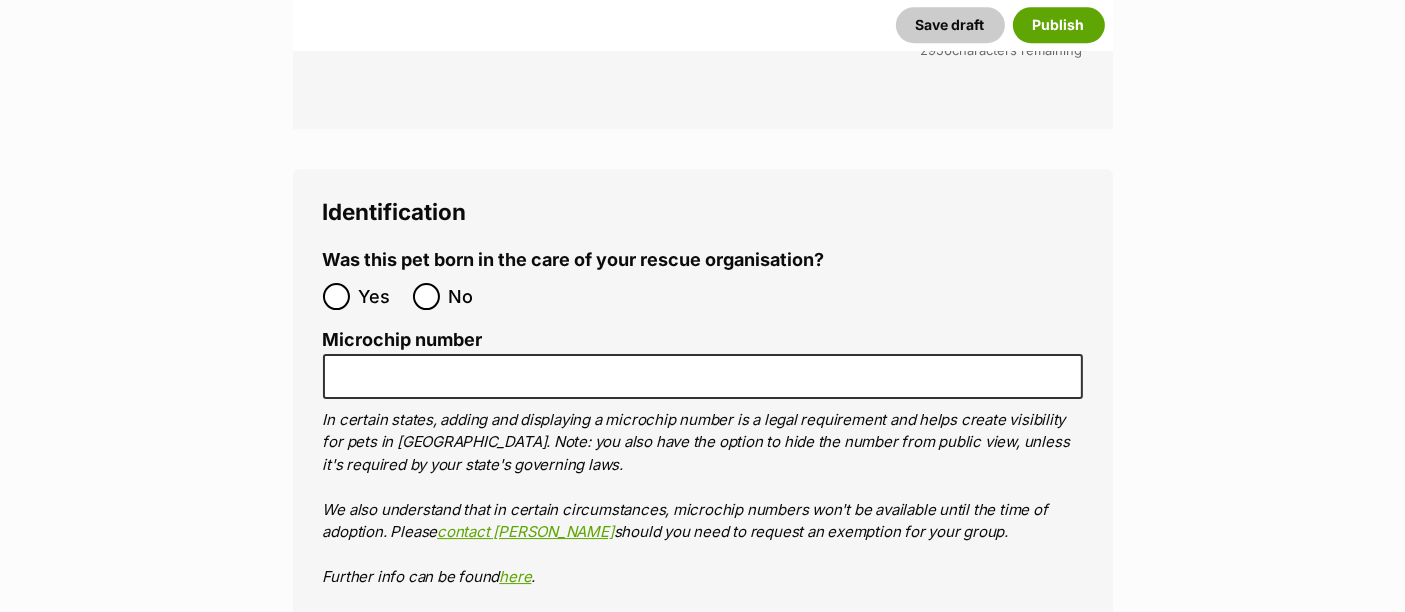 click on "Yes" at bounding box center (363, 296) 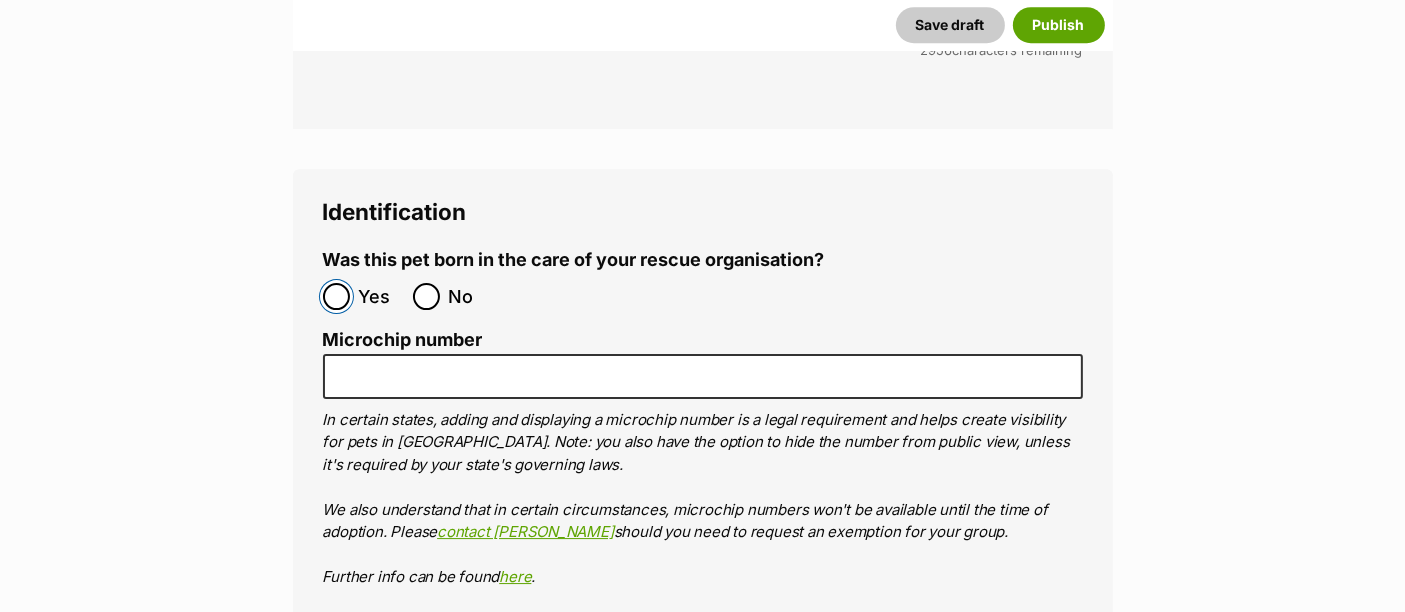 click on "Yes" at bounding box center (336, 296) 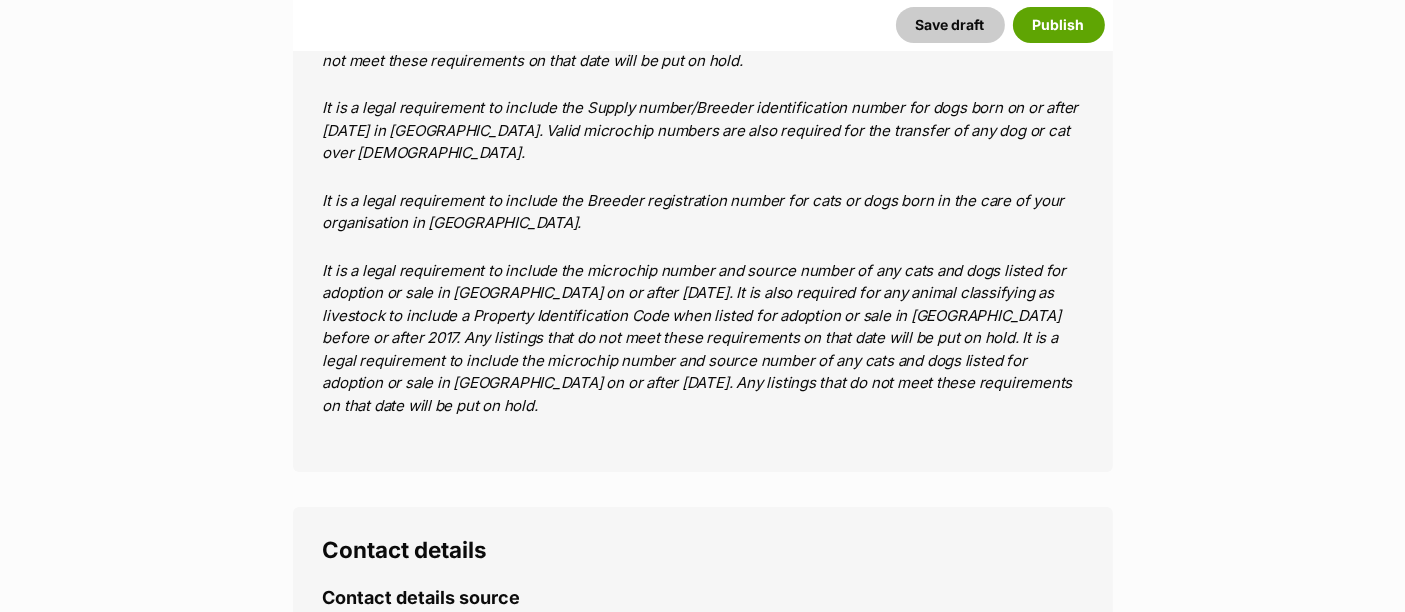 scroll, scrollTop: 7709, scrollLeft: 0, axis: vertical 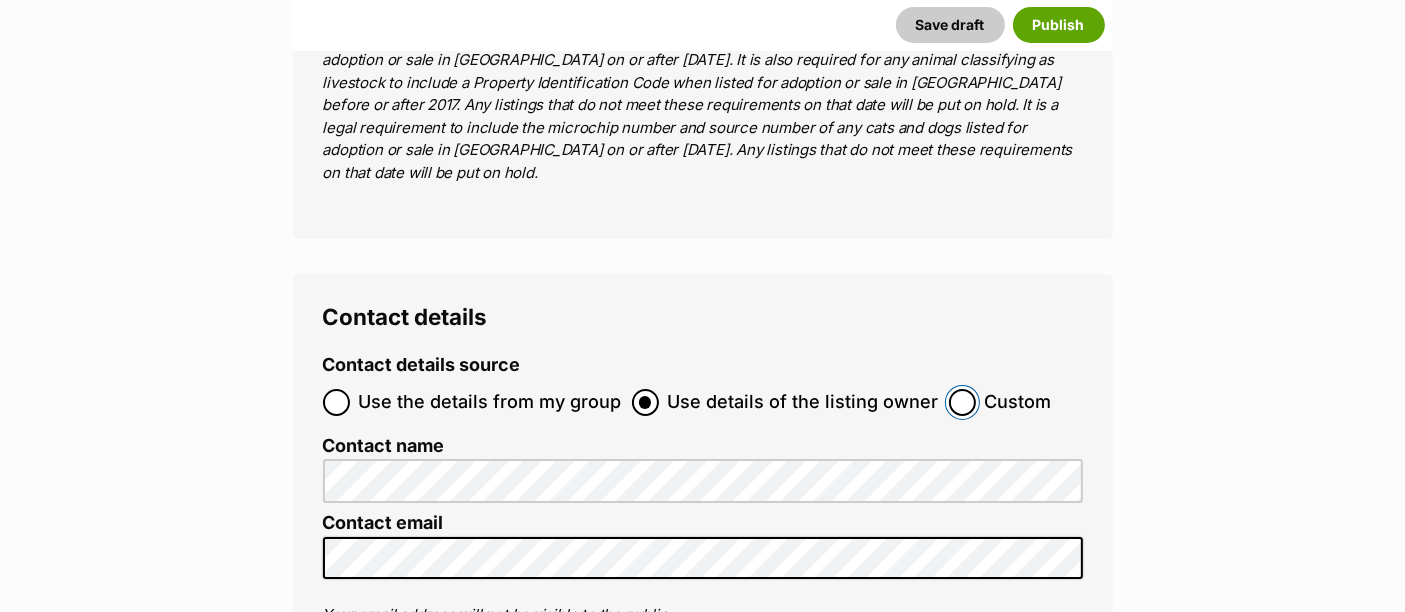 click on "Custom" at bounding box center (962, 402) 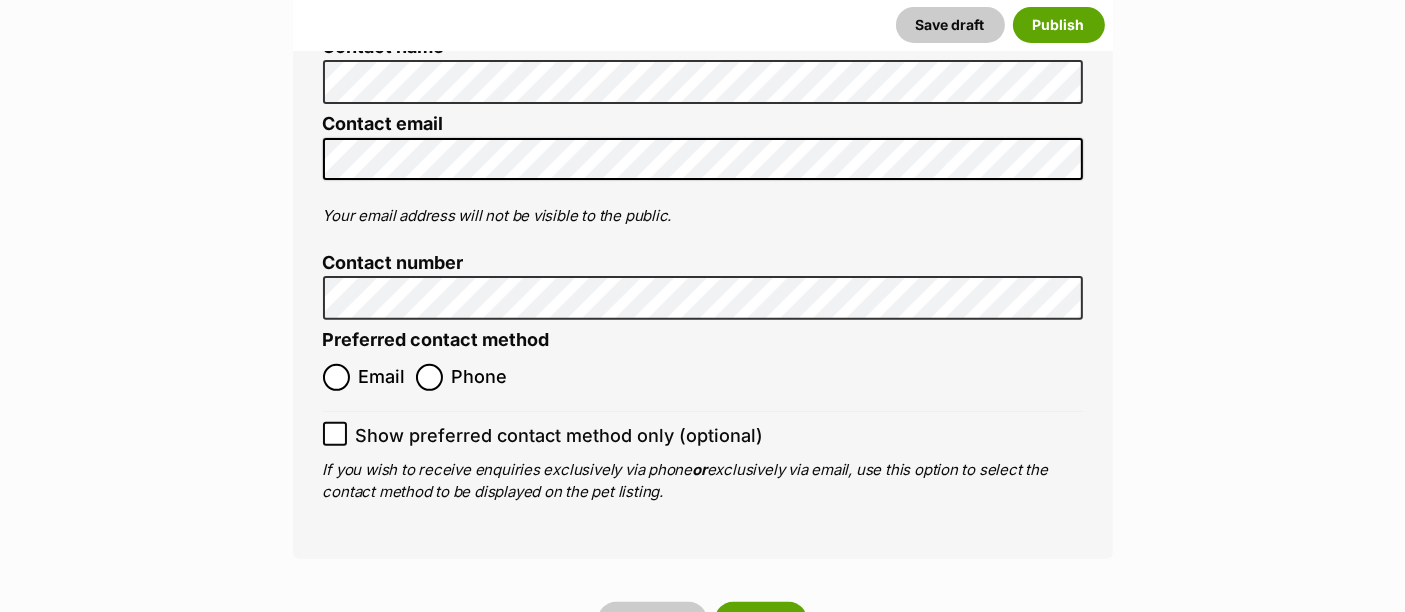 scroll, scrollTop: 8233, scrollLeft: 0, axis: vertical 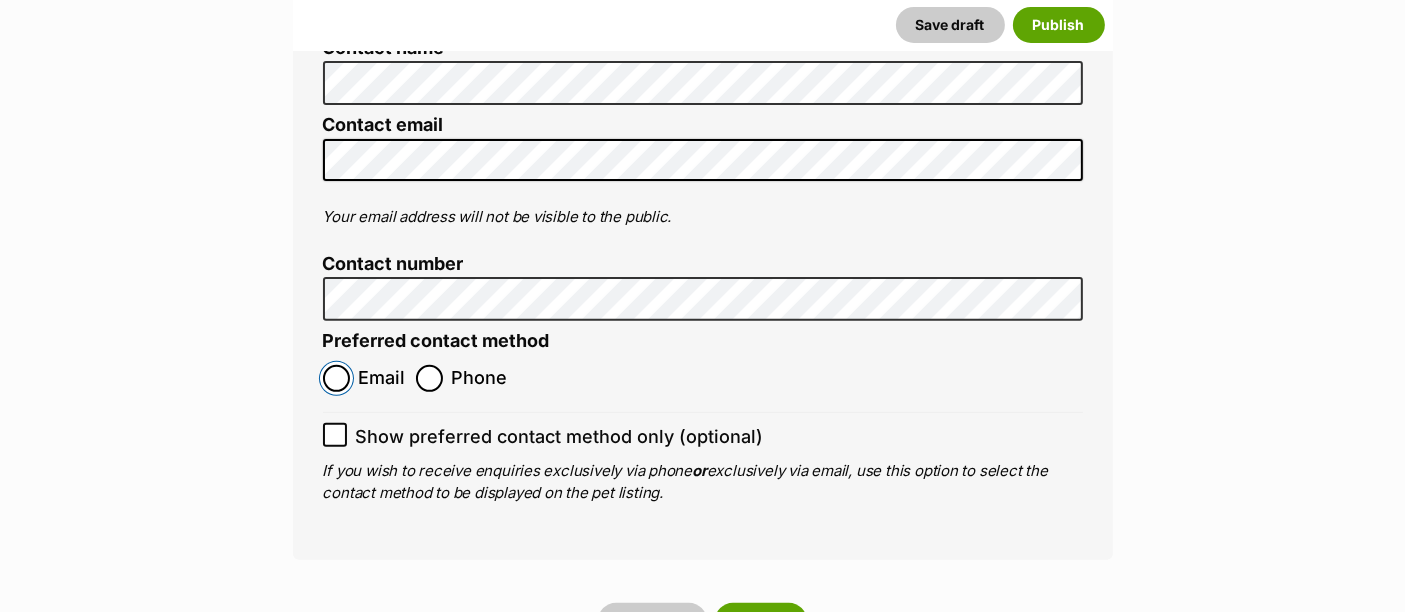 click on "Email" at bounding box center (336, 378) 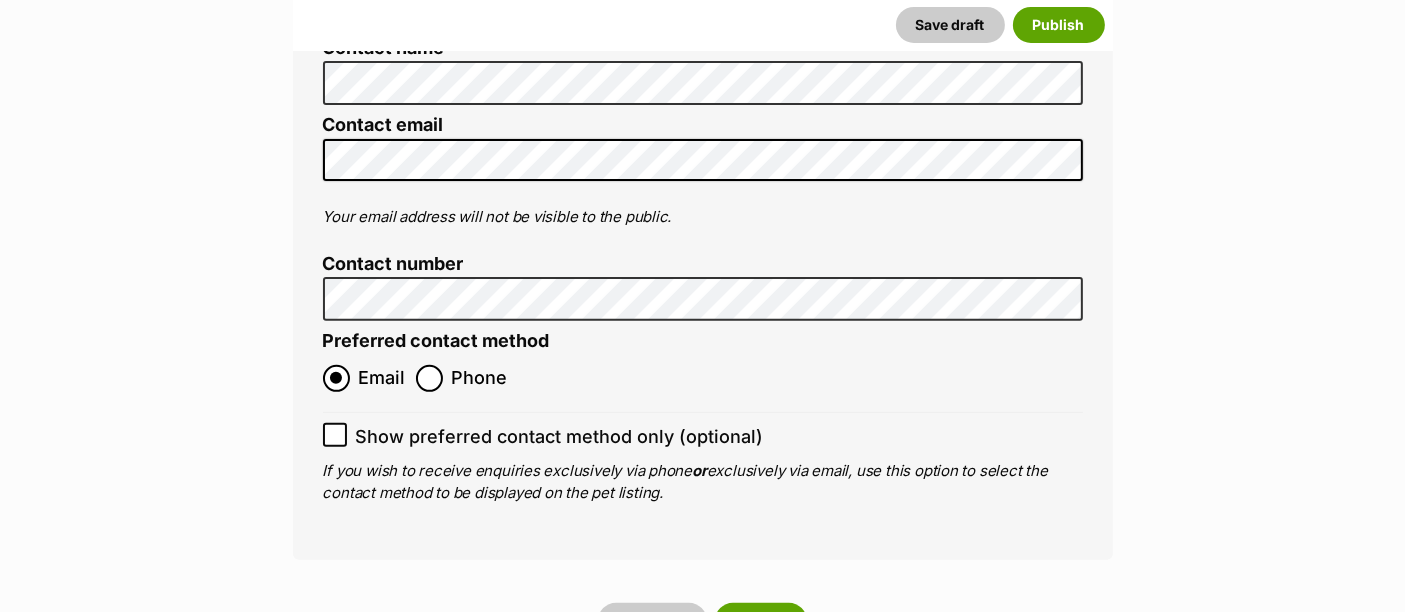 click 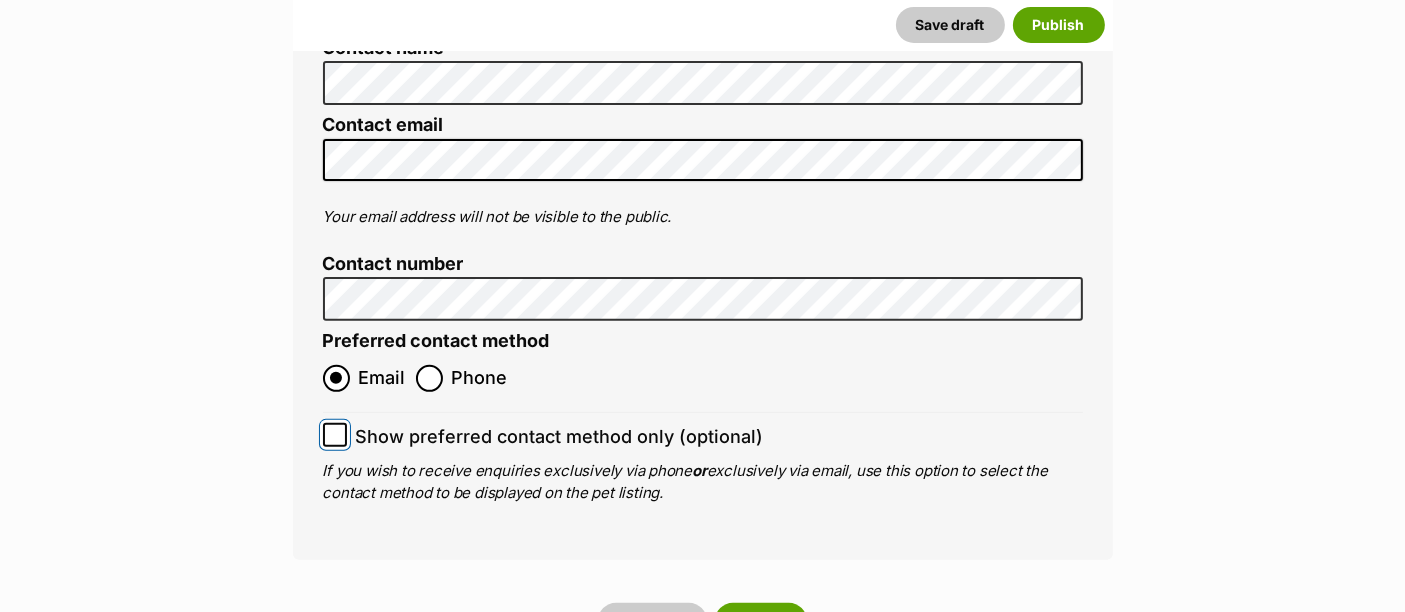 click on "Show preferred contact method only (optional)" at bounding box center (335, 435) 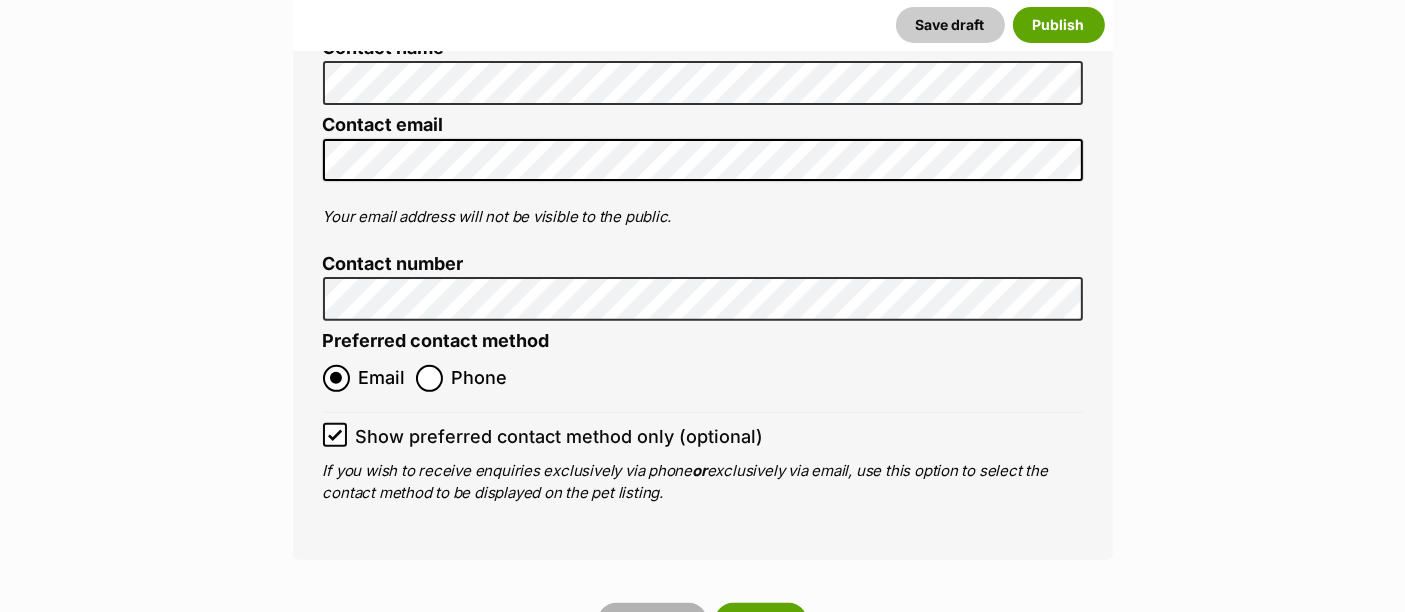 click on "Save draft" at bounding box center [652, 621] 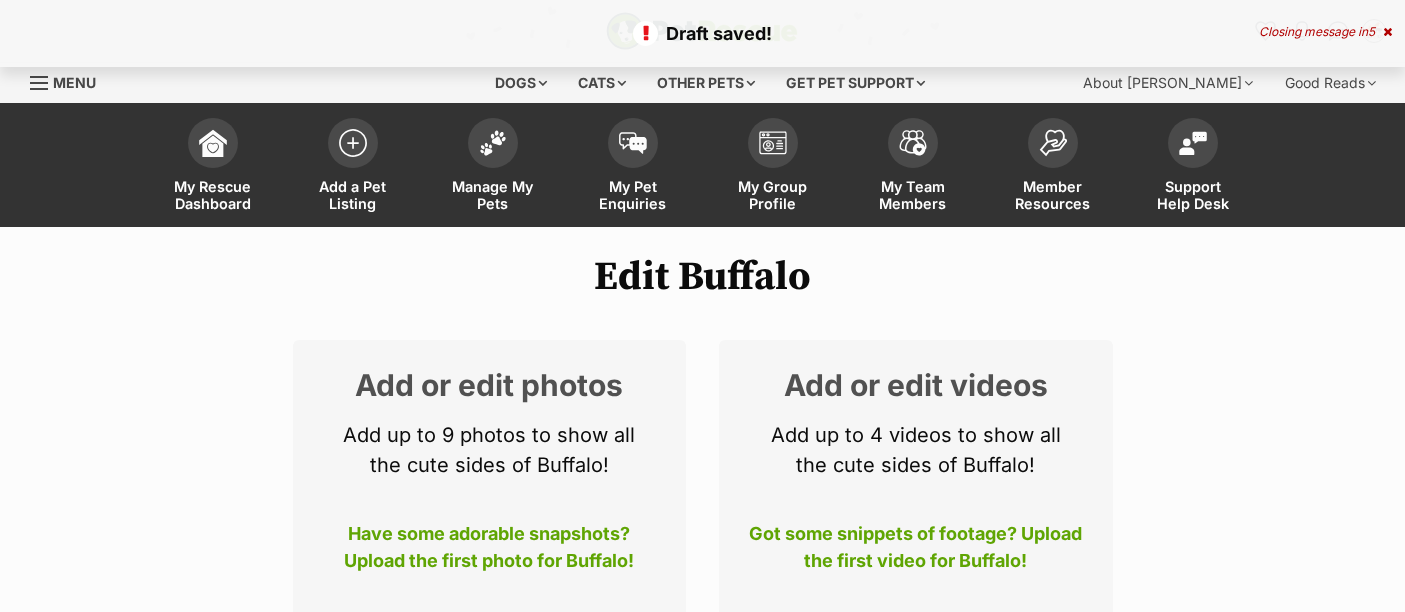 scroll, scrollTop: 403, scrollLeft: 0, axis: vertical 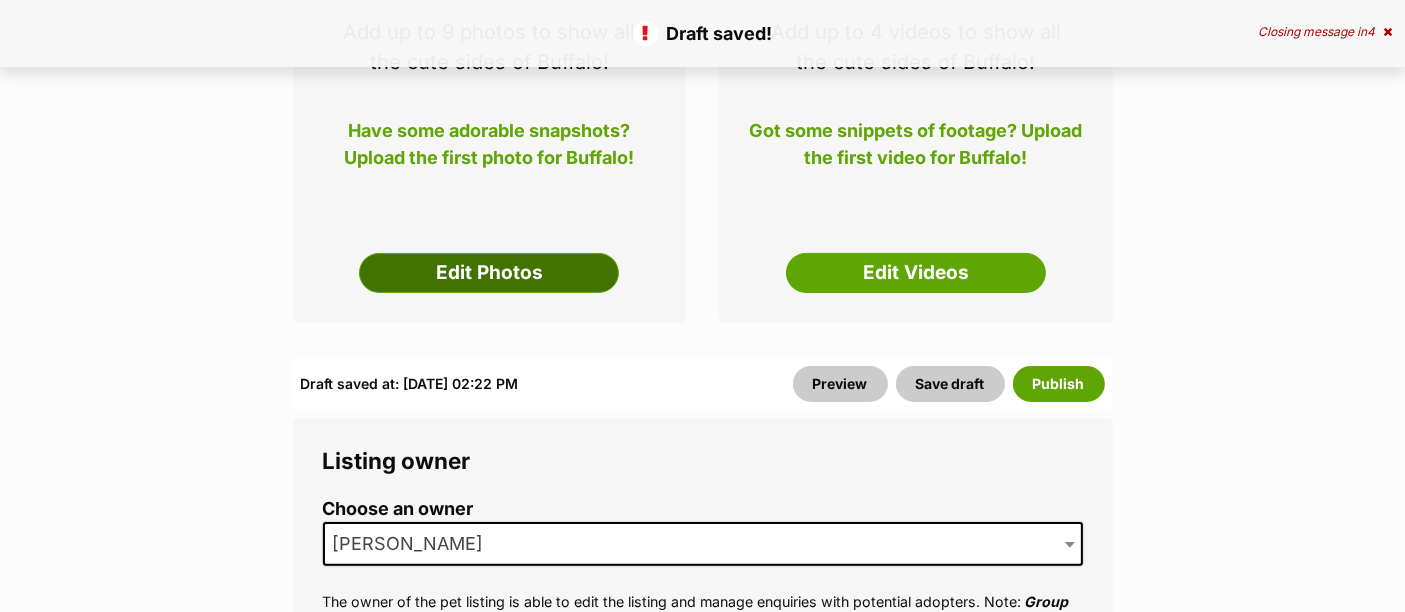 click on "Edit Photos" at bounding box center [489, 273] 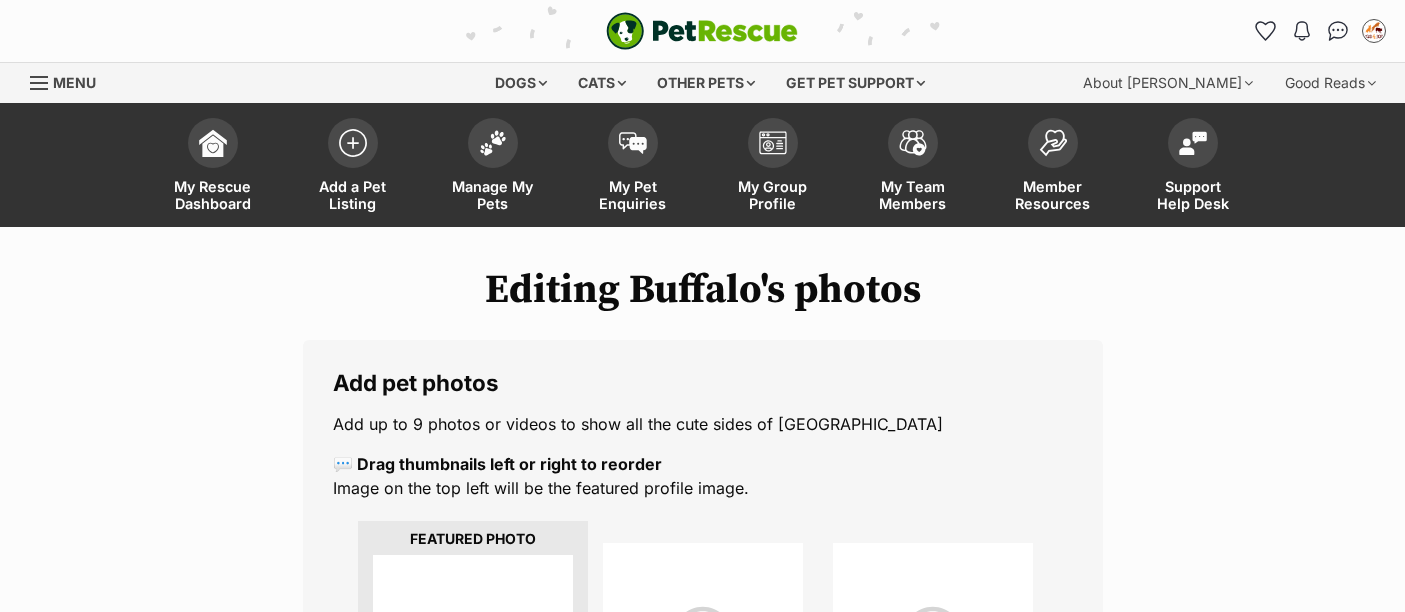 scroll, scrollTop: 0, scrollLeft: 0, axis: both 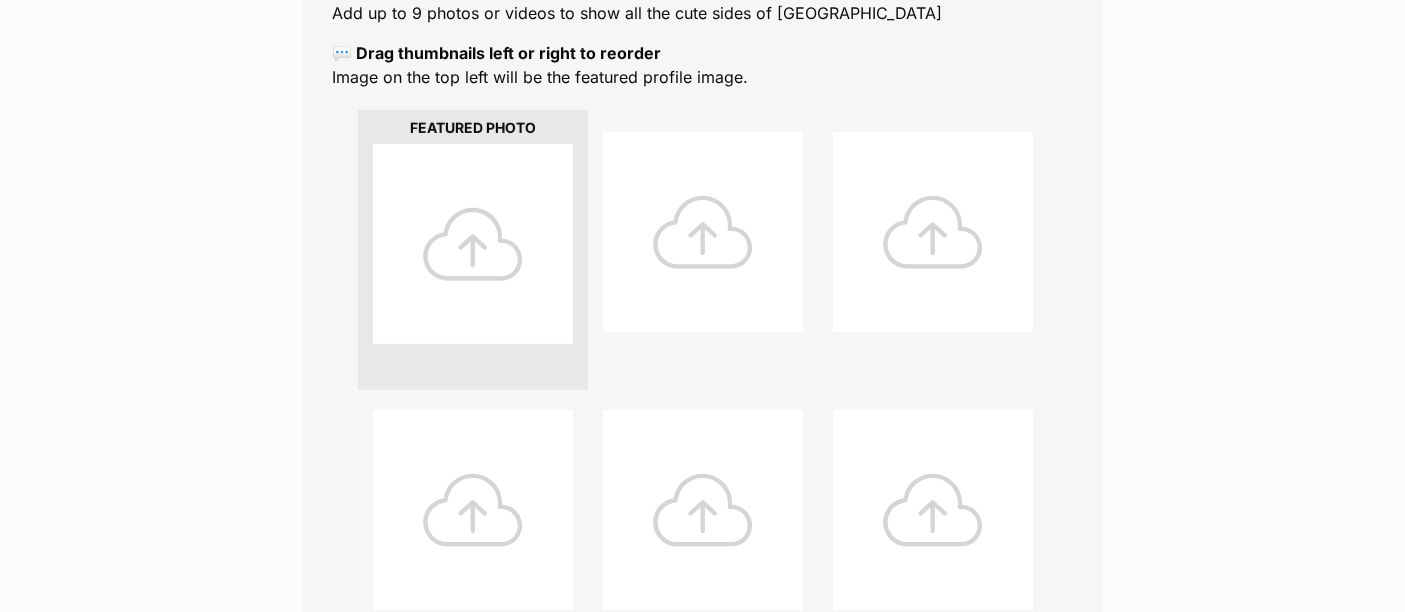 click at bounding box center (473, 244) 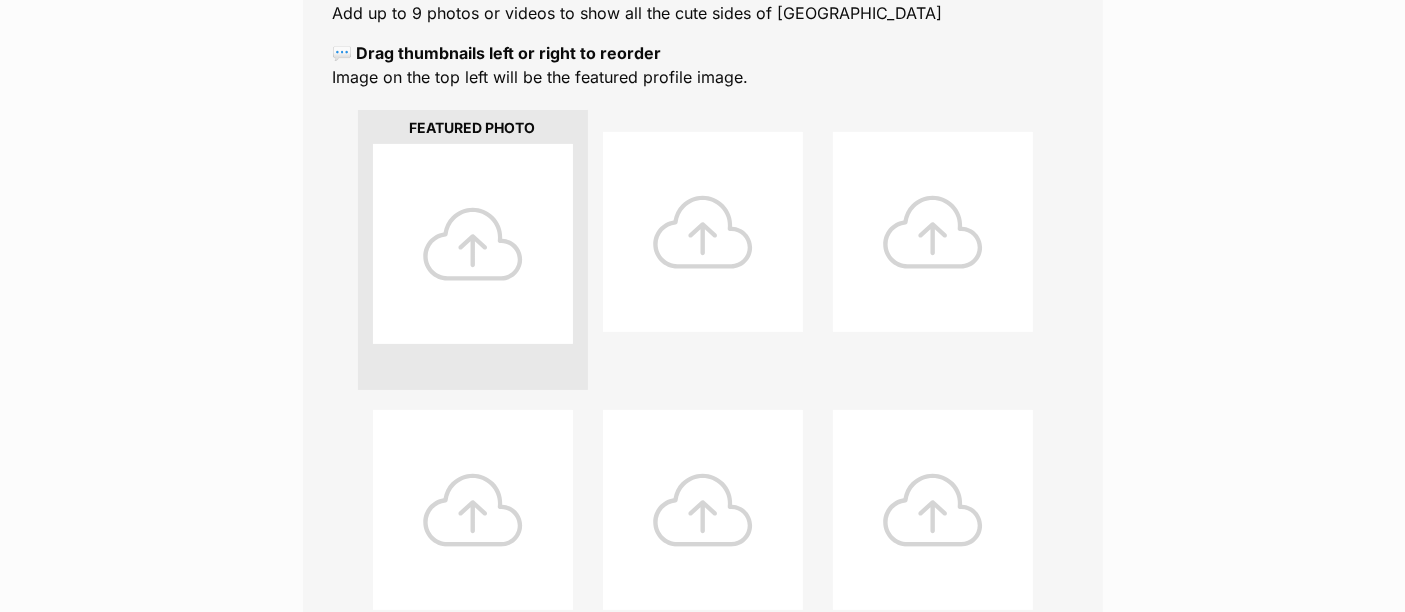 click at bounding box center (473, 244) 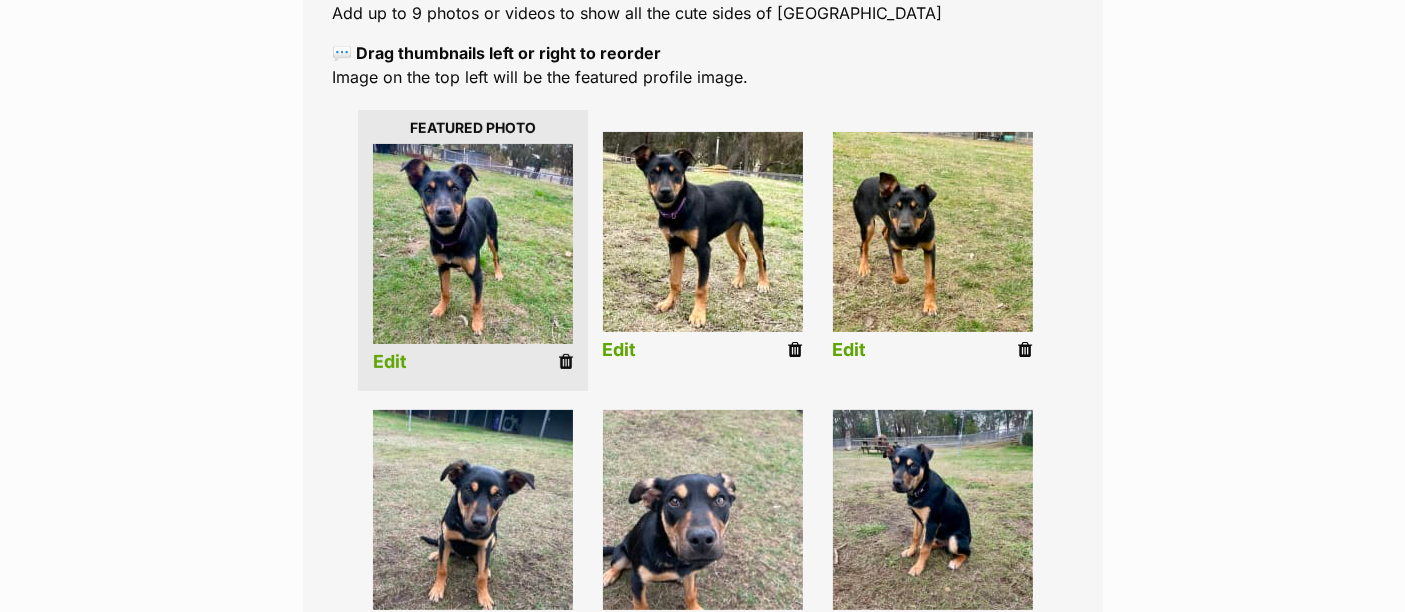 click at bounding box center (566, 362) 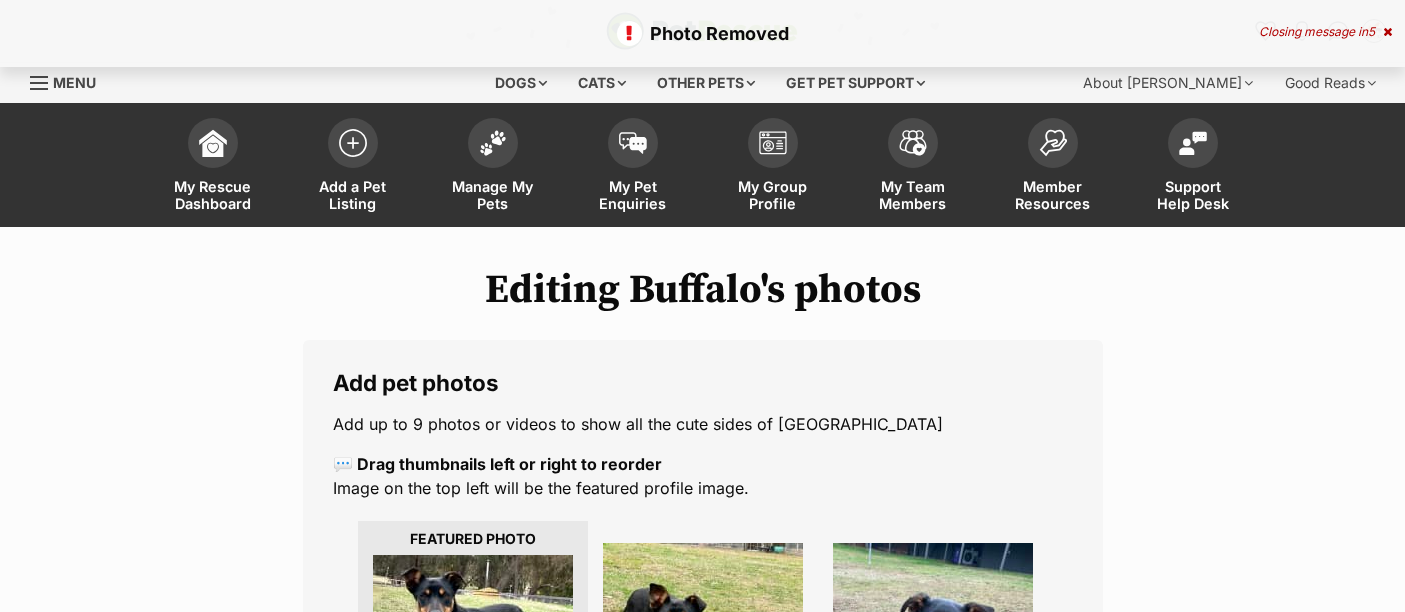 scroll, scrollTop: 0, scrollLeft: 0, axis: both 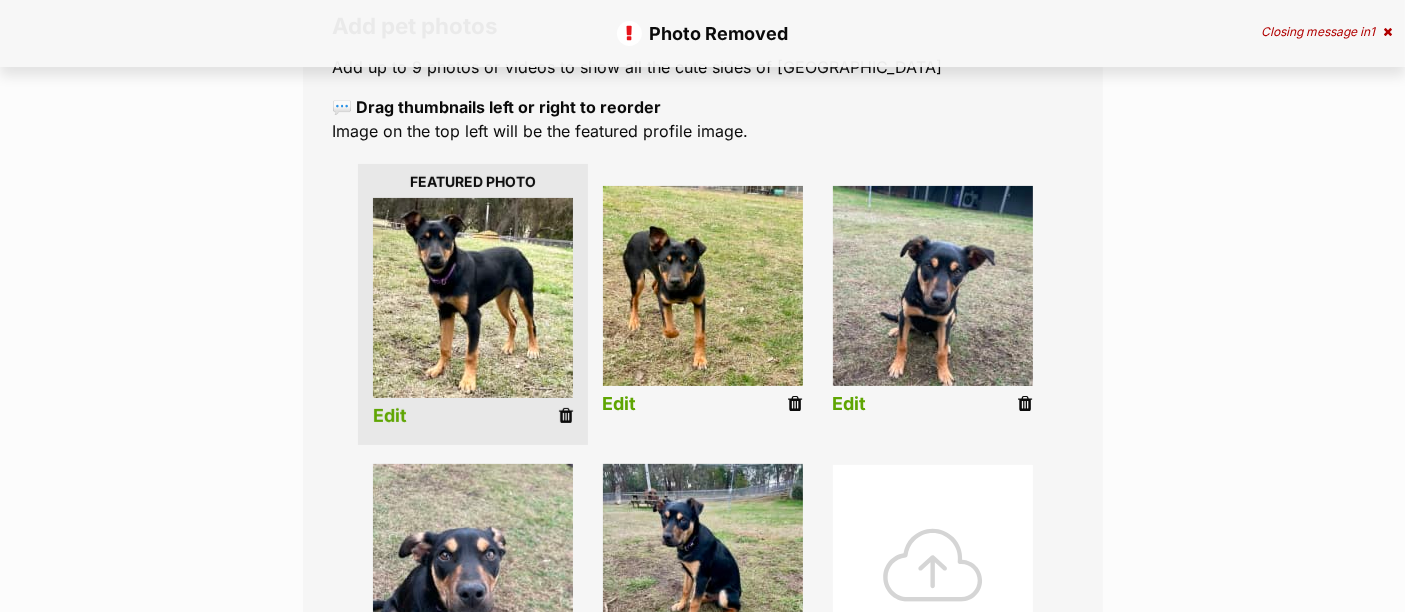 click at bounding box center (566, 416) 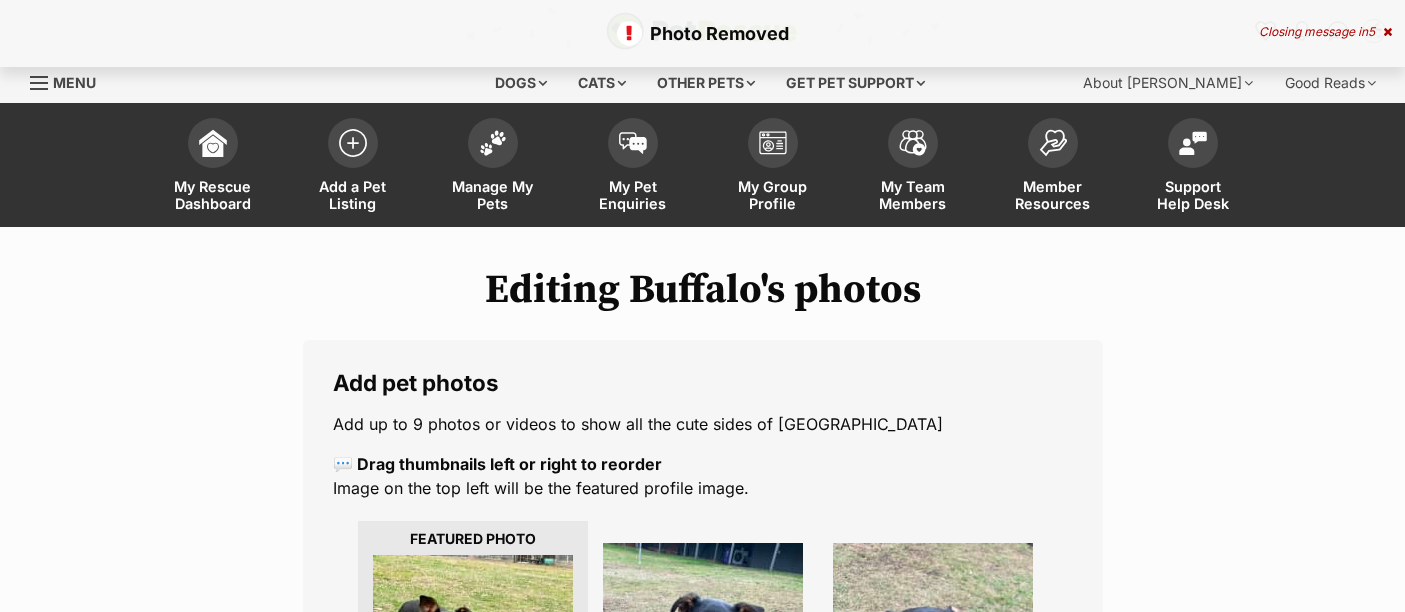 scroll, scrollTop: 0, scrollLeft: 0, axis: both 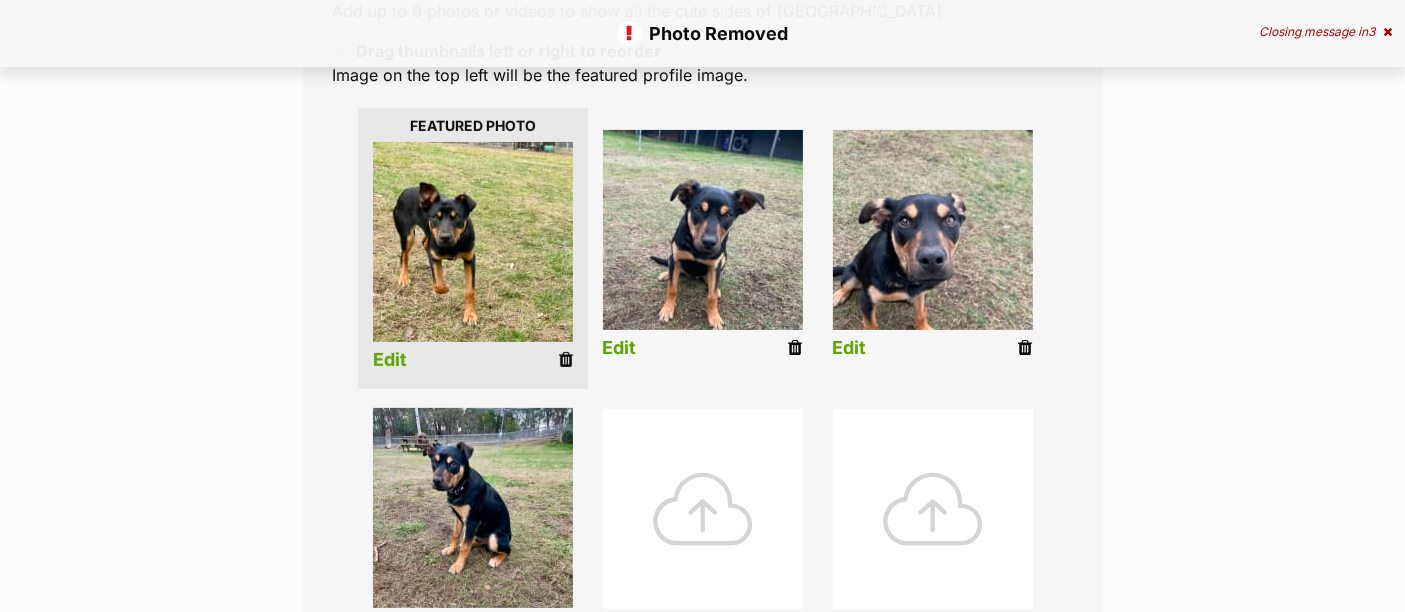 click on "Edit" at bounding box center (473, 248) 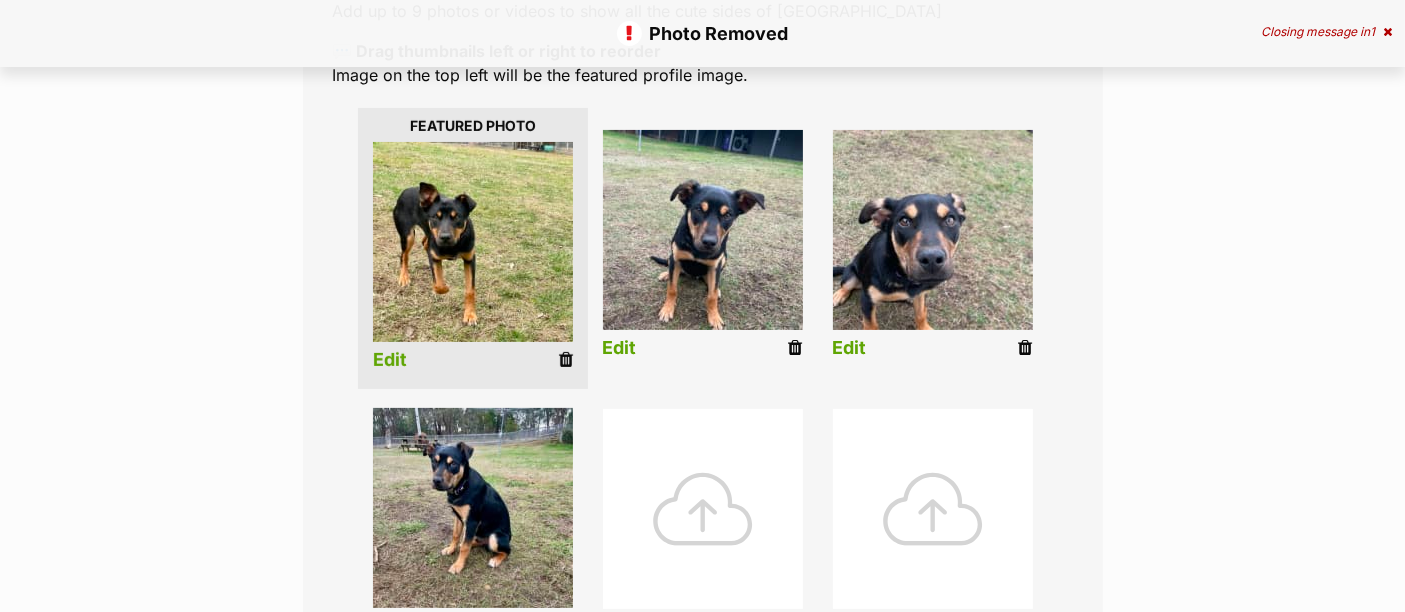 click at bounding box center [566, 360] 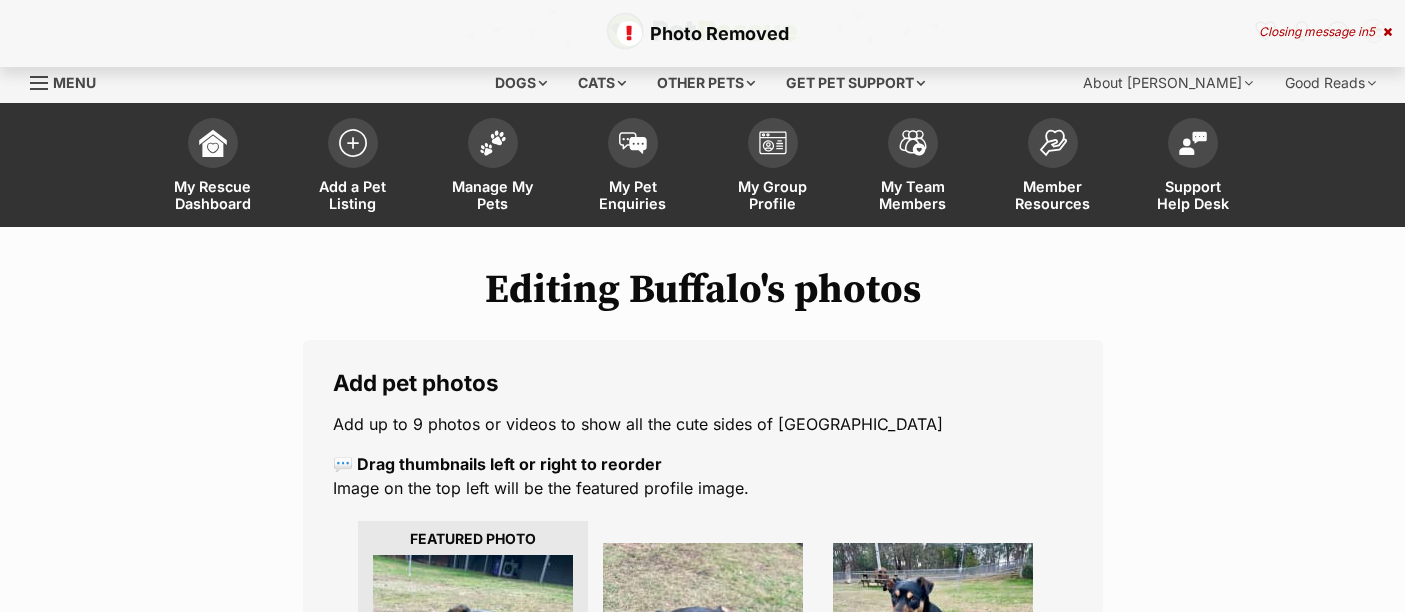 scroll, scrollTop: 0, scrollLeft: 0, axis: both 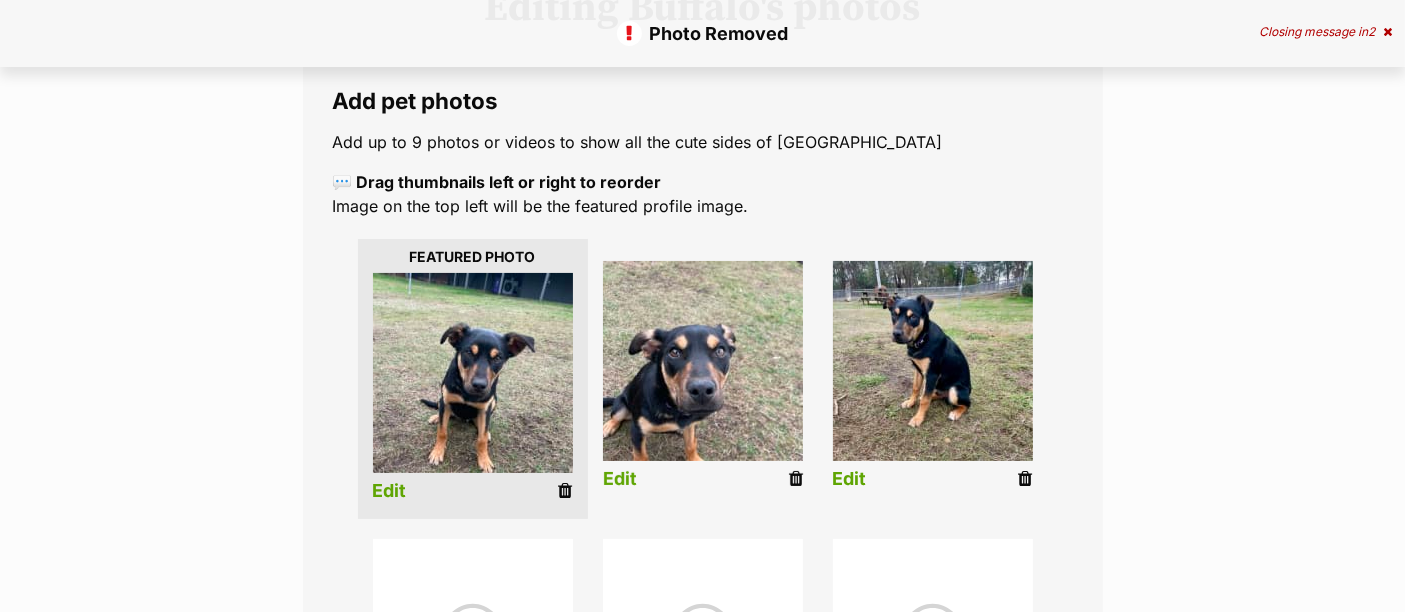 click on "Edit" at bounding box center (620, 479) 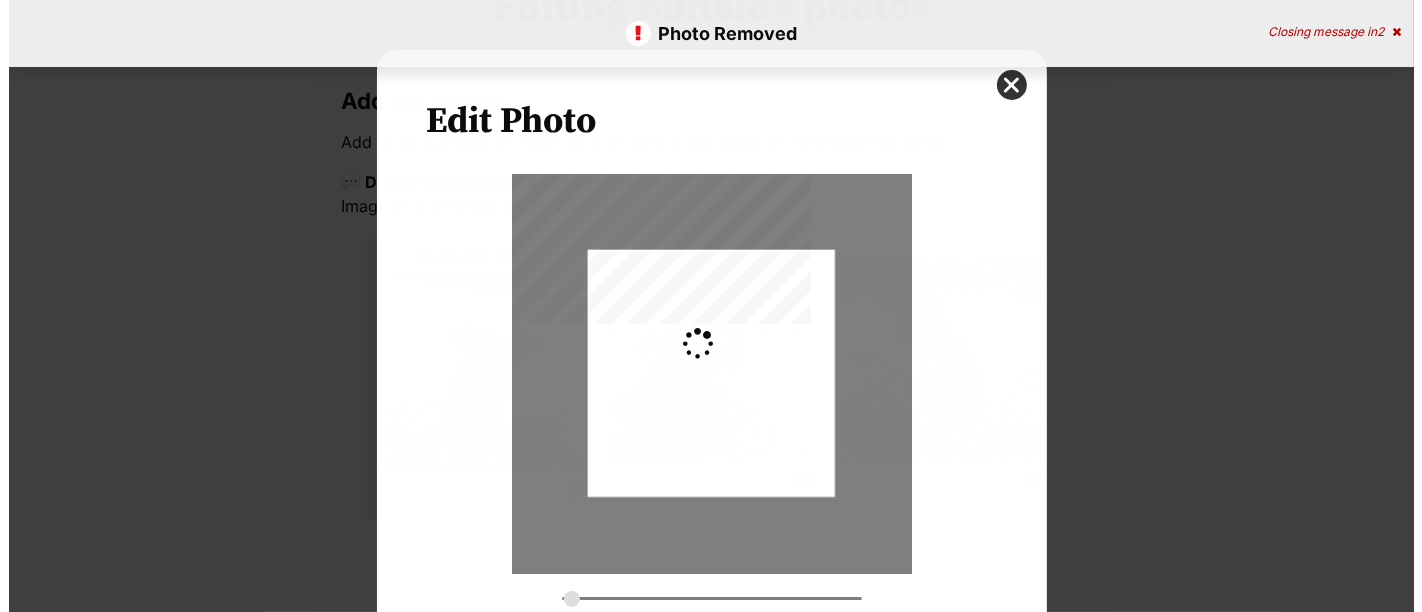 scroll, scrollTop: 0, scrollLeft: 0, axis: both 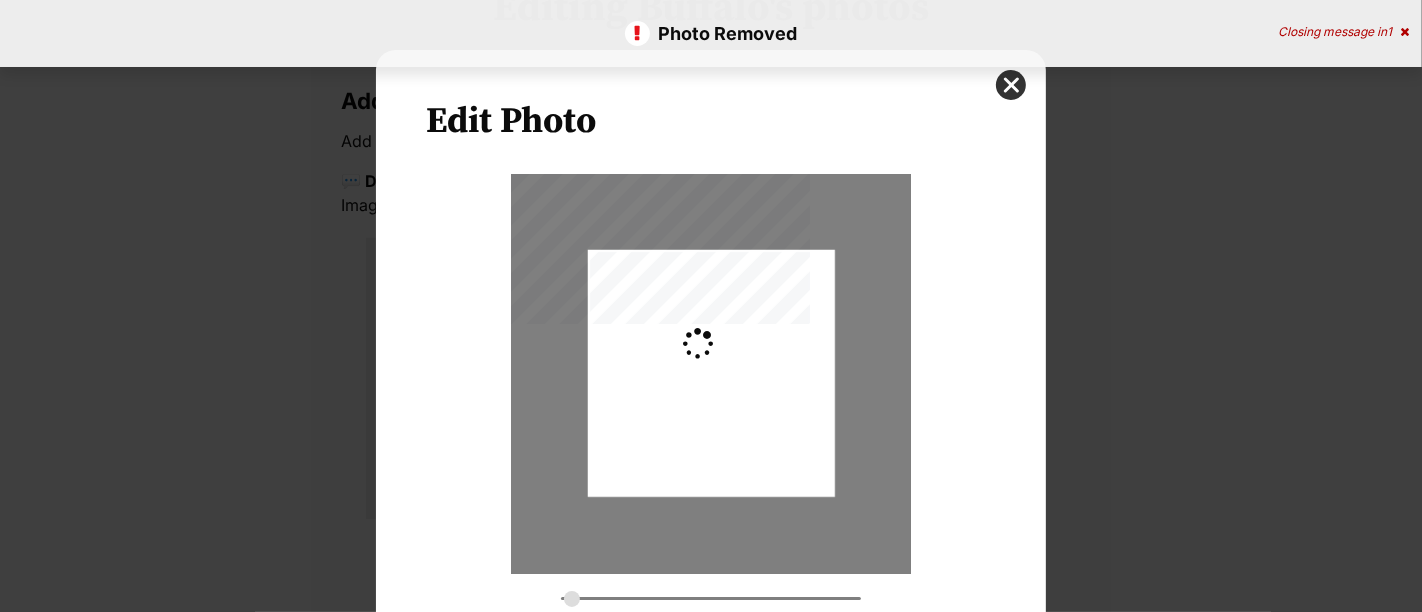 type on "0.2744" 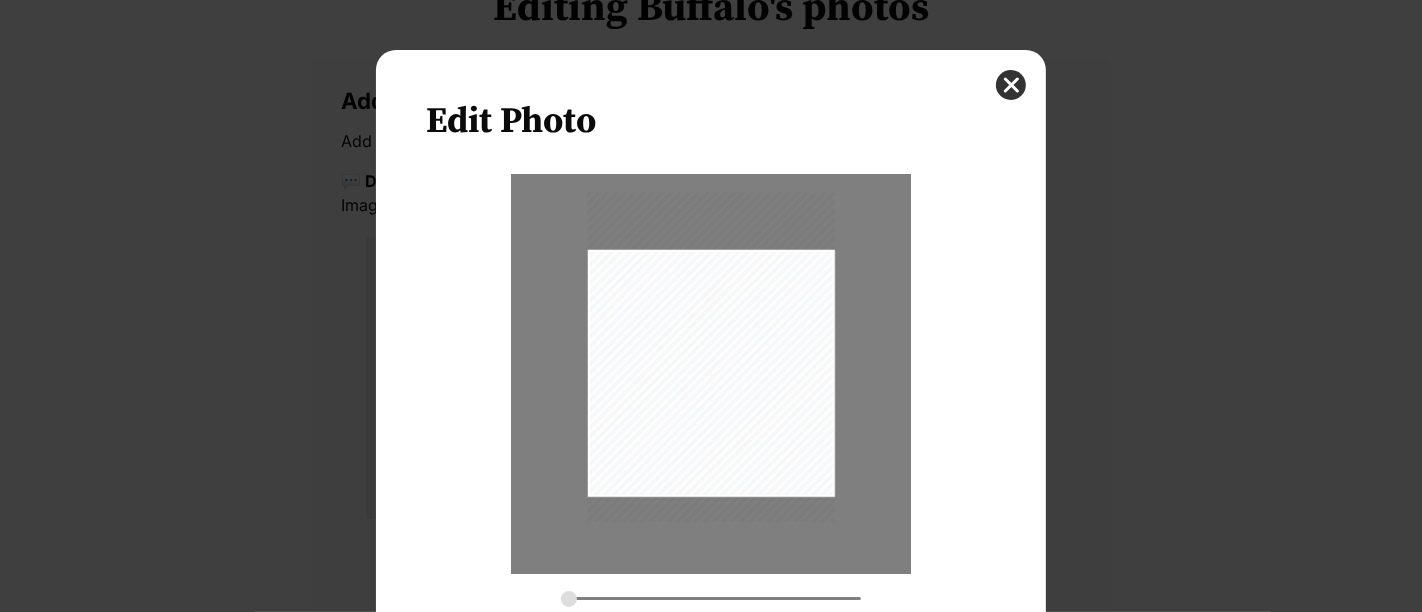 drag, startPoint x: 817, startPoint y: 255, endPoint x: 763, endPoint y: 241, distance: 55.7853 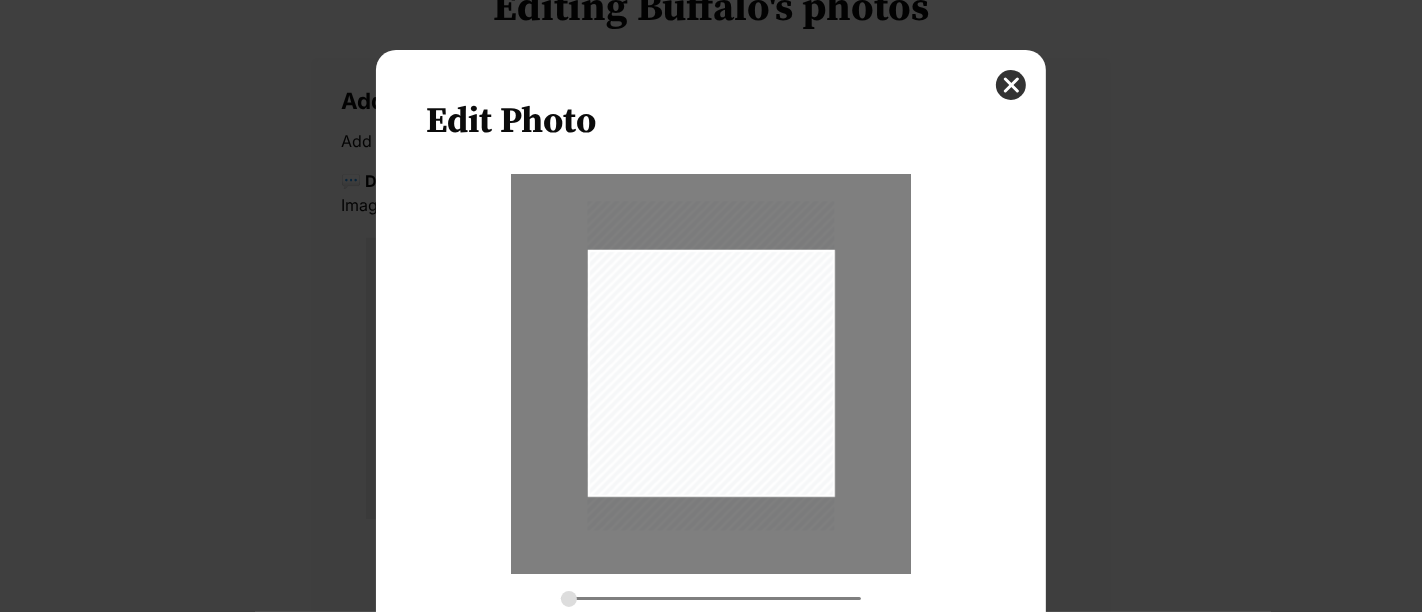 drag, startPoint x: 777, startPoint y: 321, endPoint x: 766, endPoint y: 346, distance: 27.313 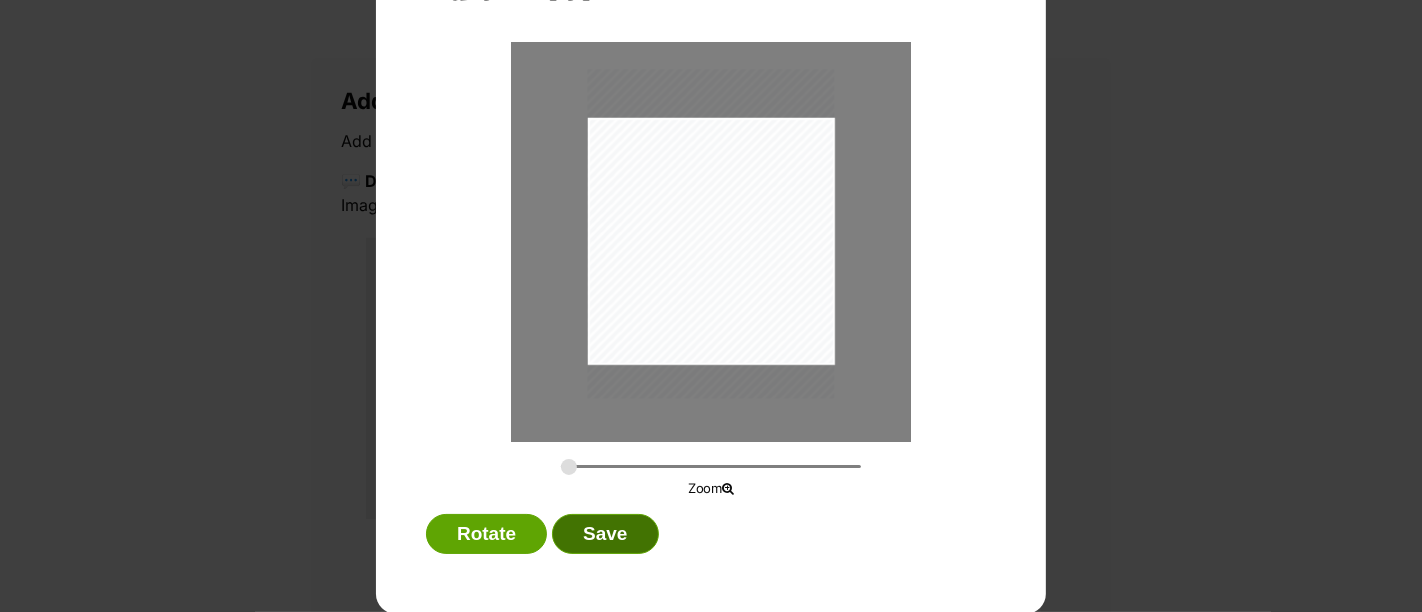 click on "Save" at bounding box center (605, 534) 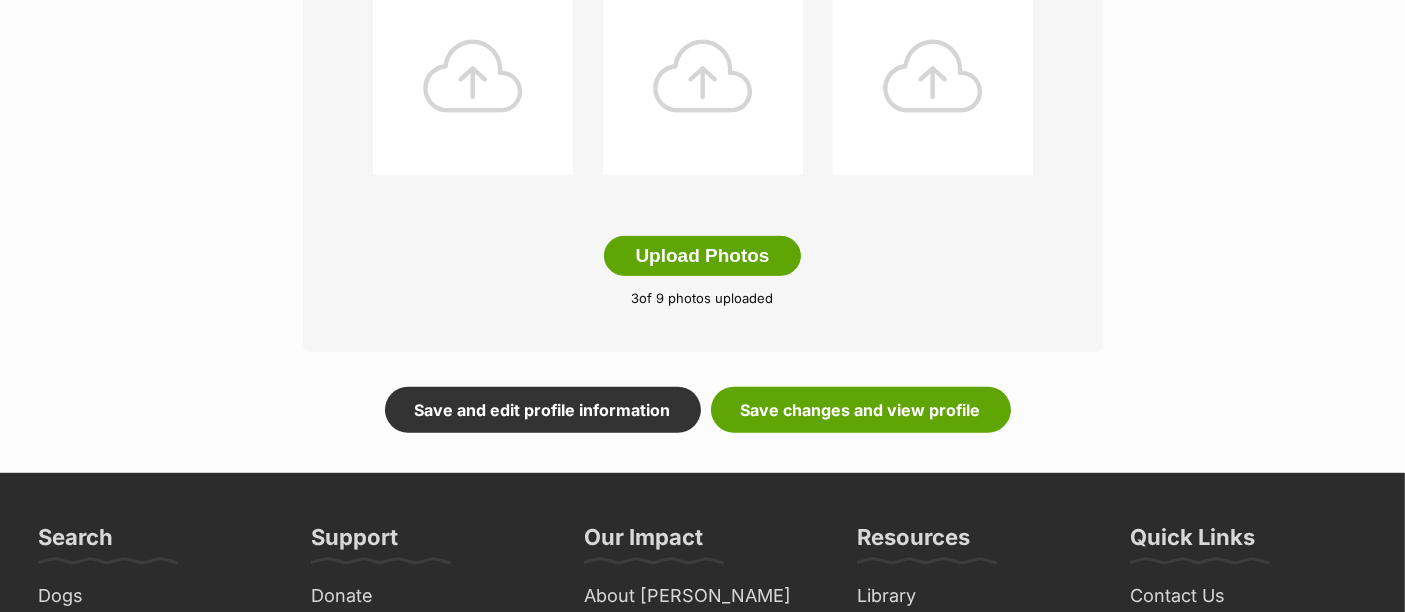 scroll, scrollTop: 1155, scrollLeft: 0, axis: vertical 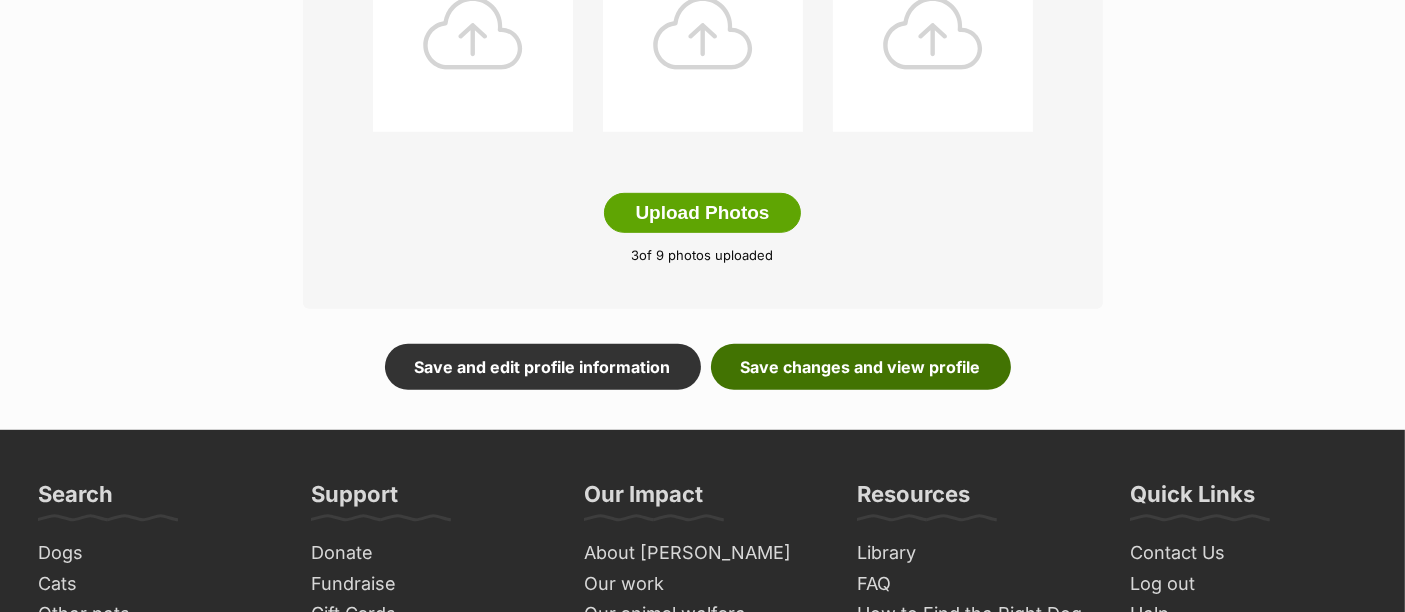click on "Save changes and view profile" at bounding box center (861, 367) 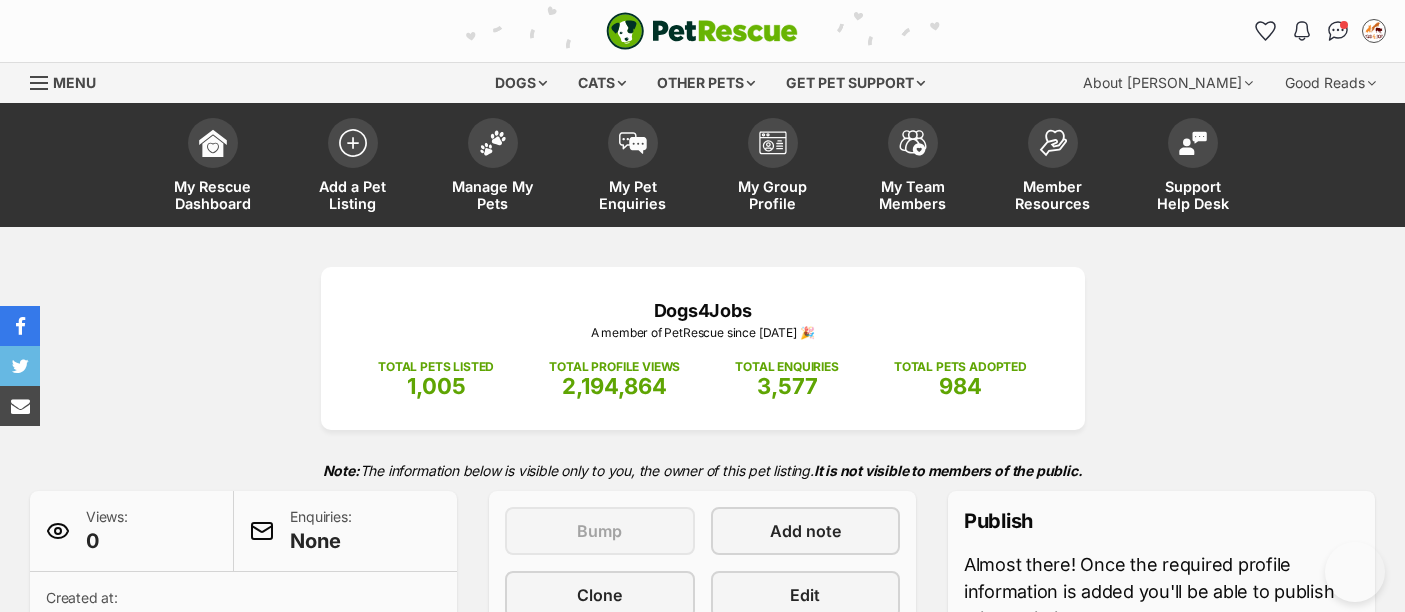 scroll, scrollTop: 0, scrollLeft: 0, axis: both 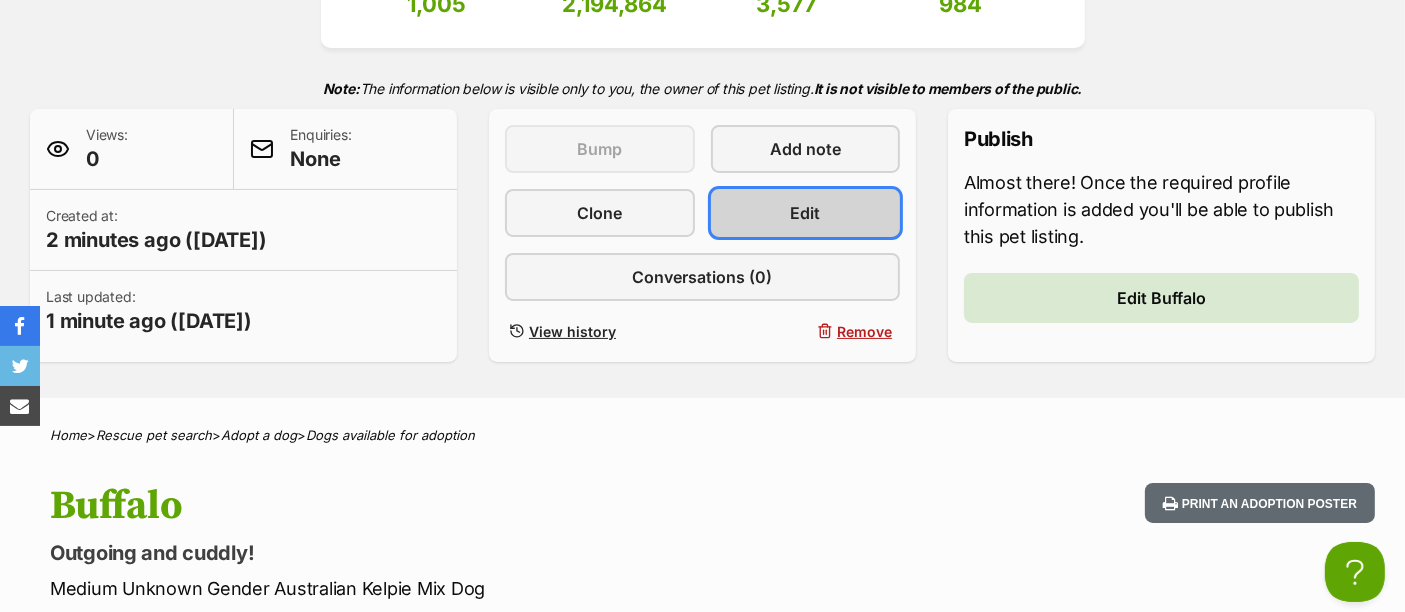 click on "Edit" at bounding box center (806, 213) 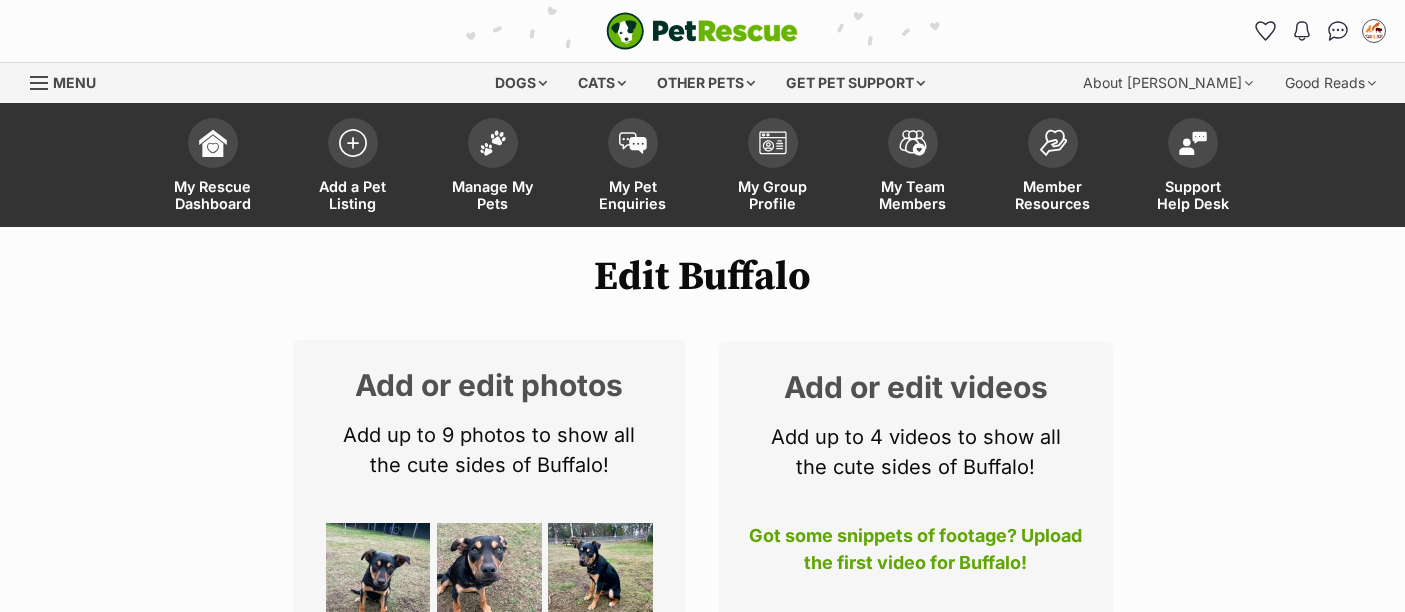 scroll, scrollTop: 0, scrollLeft: 0, axis: both 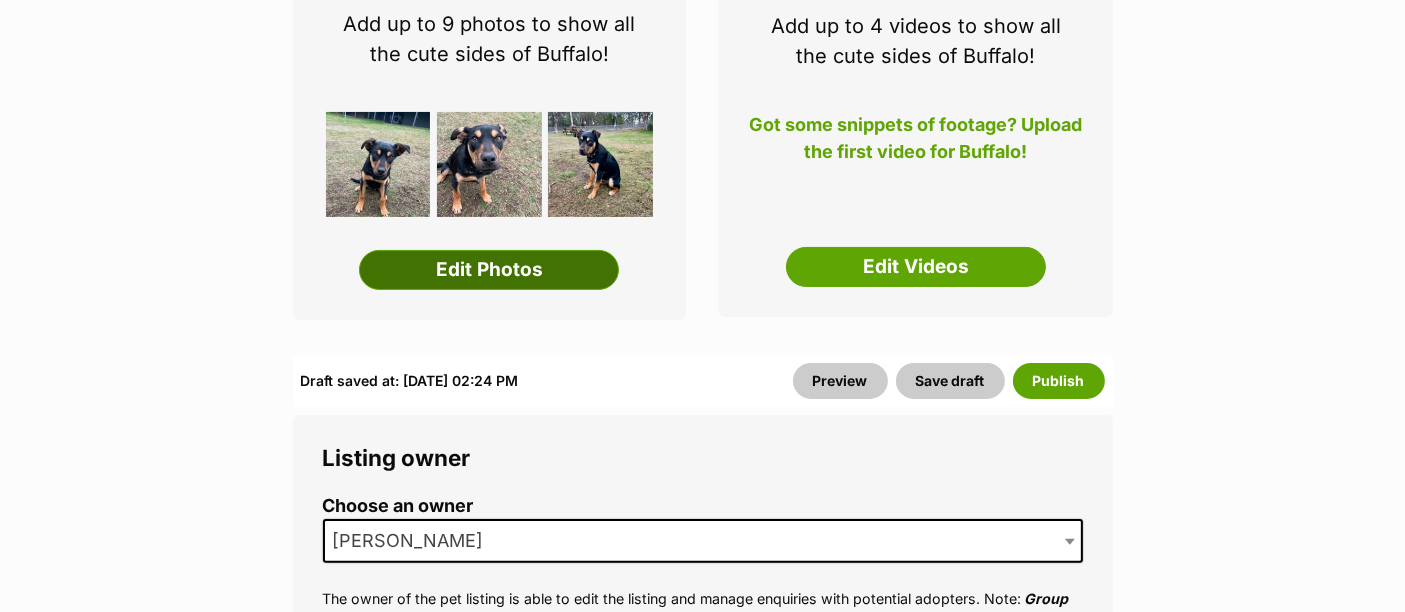 click on "Edit Photos" at bounding box center [489, 270] 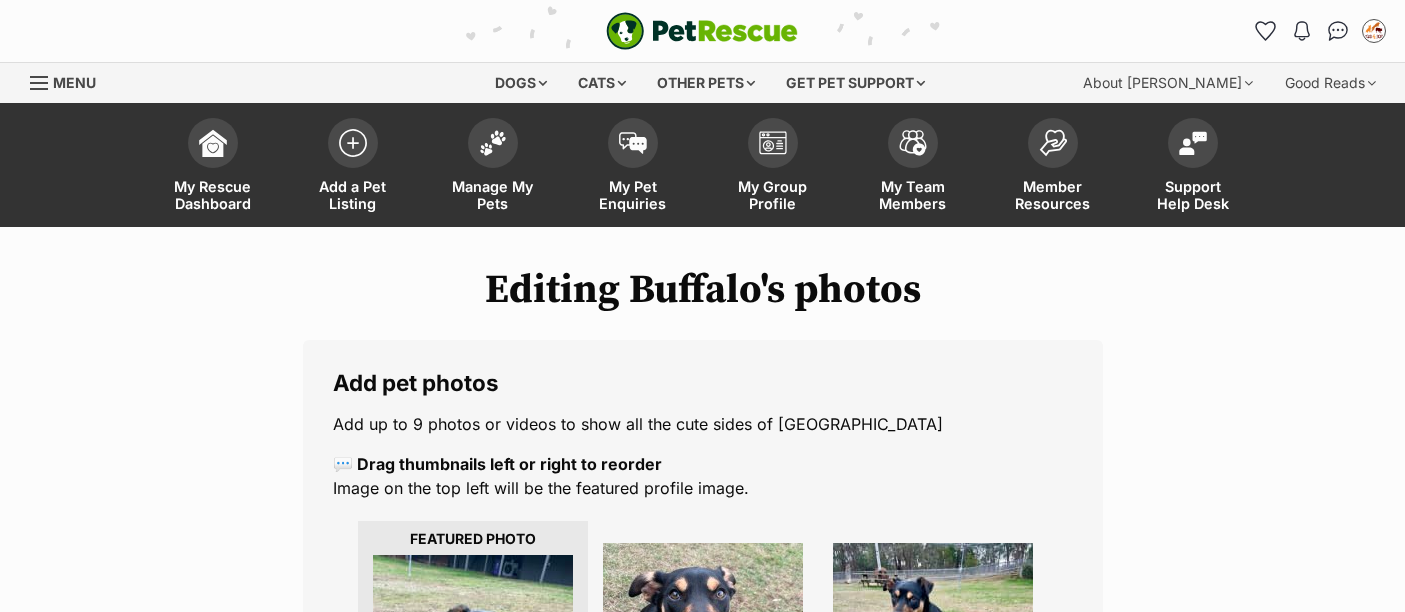 scroll, scrollTop: 0, scrollLeft: 0, axis: both 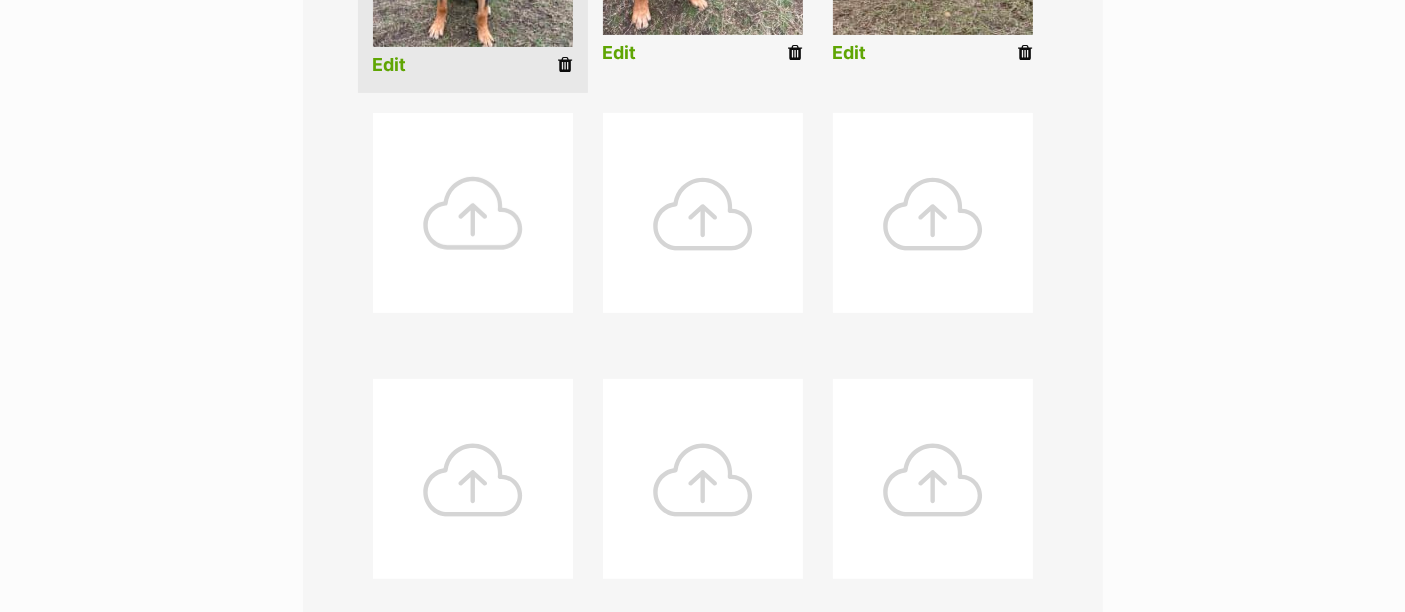click at bounding box center [473, 213] 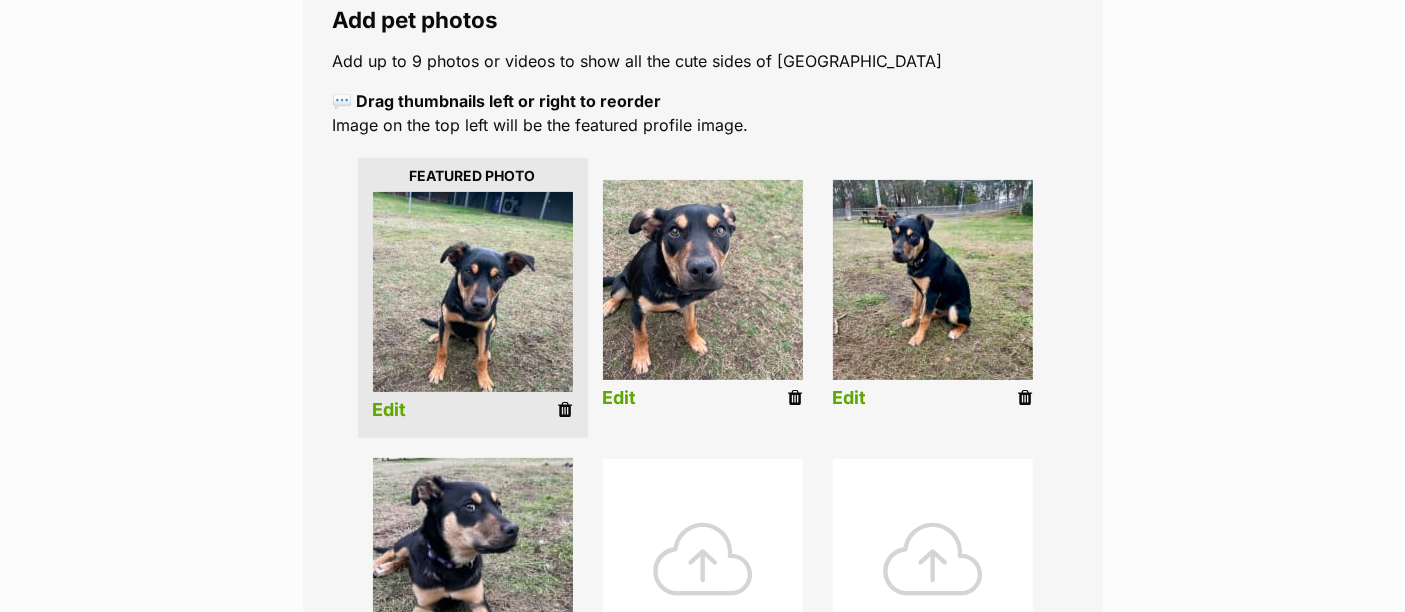 scroll, scrollTop: 364, scrollLeft: 0, axis: vertical 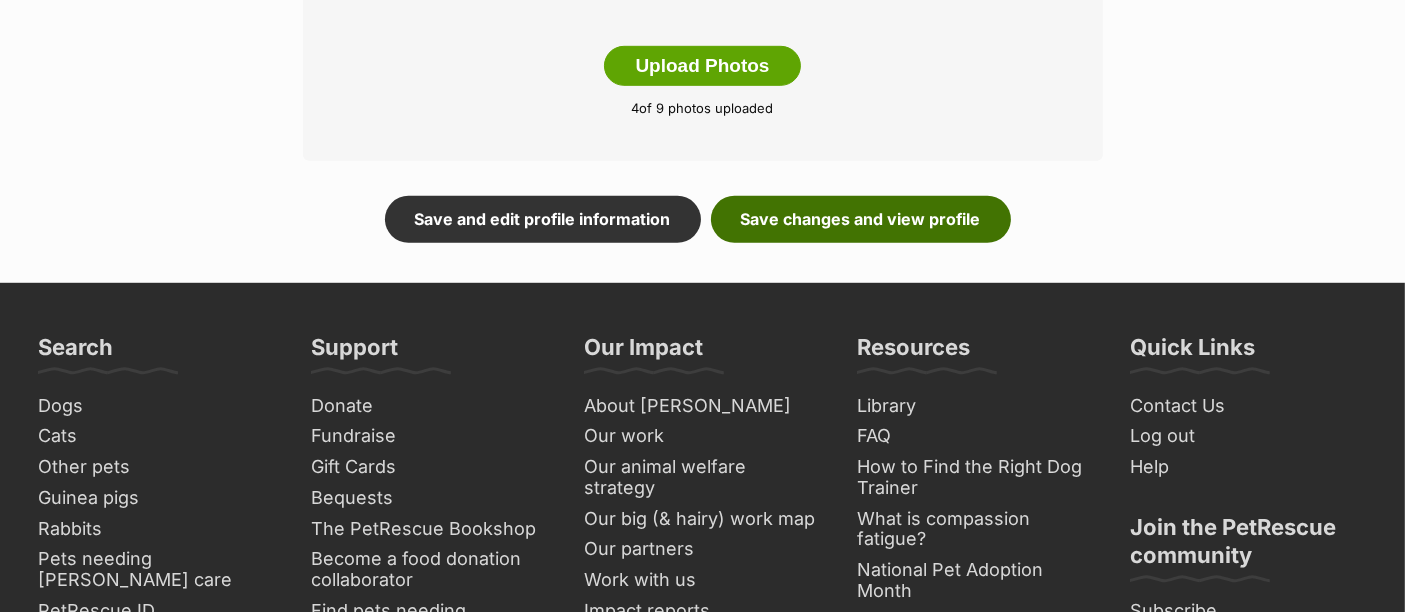 click on "Save changes and view profile" at bounding box center (861, 219) 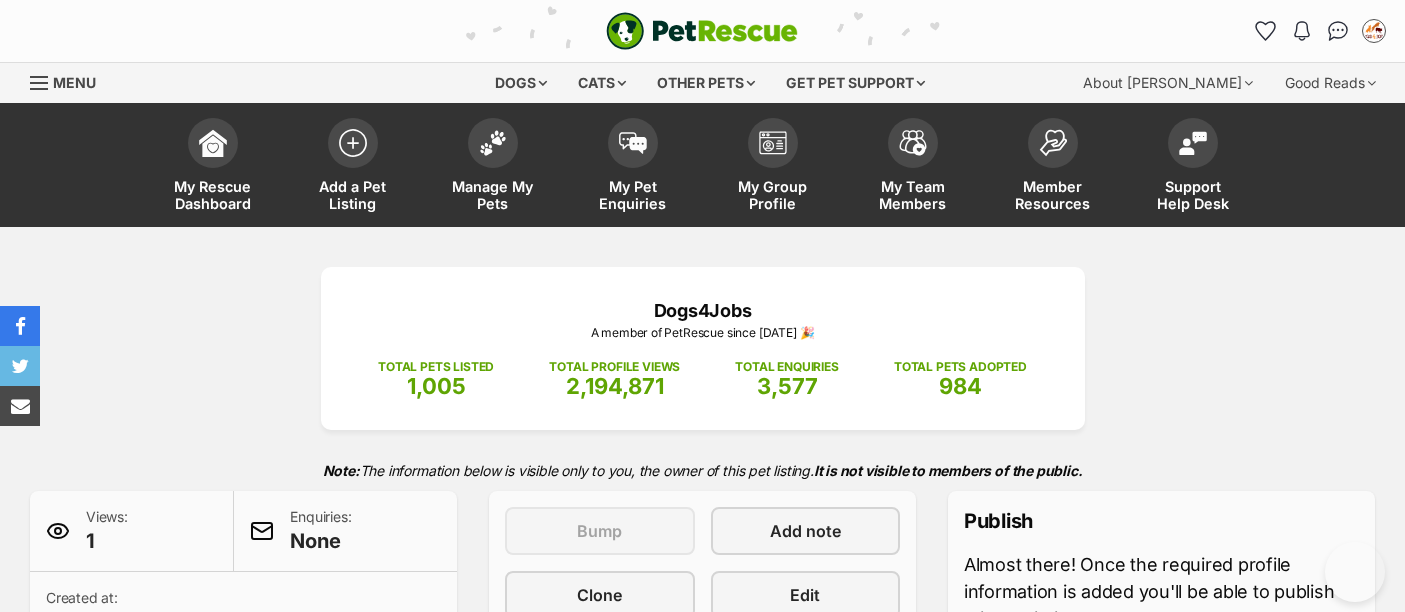 scroll, scrollTop: 0, scrollLeft: 0, axis: both 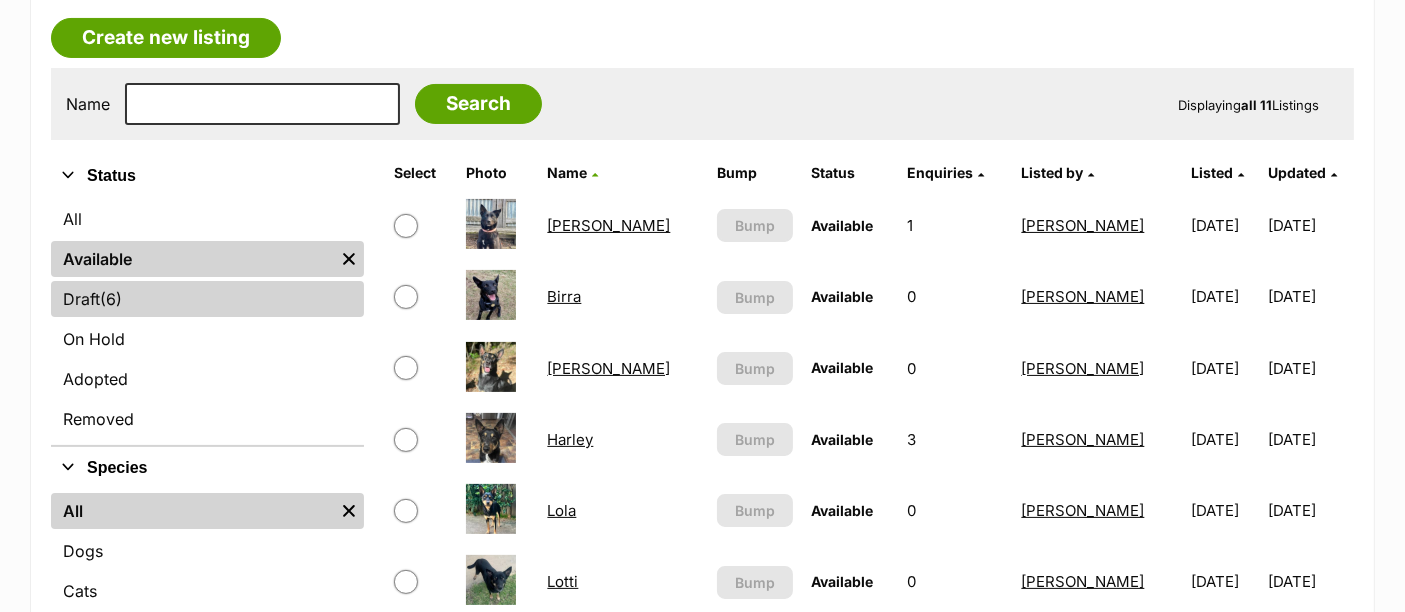 click on "(6)" at bounding box center (111, 299) 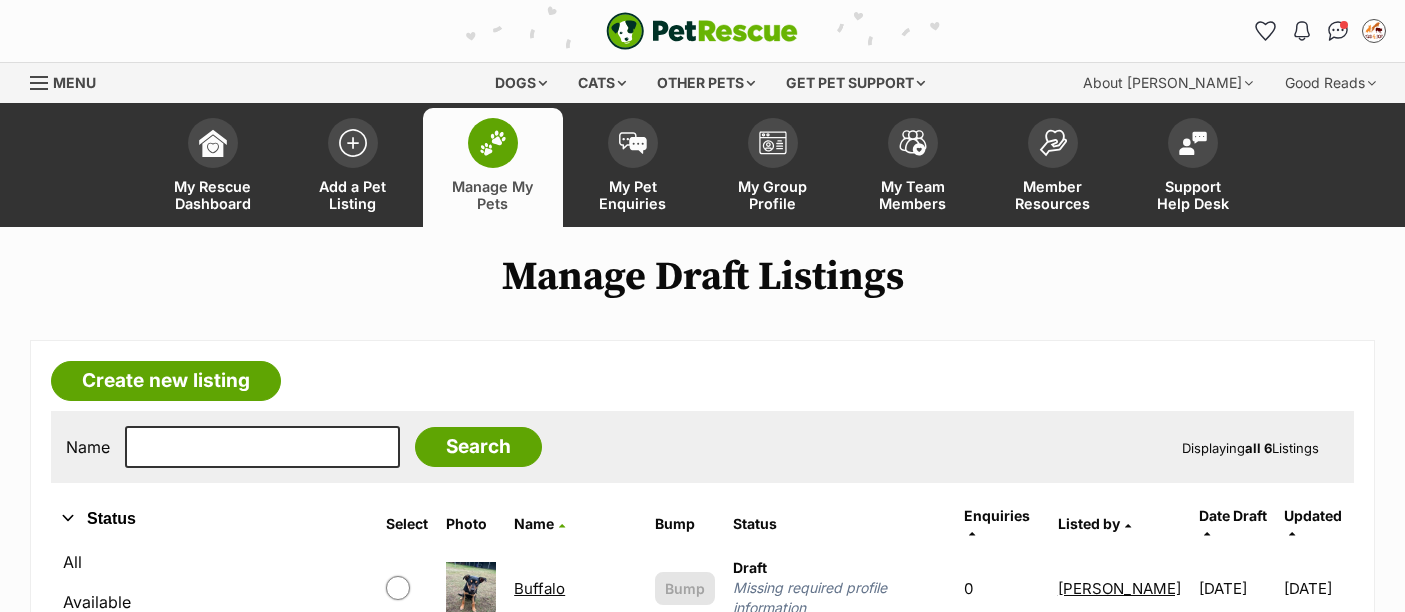 scroll, scrollTop: 535, scrollLeft: 0, axis: vertical 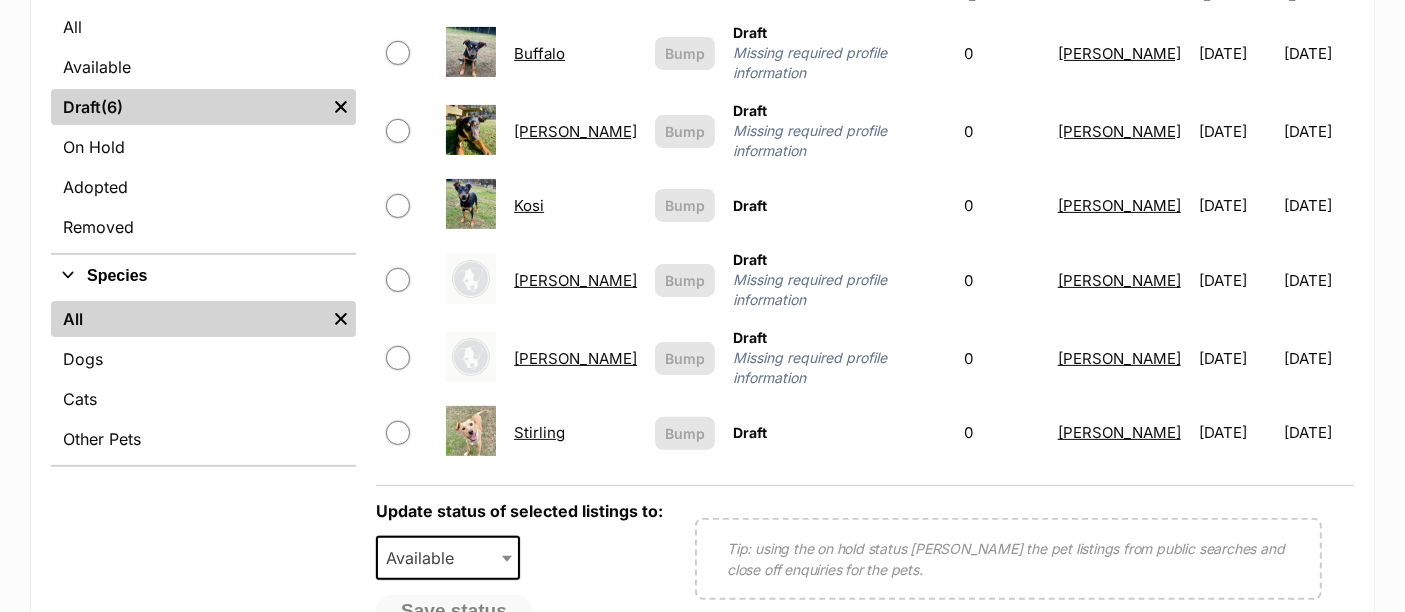click at bounding box center [398, 358] 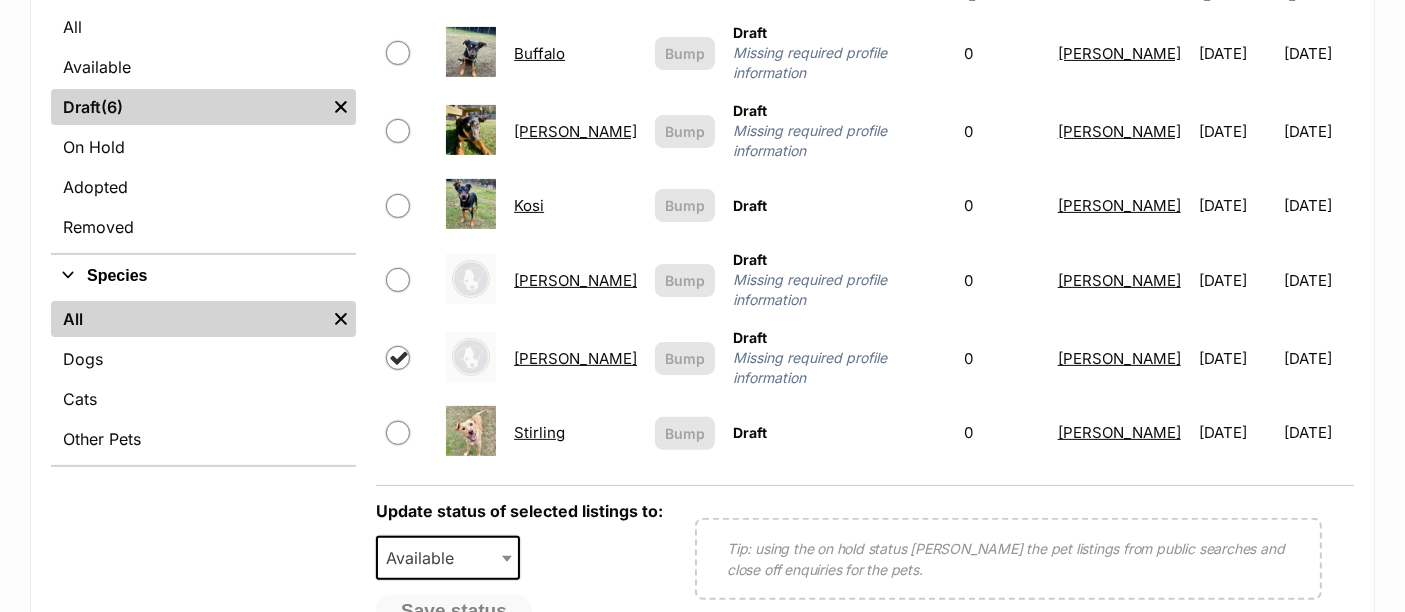 checkbox on "true" 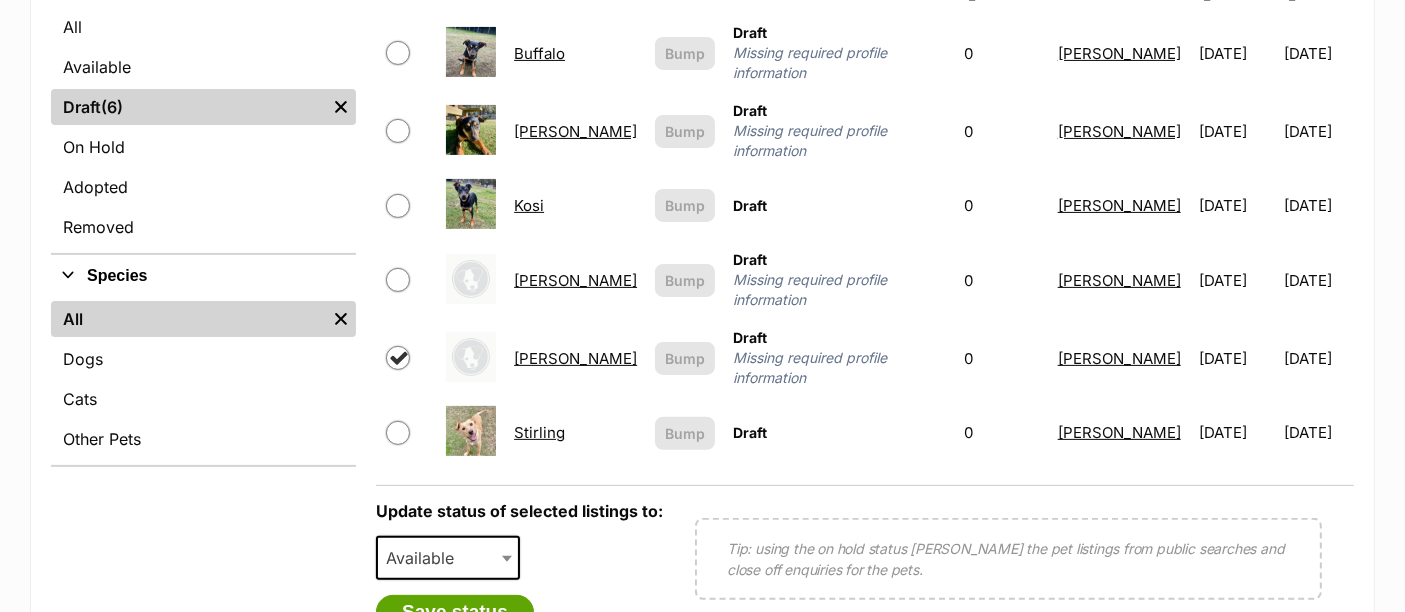 click at bounding box center [398, 280] 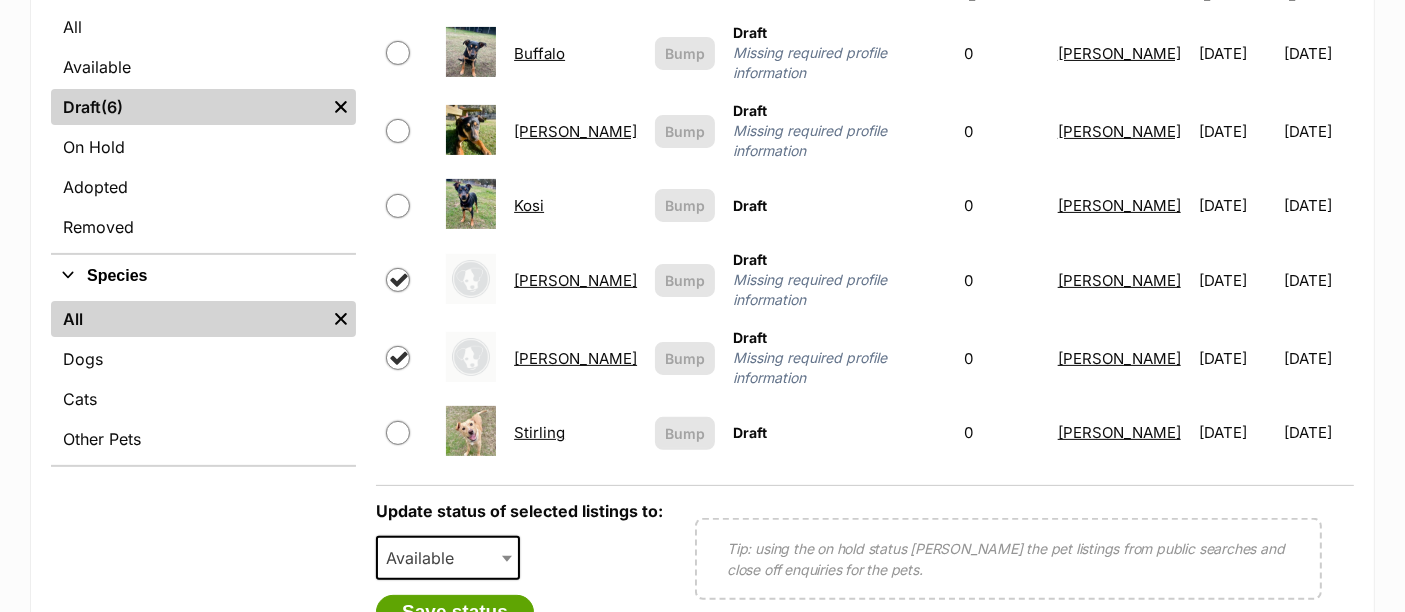 checkbox on "true" 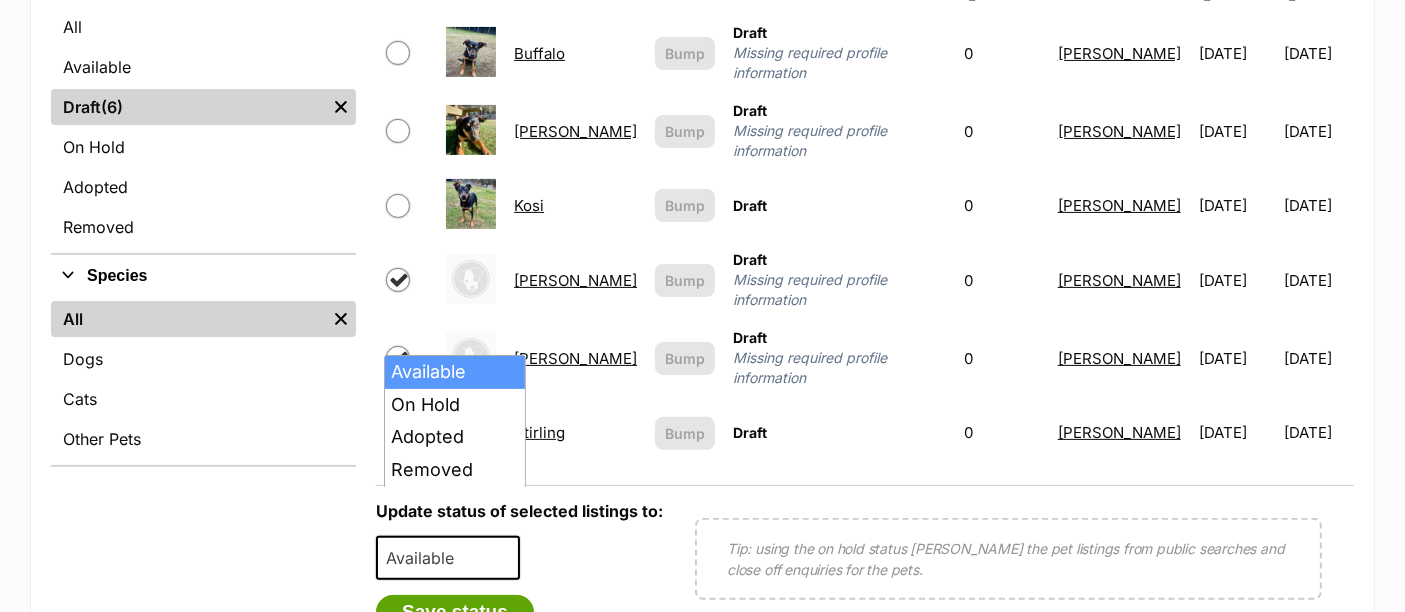 click on "Available" at bounding box center [448, 558] 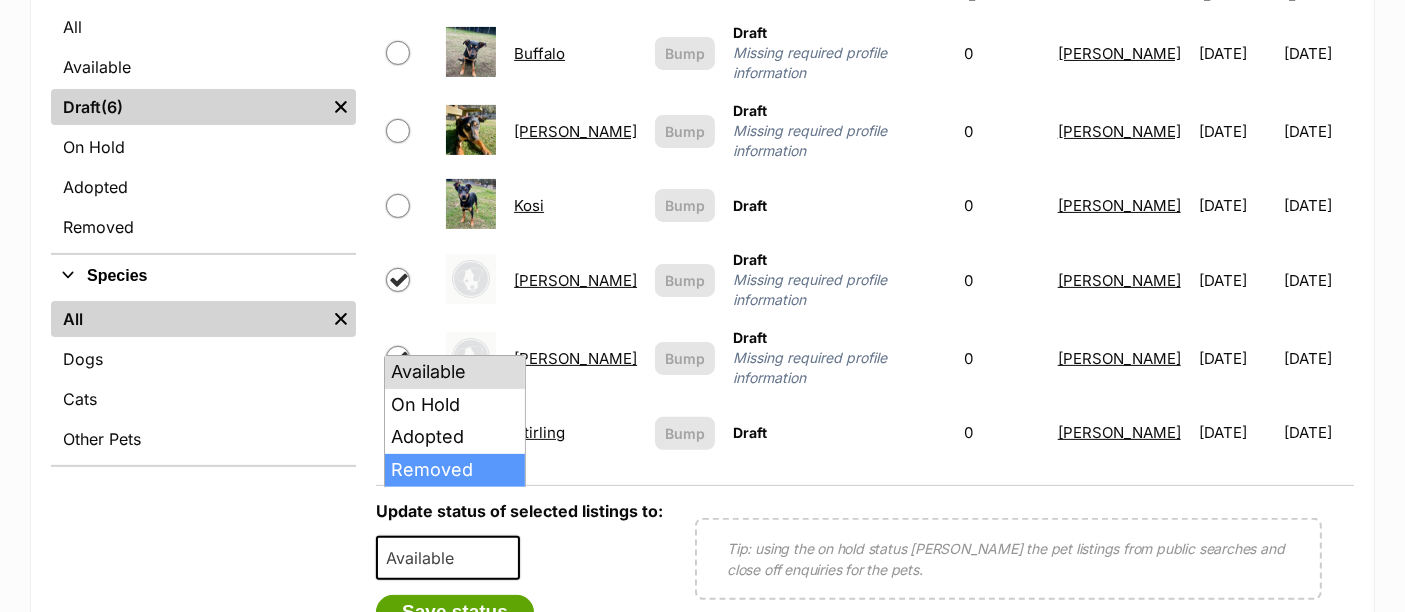 select on "removed" 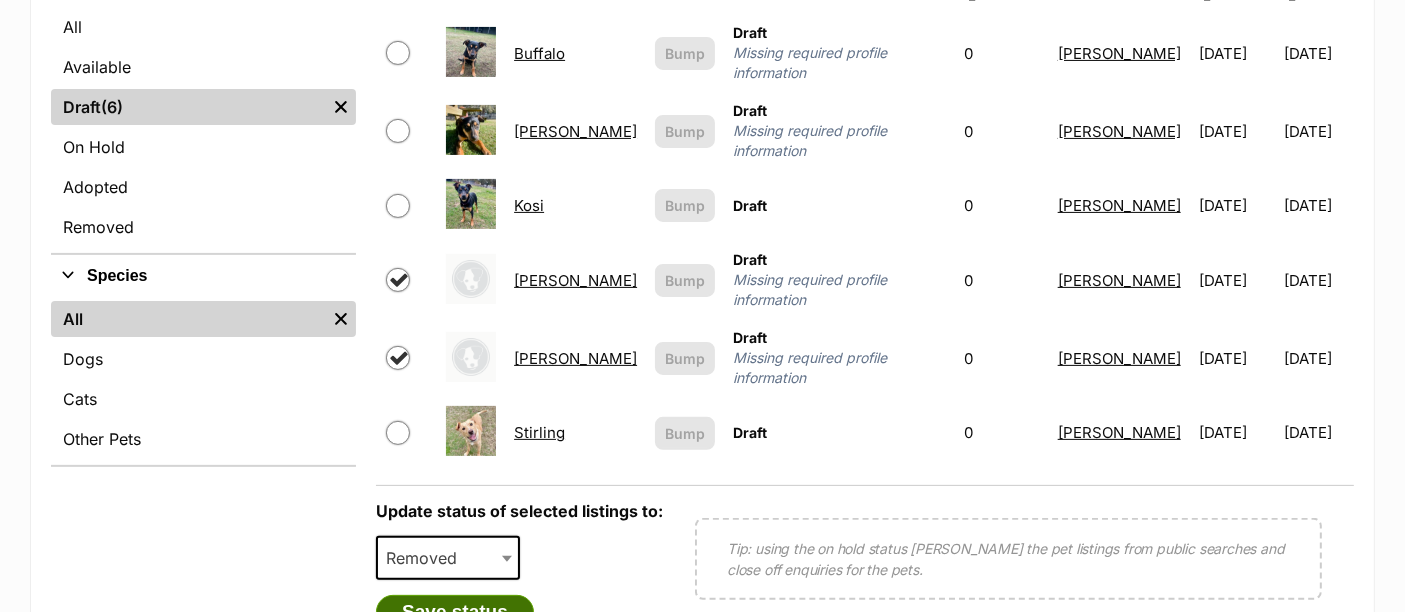 click on "Save status" at bounding box center (455, 612) 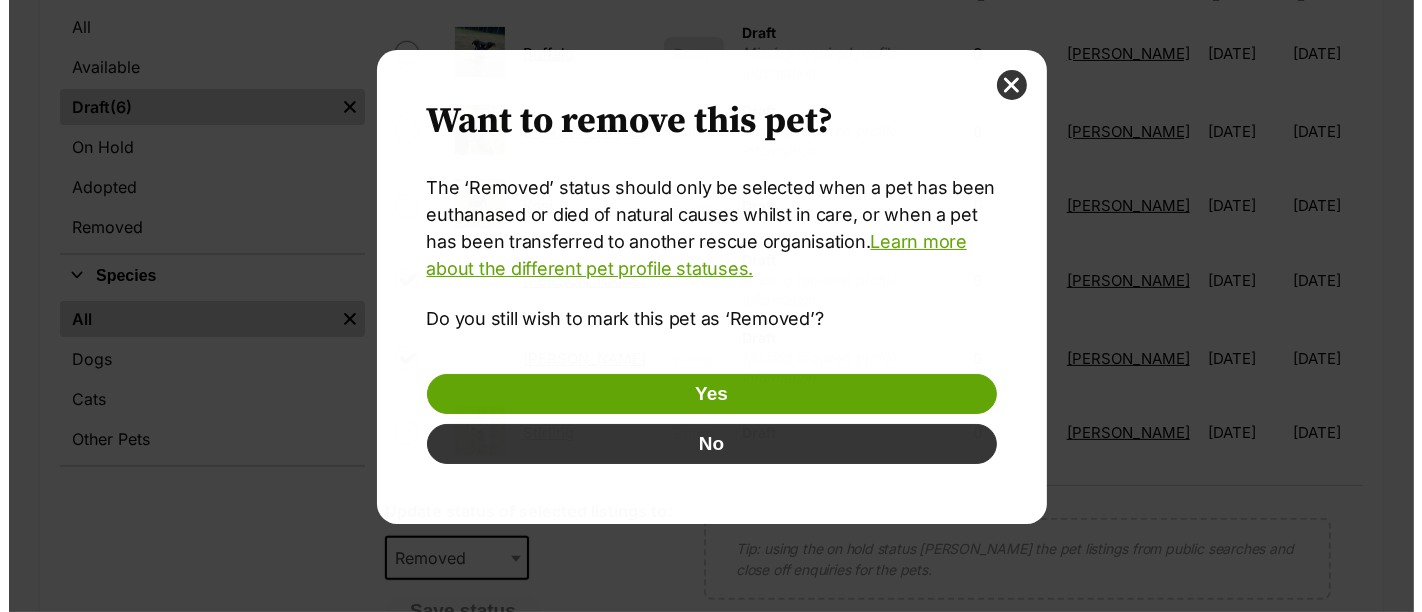 scroll, scrollTop: 0, scrollLeft: 0, axis: both 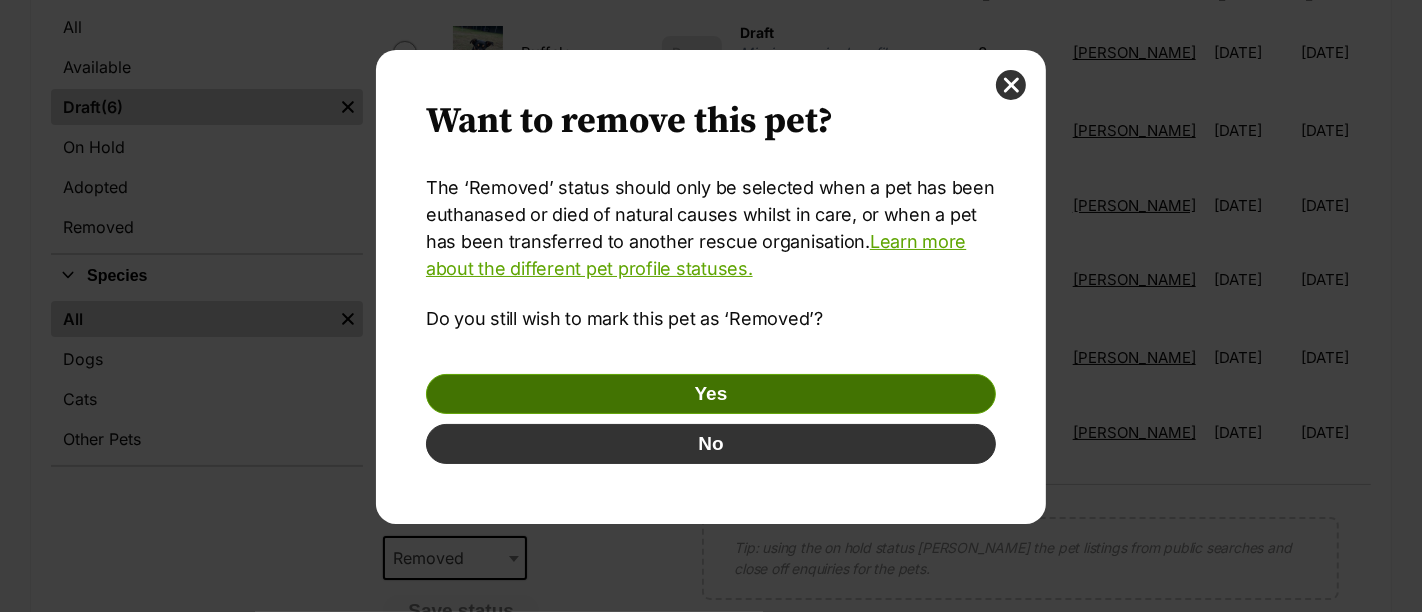 click on "Yes" at bounding box center [711, 394] 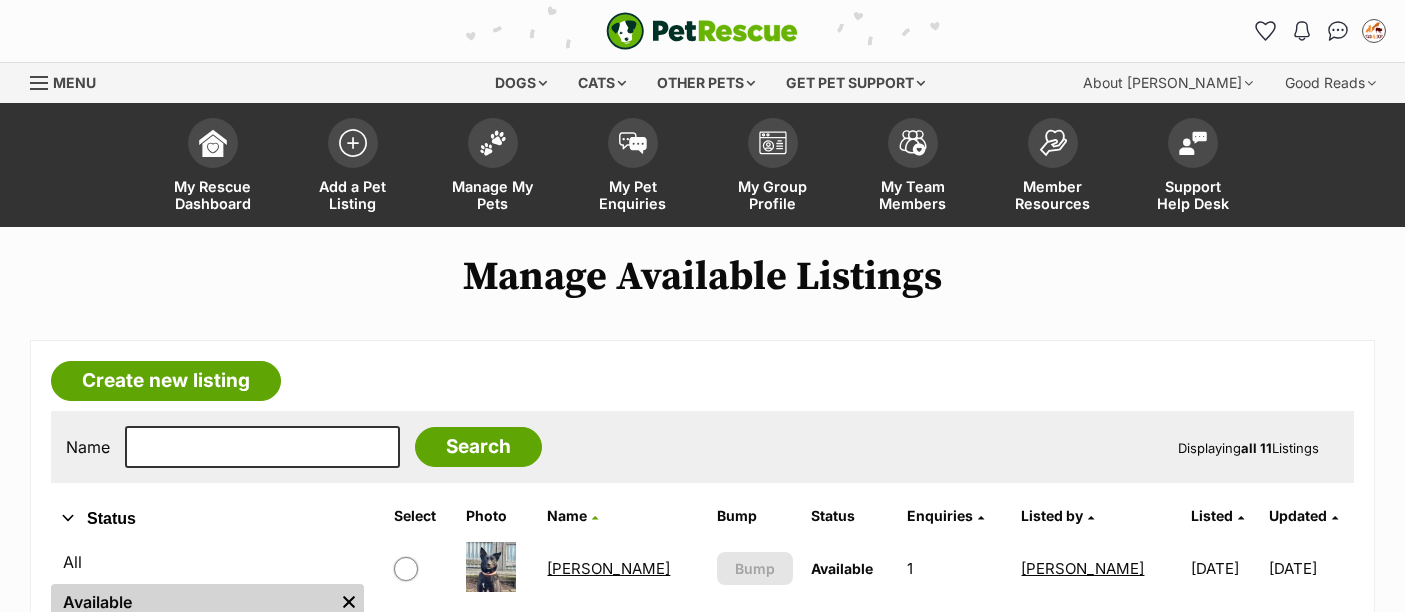 scroll, scrollTop: 0, scrollLeft: 0, axis: both 